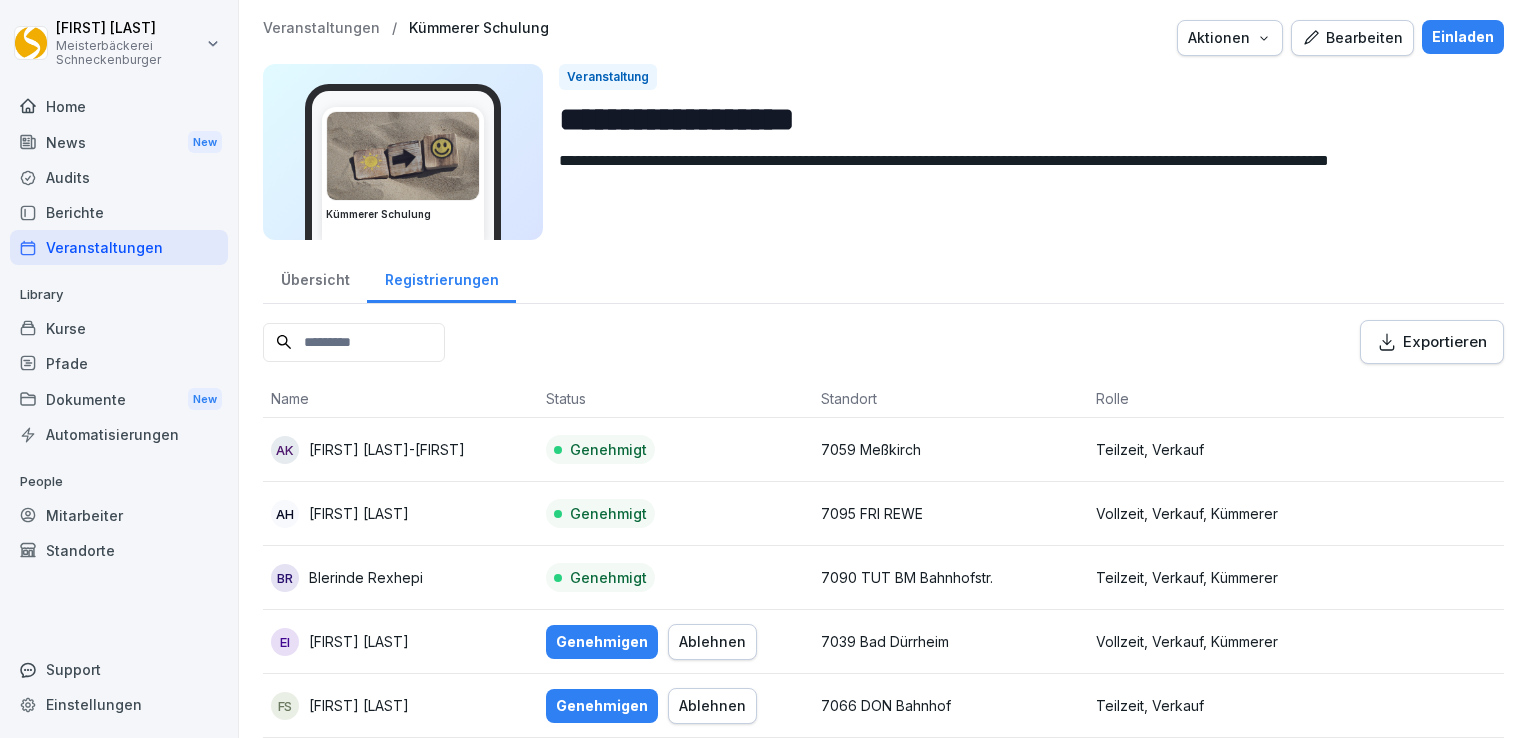 scroll, scrollTop: 0, scrollLeft: 0, axis: both 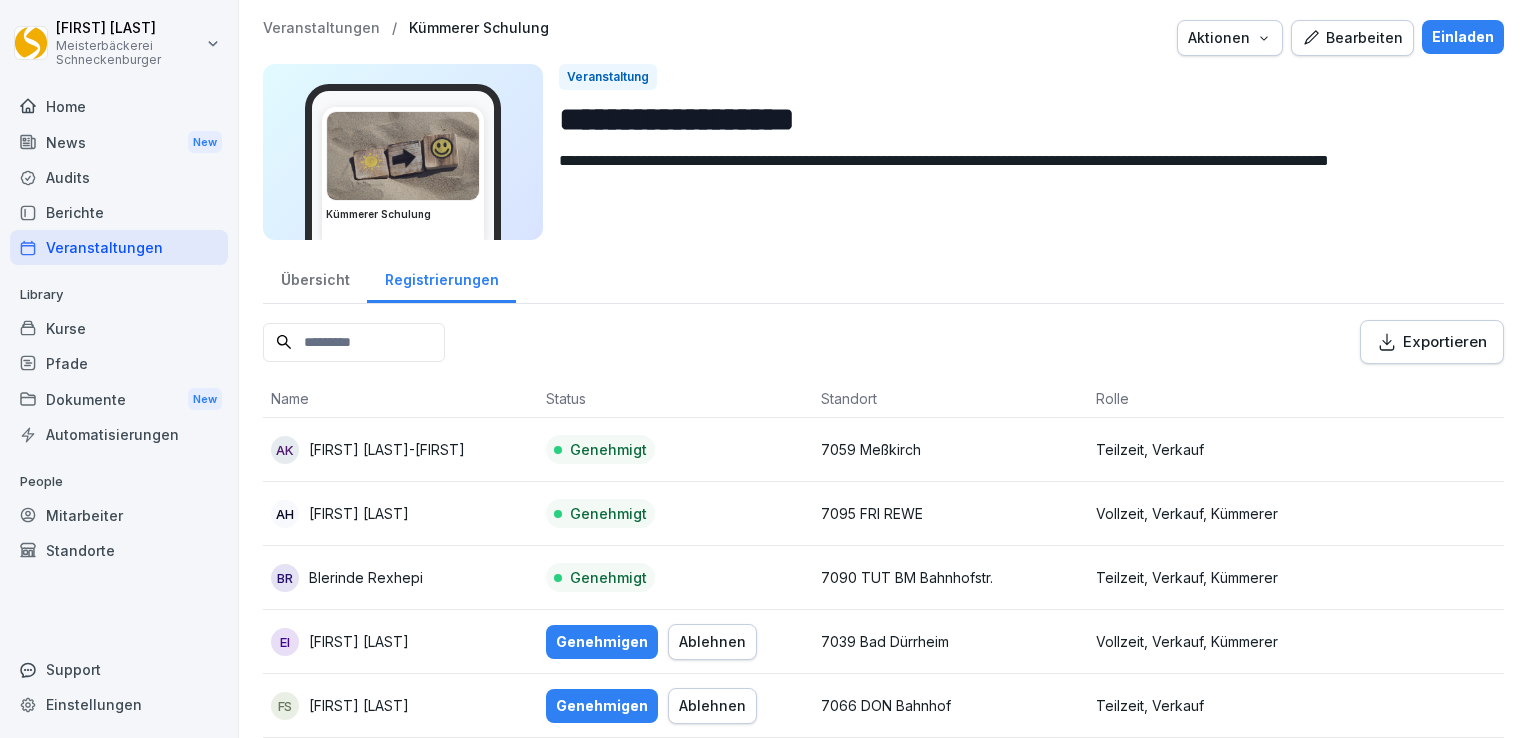 click on "Home" at bounding box center [119, 106] 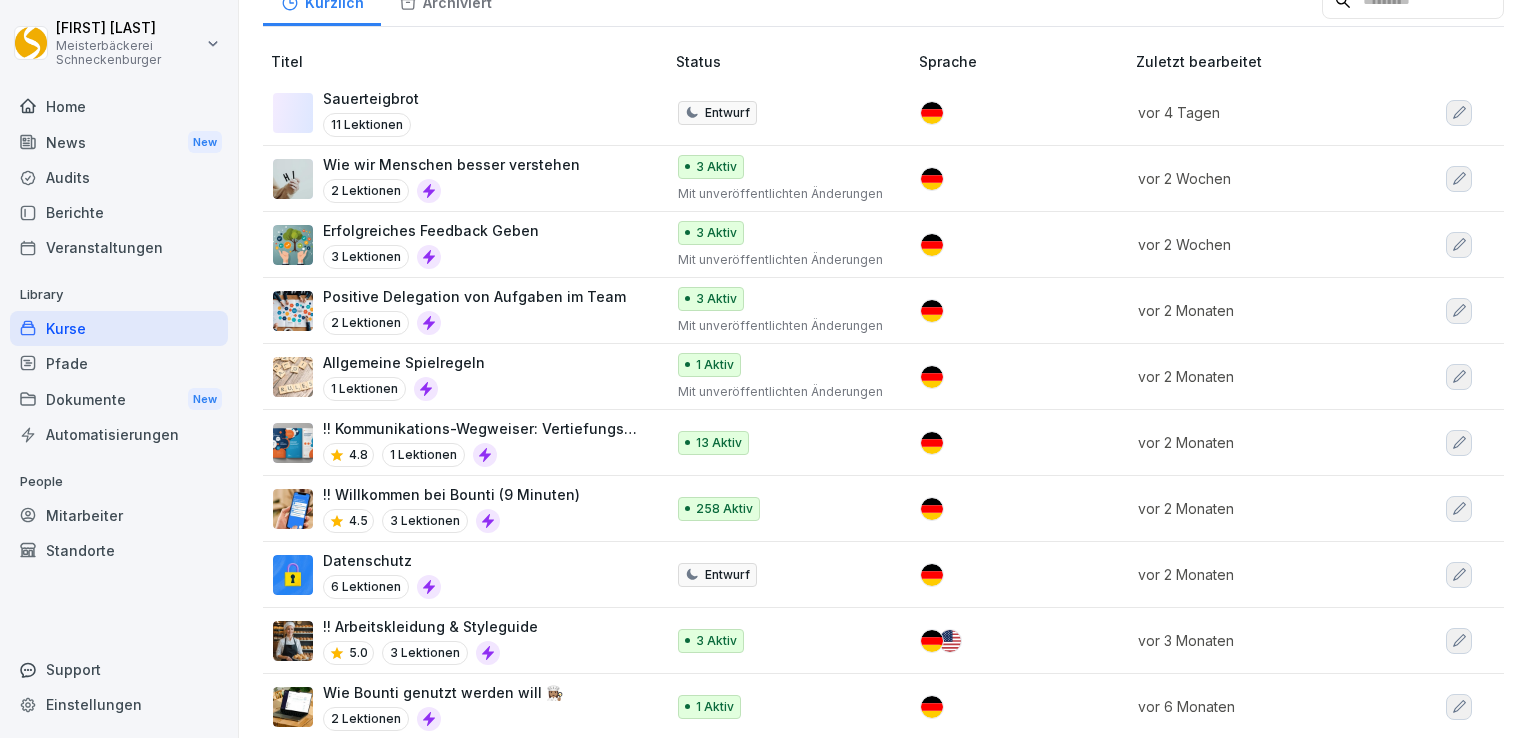 scroll, scrollTop: 0, scrollLeft: 0, axis: both 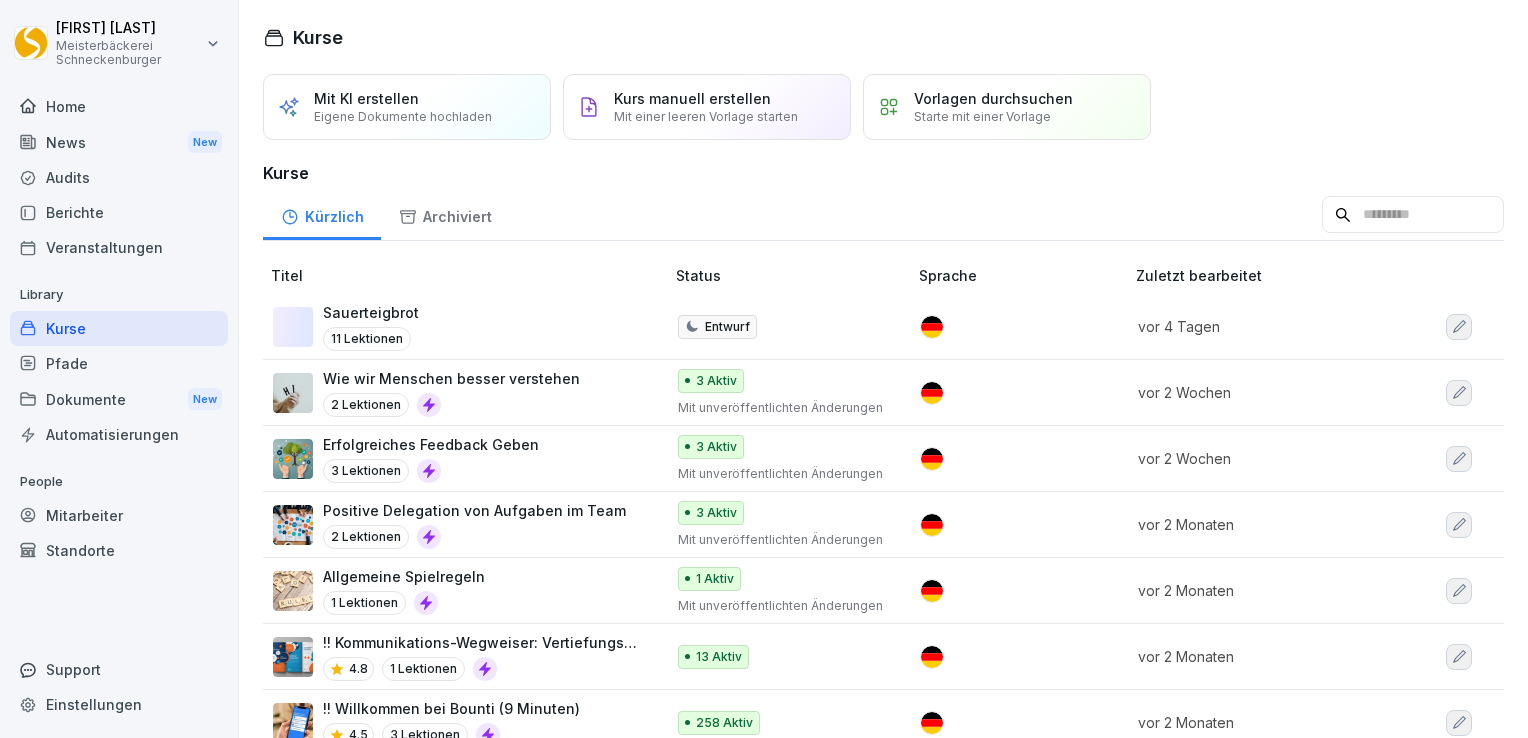 click on "News New" at bounding box center (119, 142) 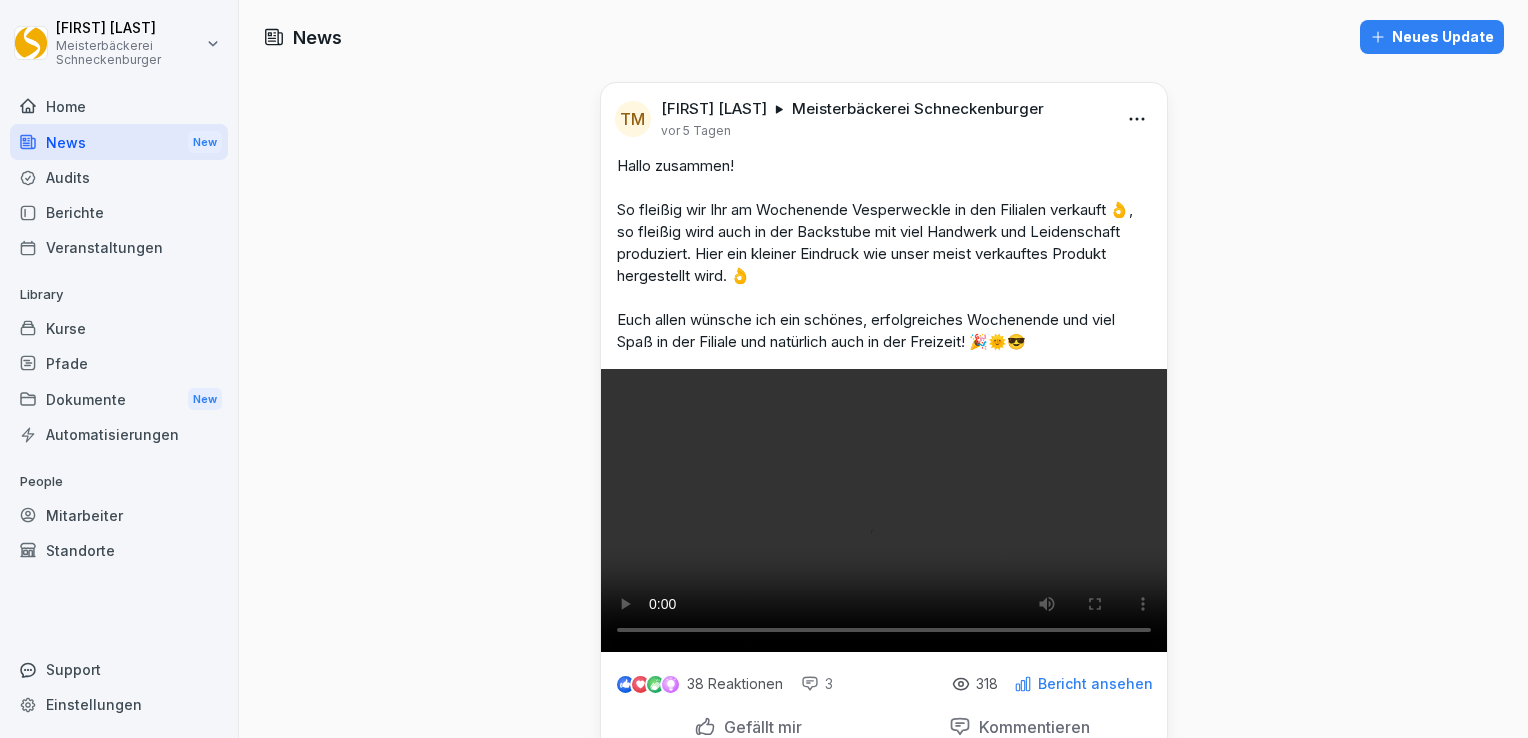 click on "Neues Update" at bounding box center [1432, 37] 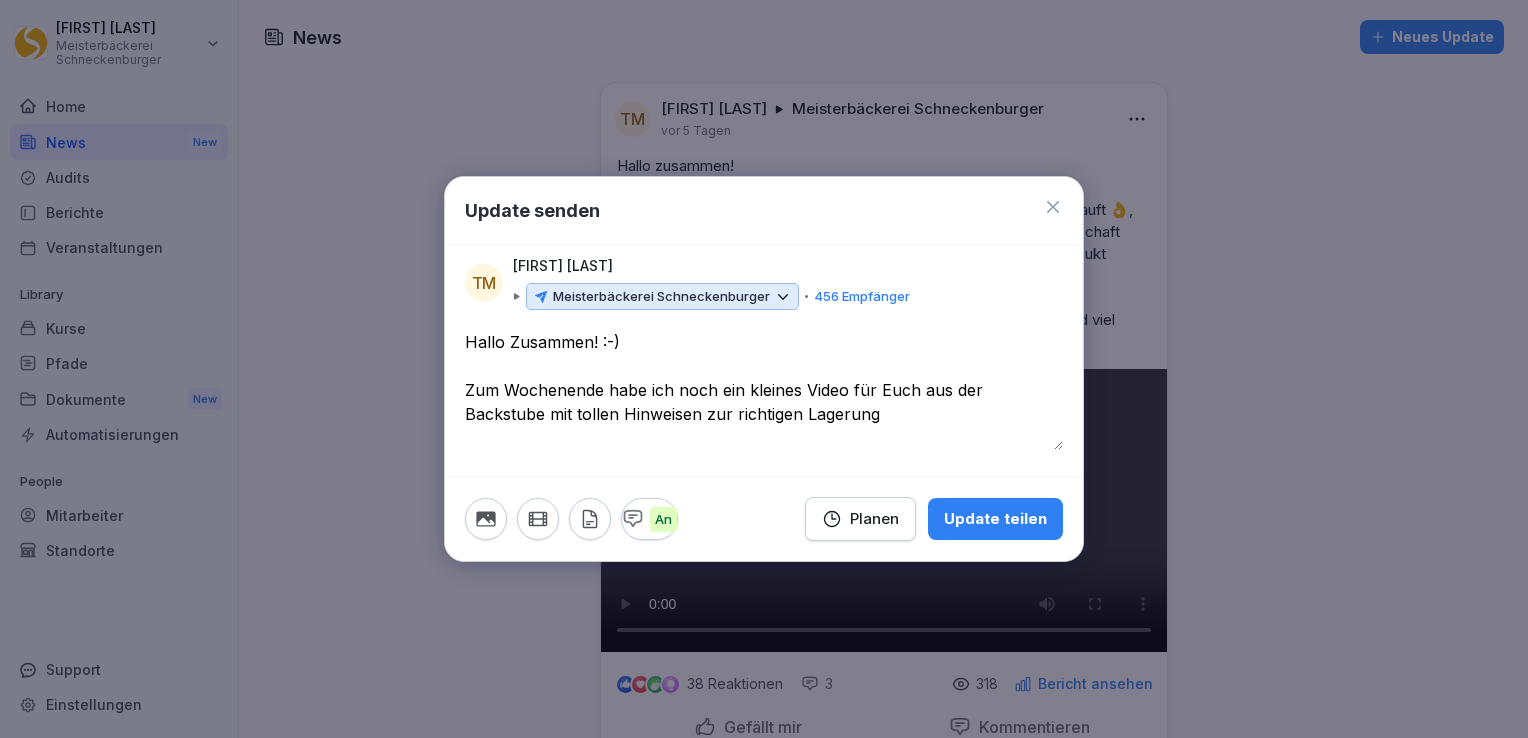 click on "**********" at bounding box center [764, 390] 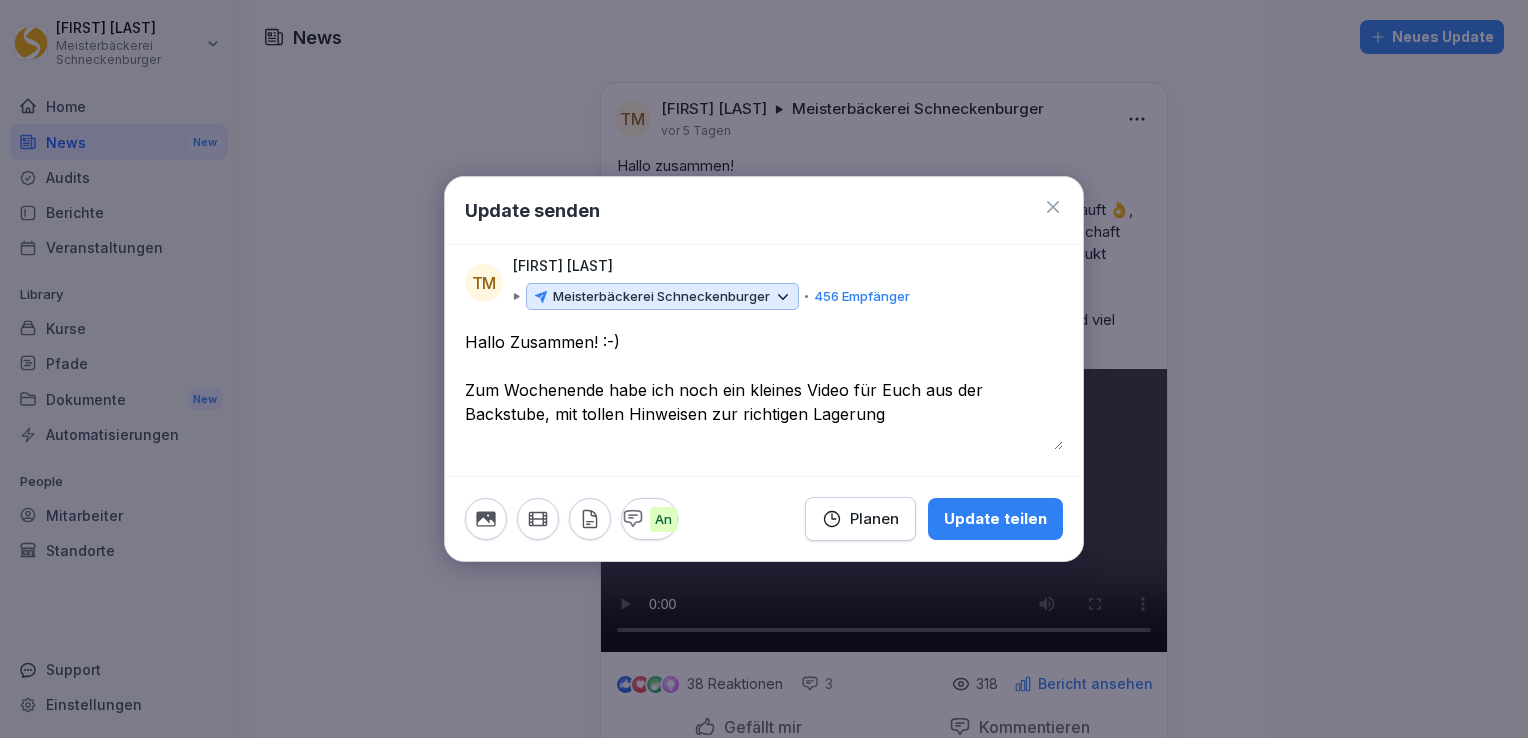 click on "**********" at bounding box center [764, 390] 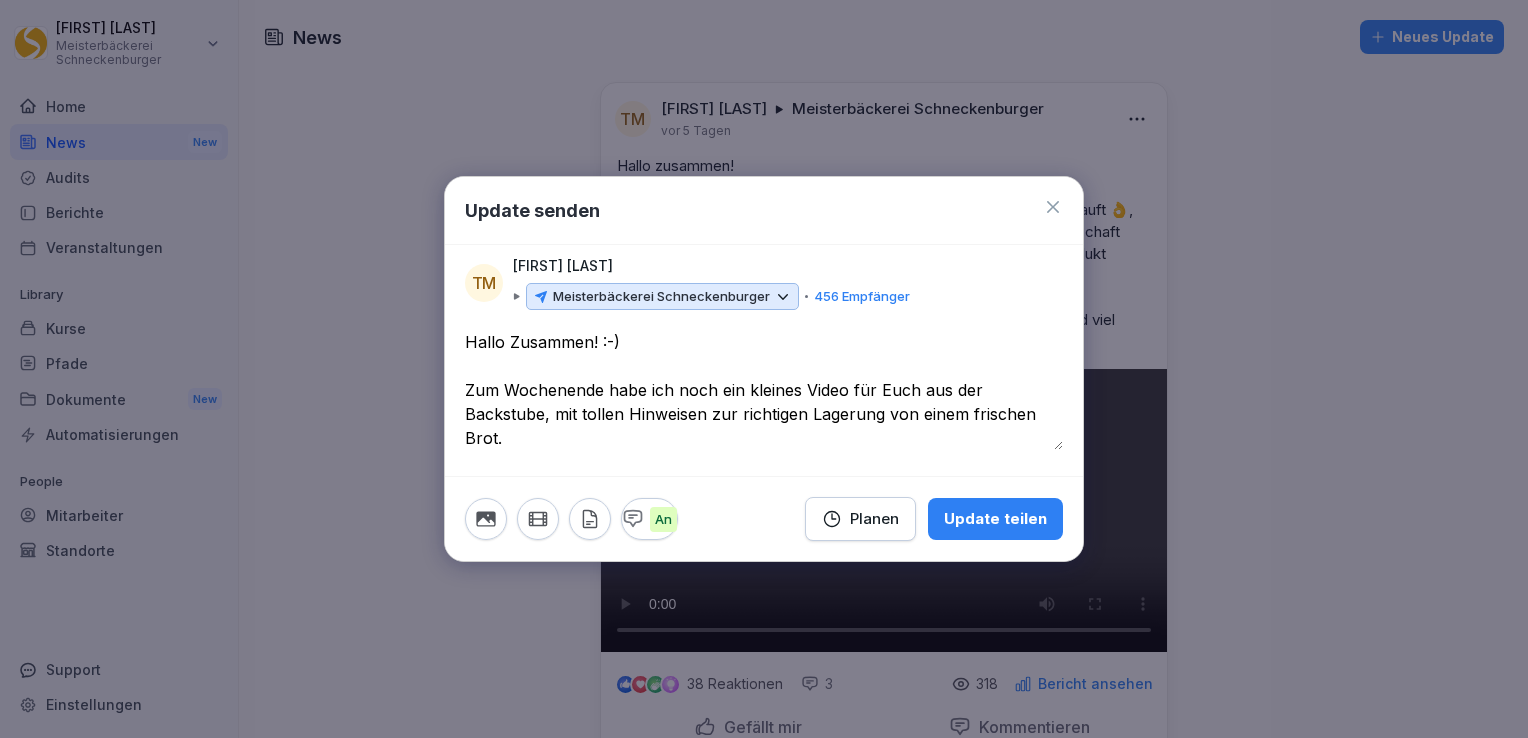 click on "**********" at bounding box center [764, 390] 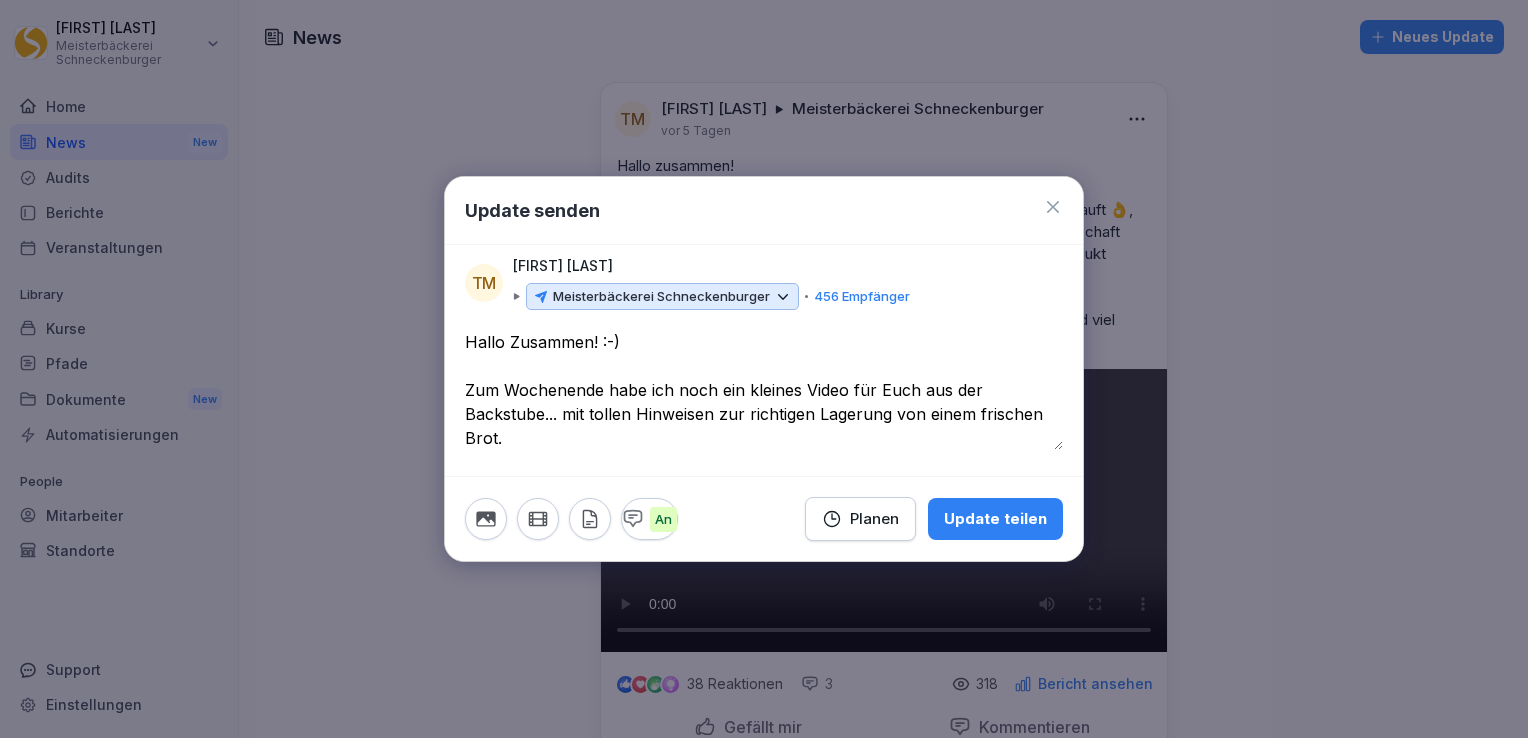 click on "**********" at bounding box center [764, 390] 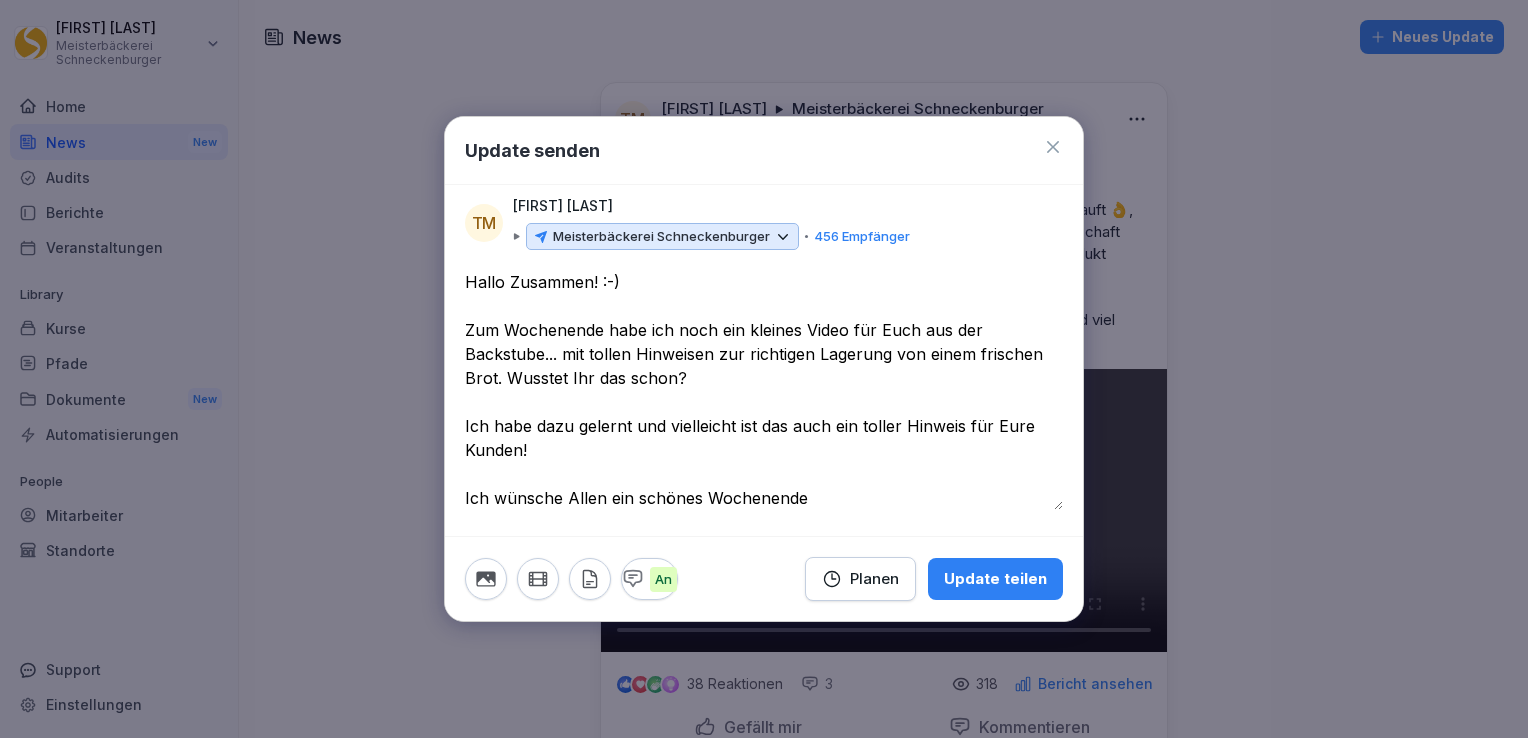 click on "**********" at bounding box center [764, 390] 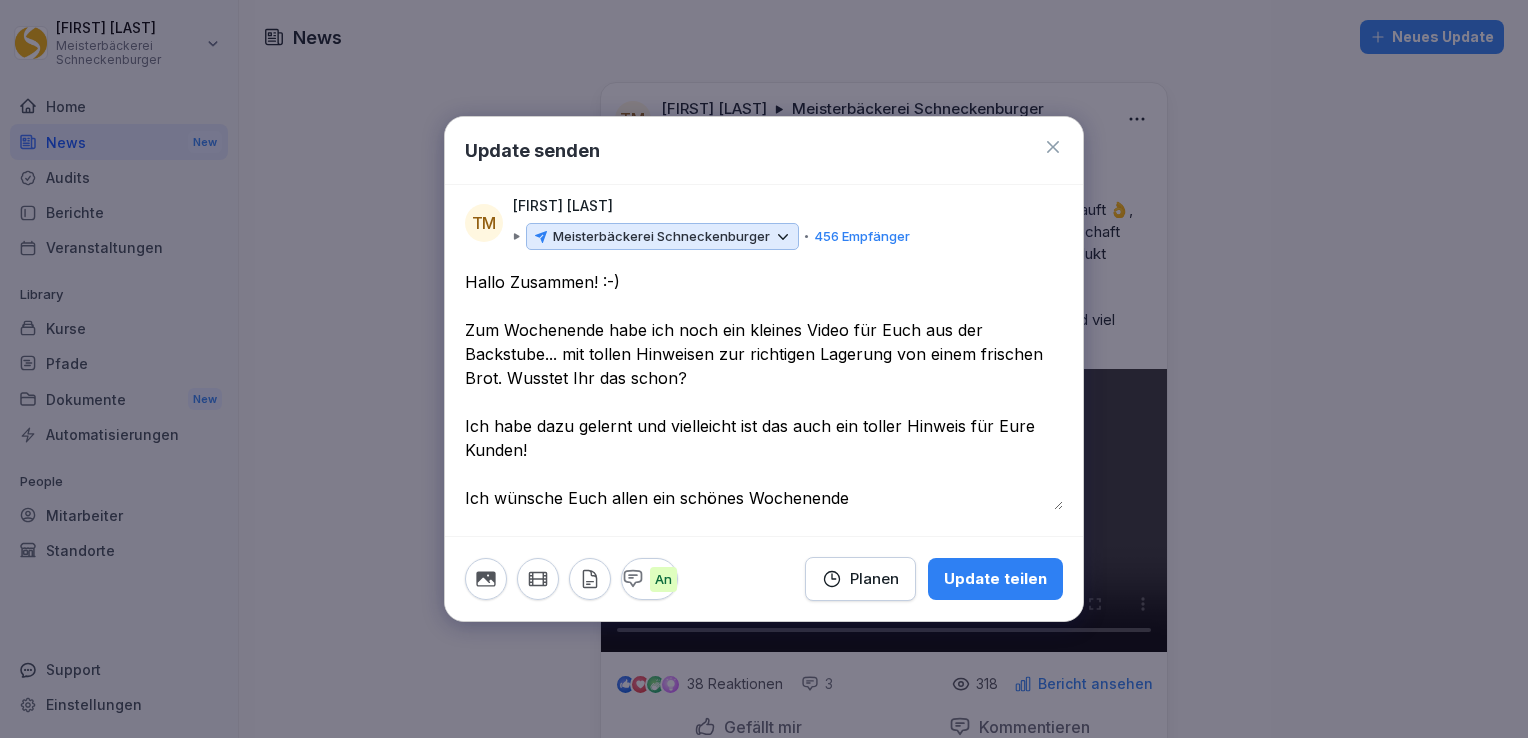click on "**********" at bounding box center (764, 390) 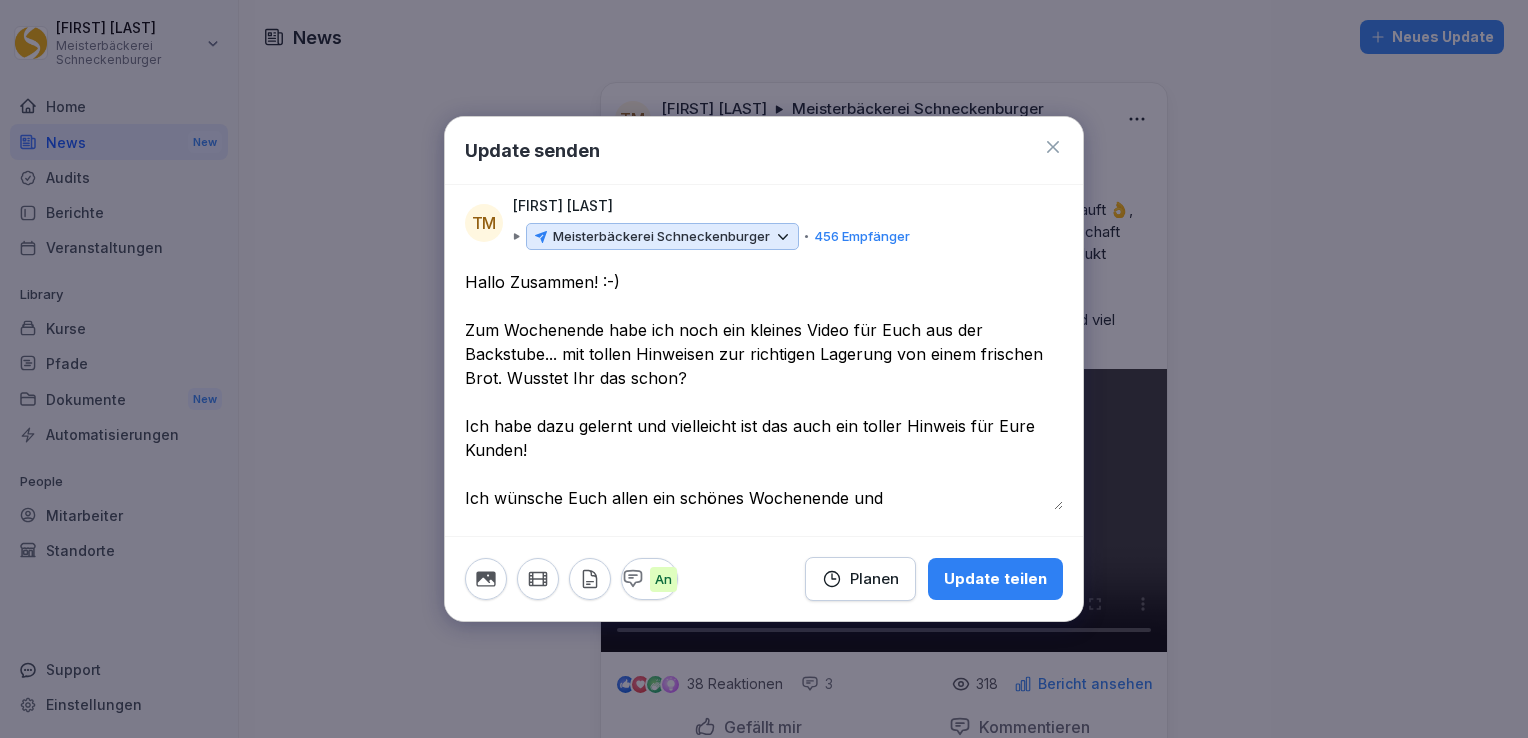 click on "**********" at bounding box center [764, 390] 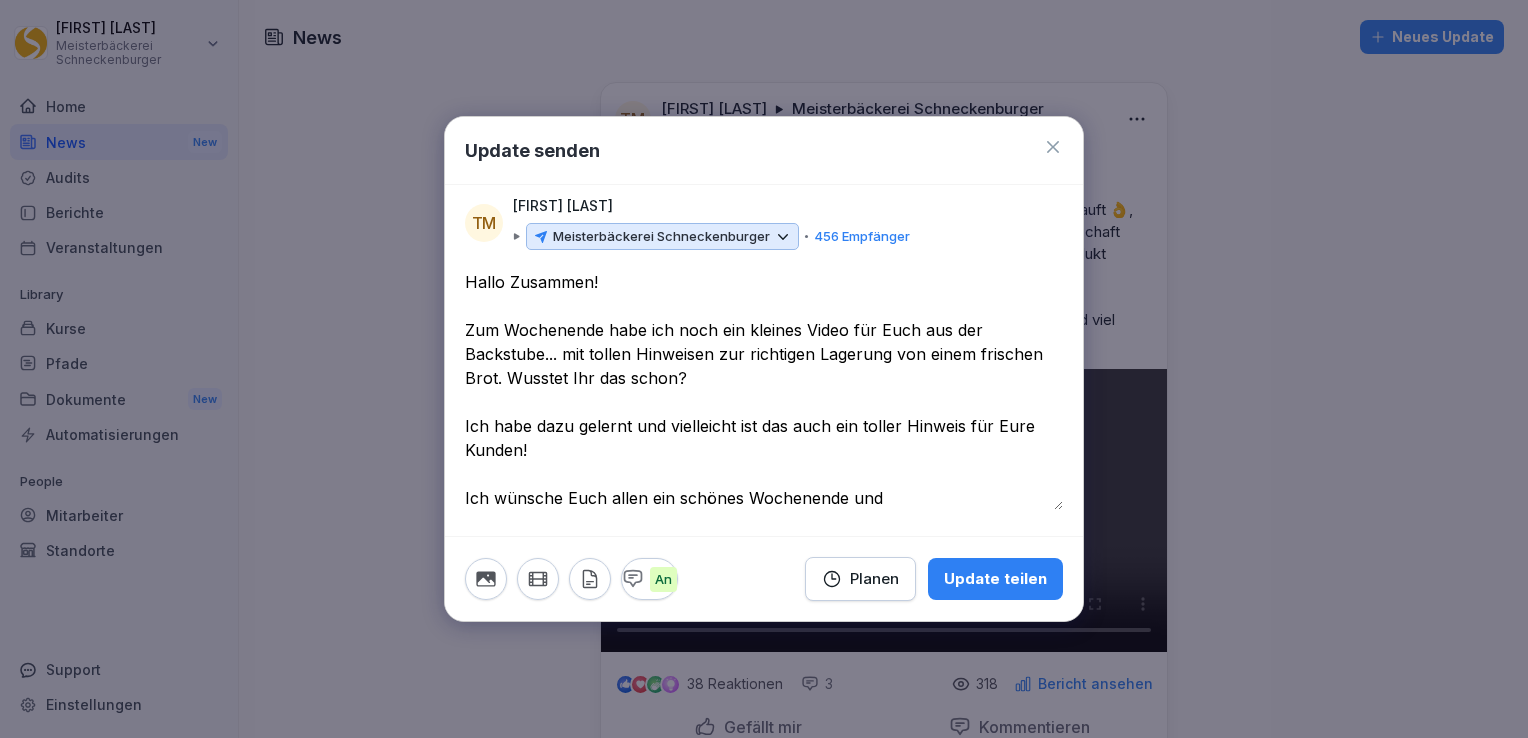 click 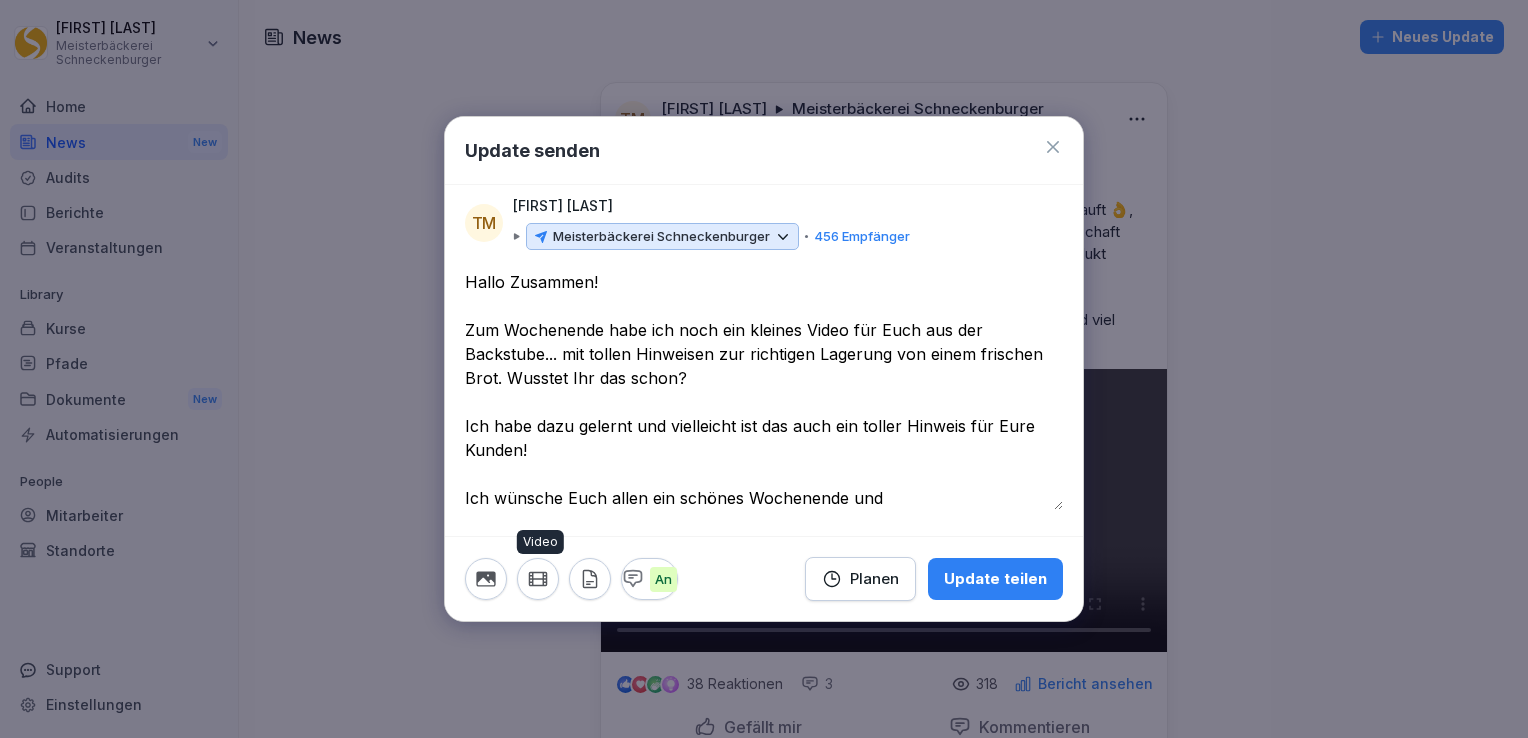 click 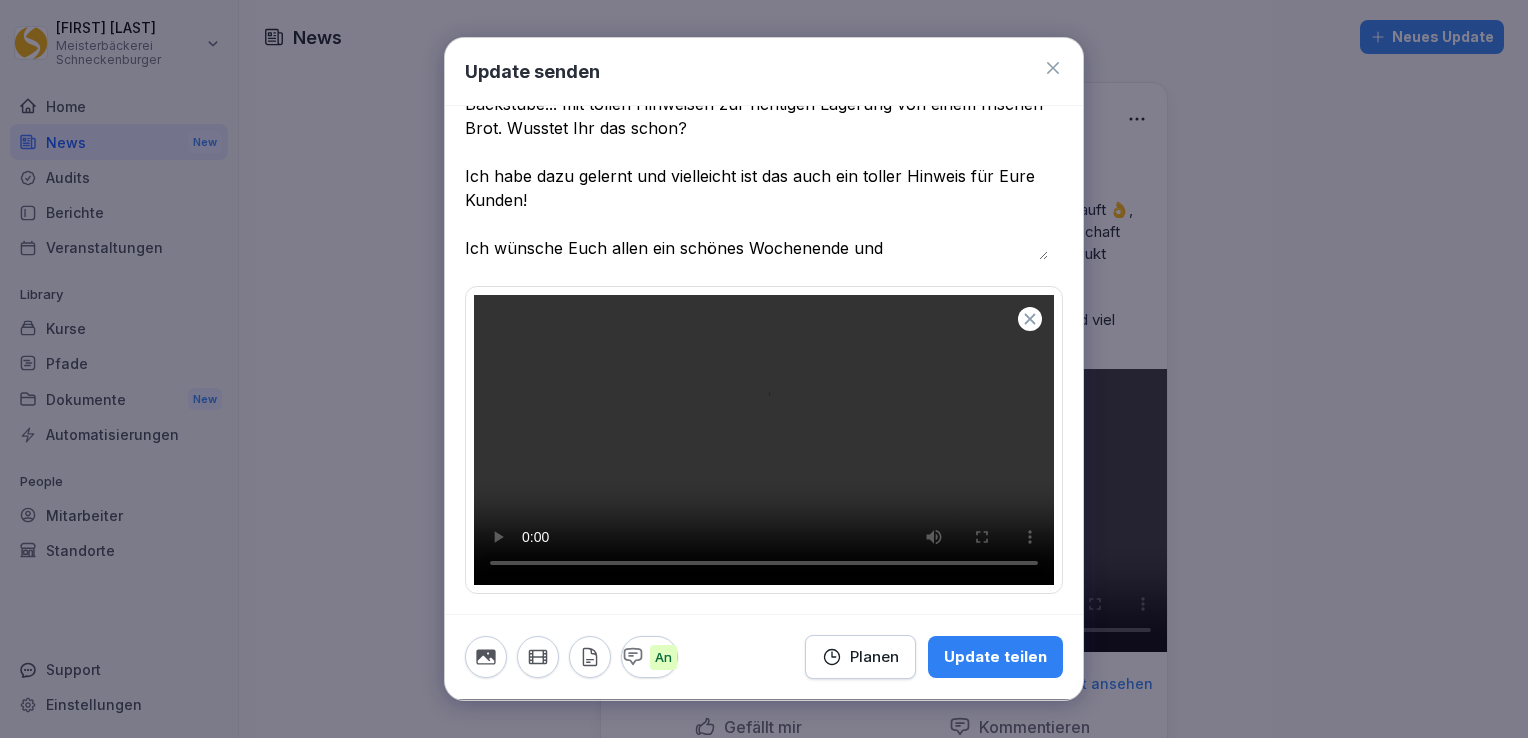 scroll, scrollTop: 0, scrollLeft: 0, axis: both 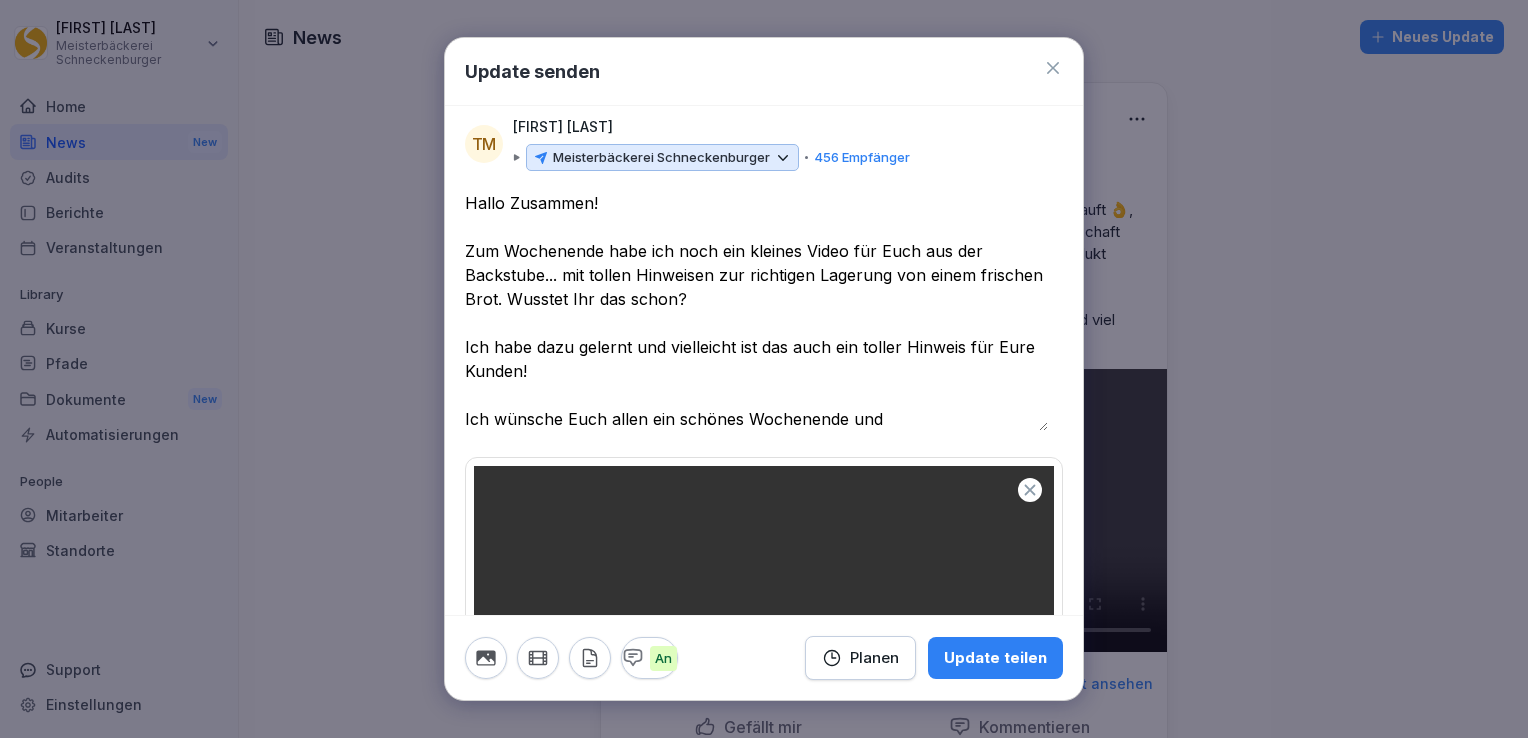 click on "**********" at bounding box center (756, 311) 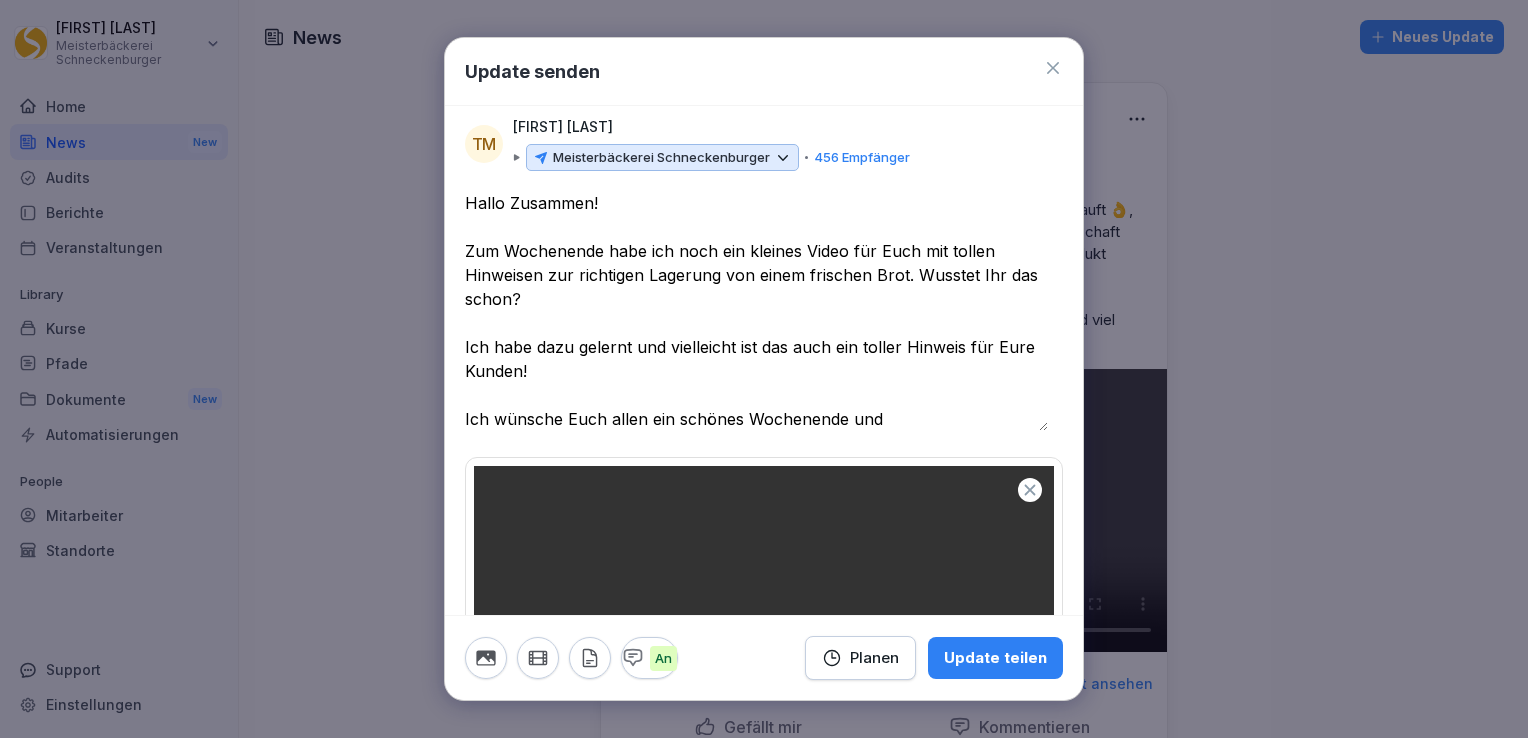 click on "**********" at bounding box center [756, 311] 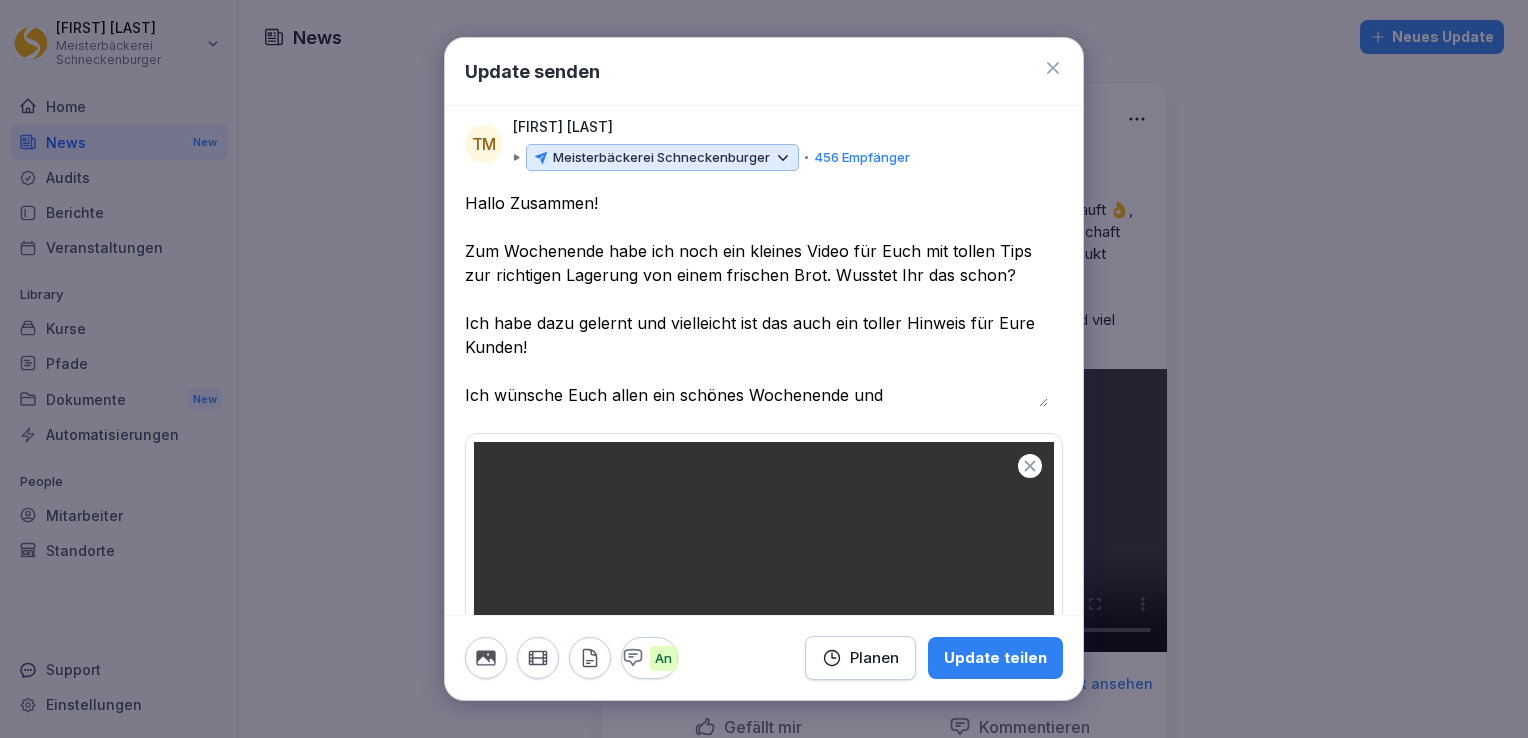 click on "**********" at bounding box center [756, 299] 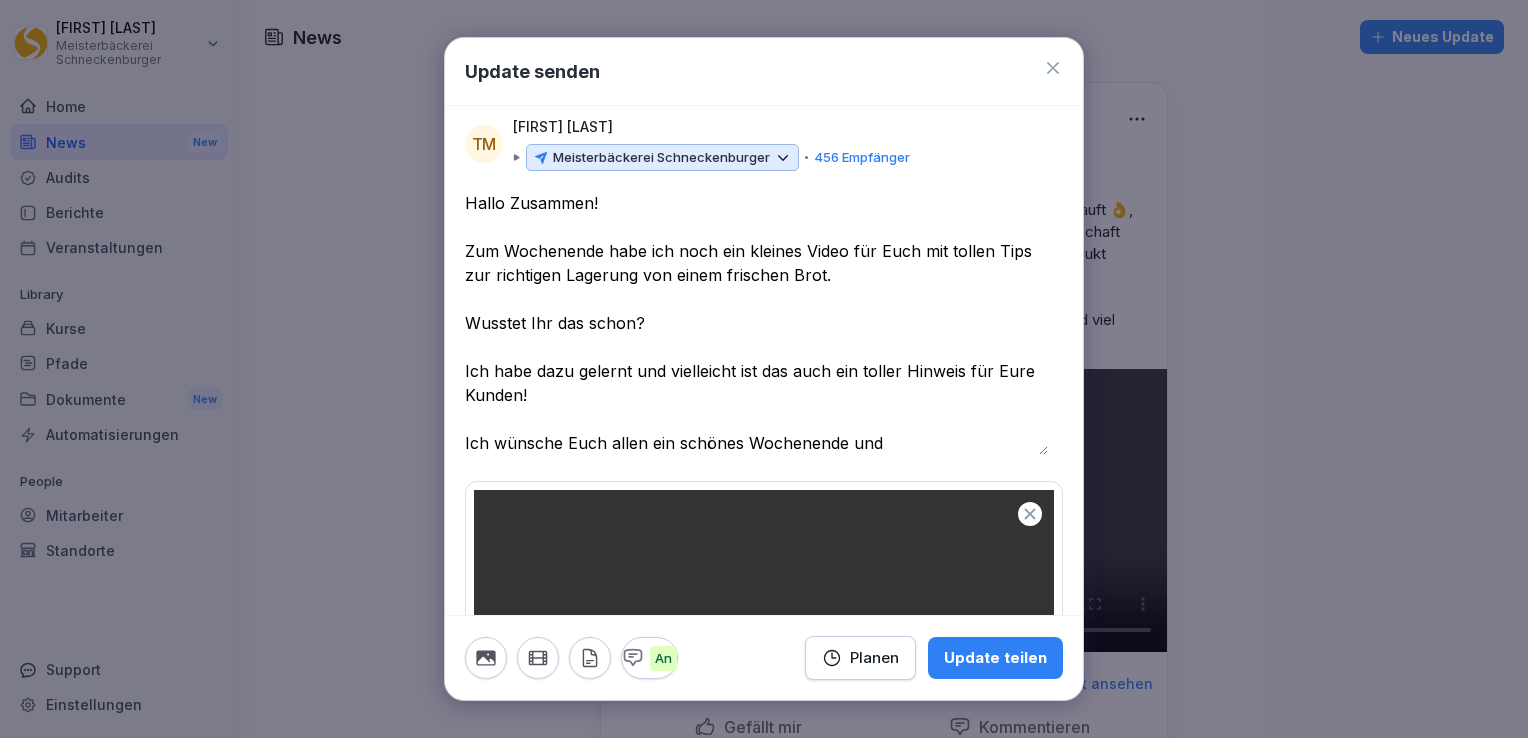 click on "**********" at bounding box center [756, 323] 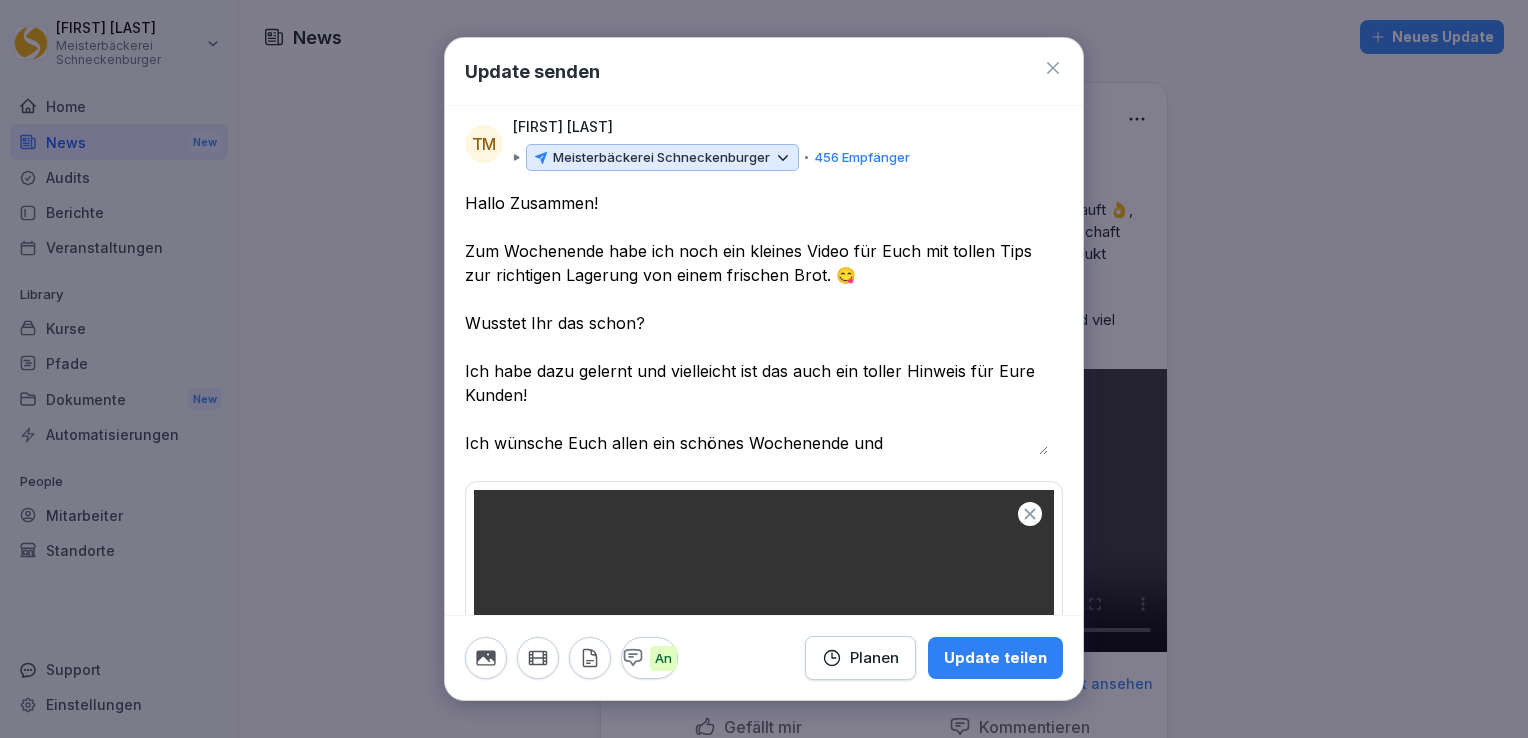 click on "**********" at bounding box center [756, 323] 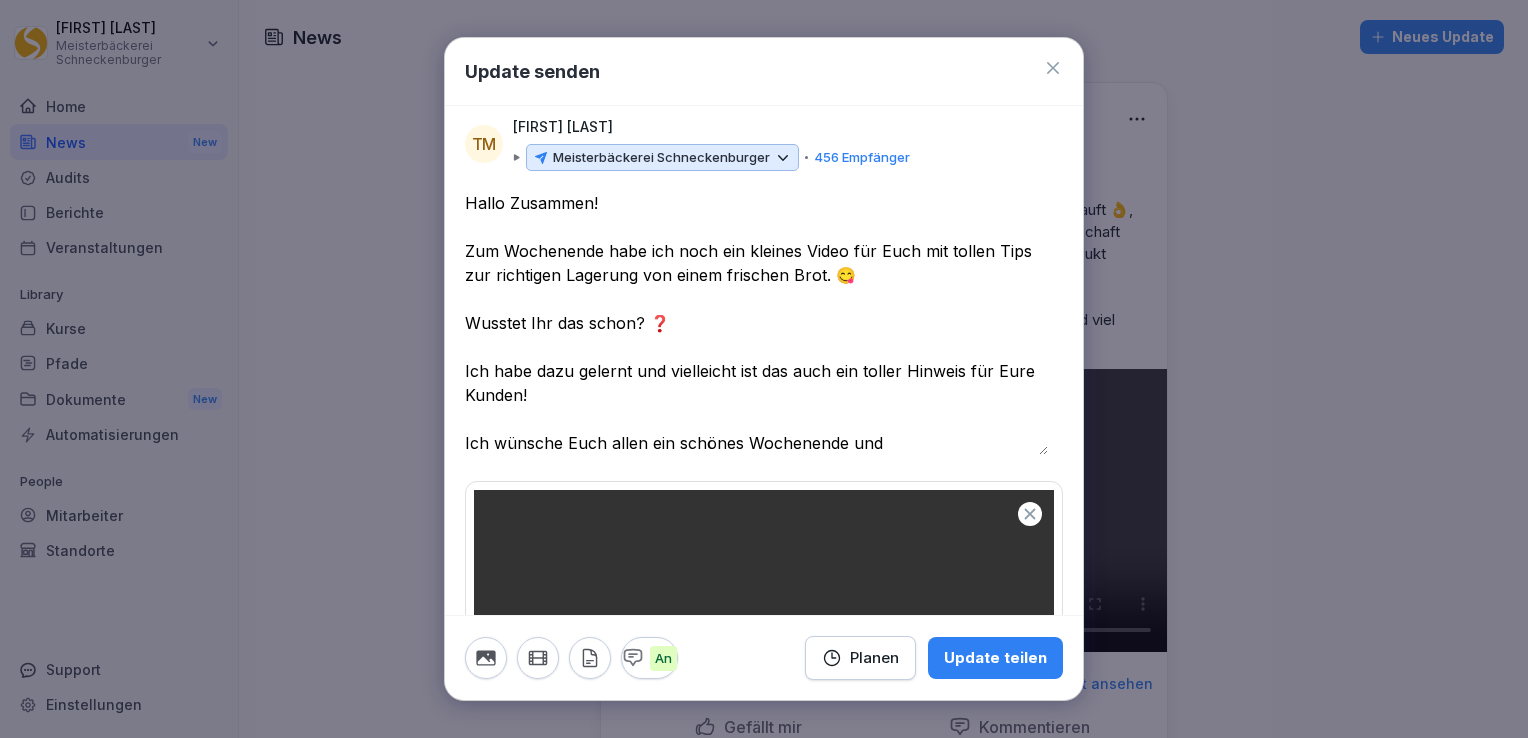 click on "**********" at bounding box center (756, 323) 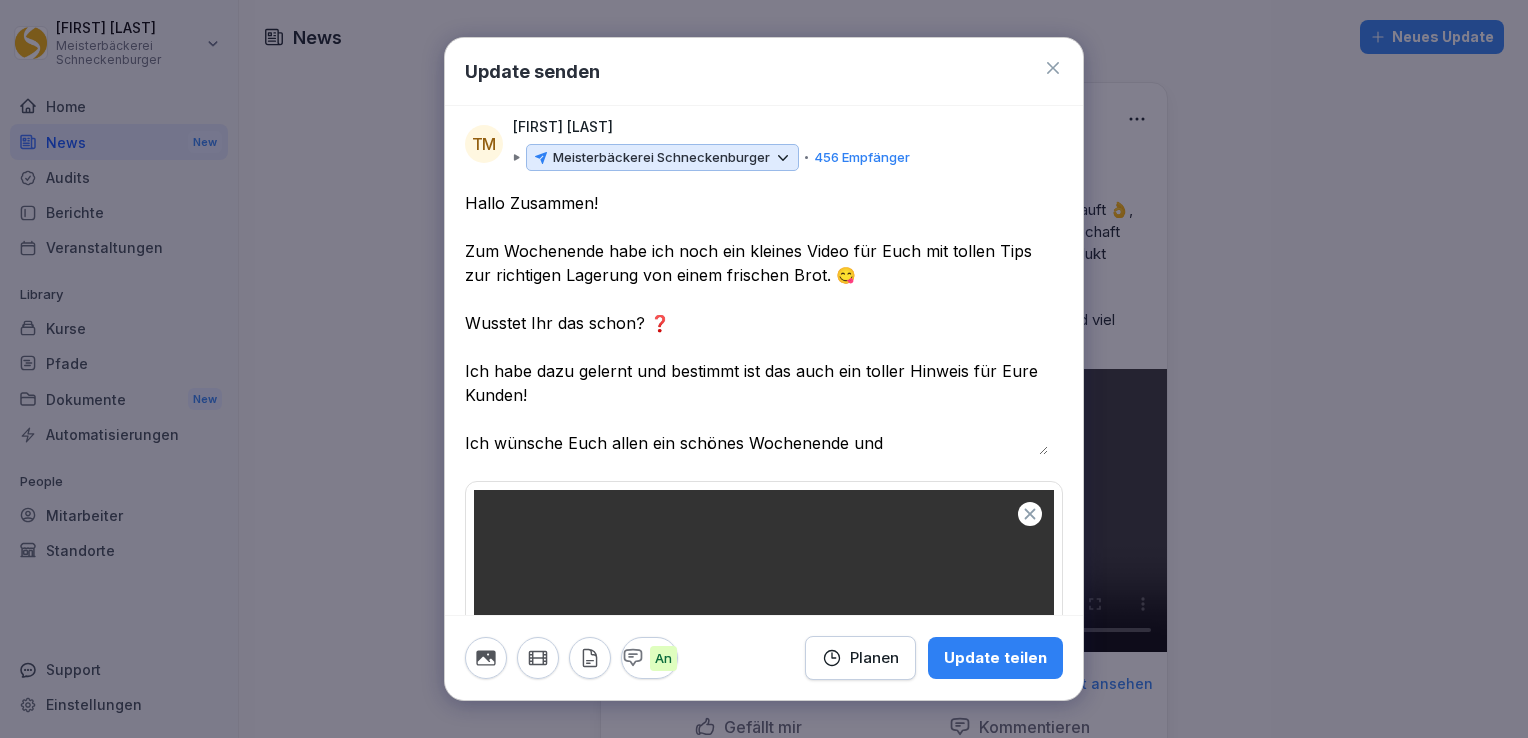 click on "**********" at bounding box center (756, 323) 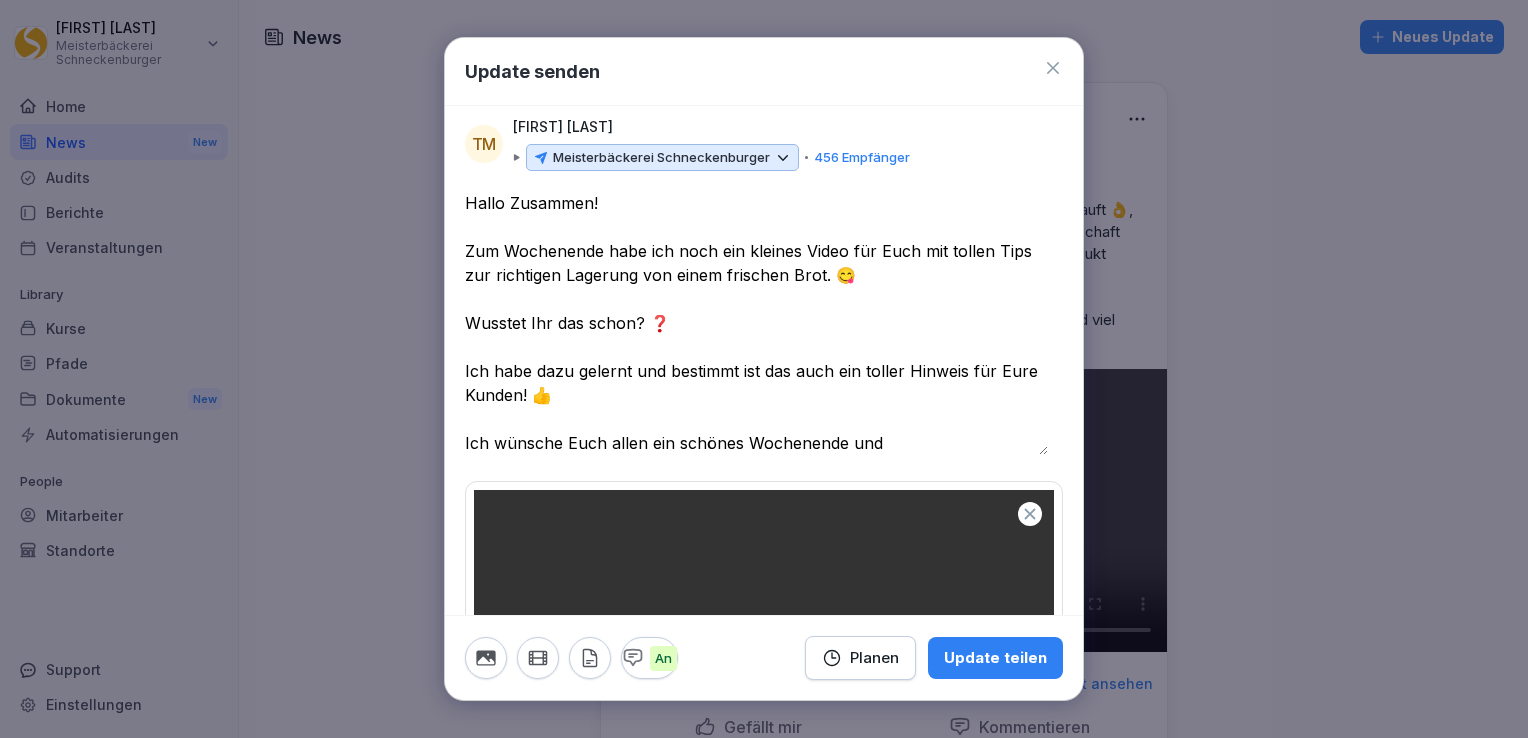 click on "**********" at bounding box center (756, 323) 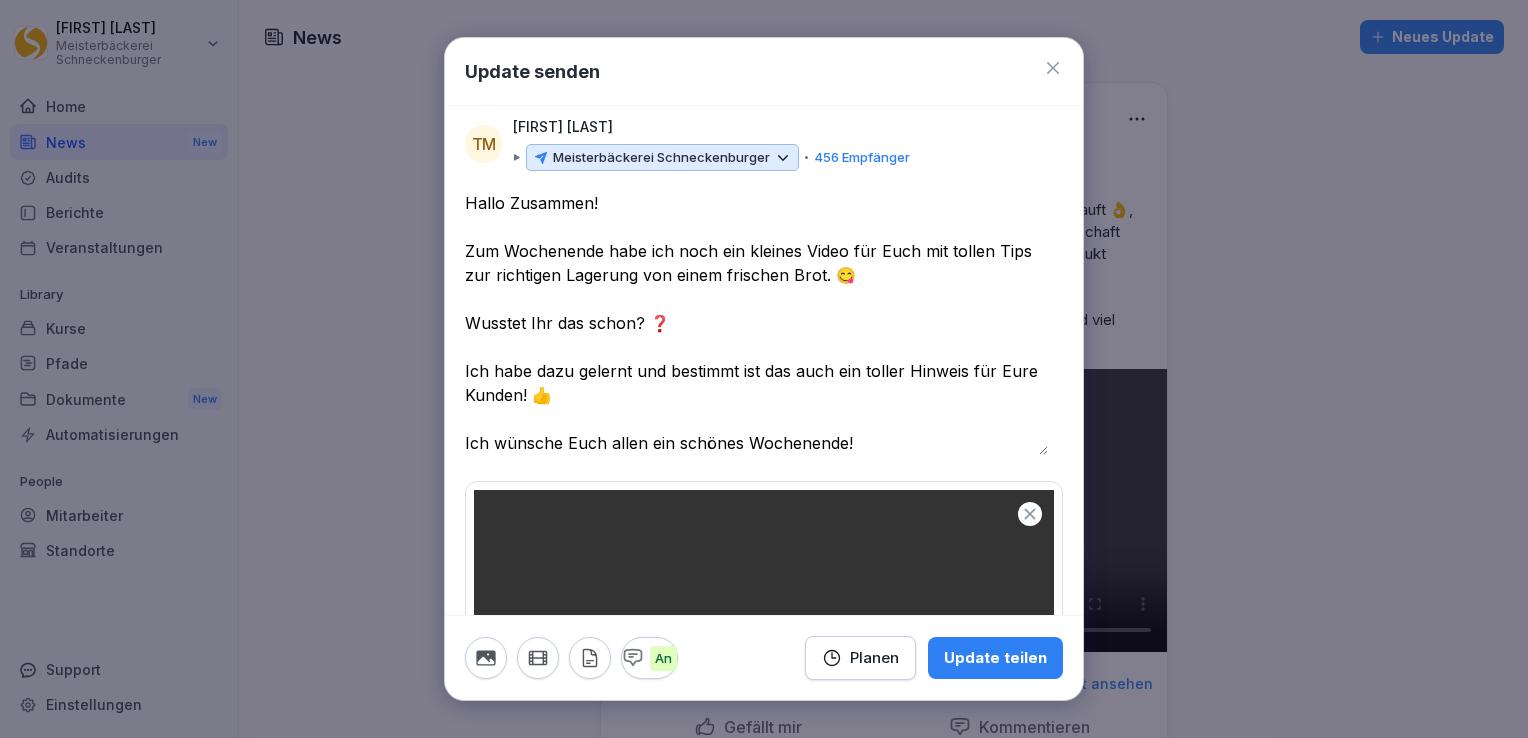 drag, startPoint x: 849, startPoint y: 463, endPoint x: 751, endPoint y: 454, distance: 98.4124 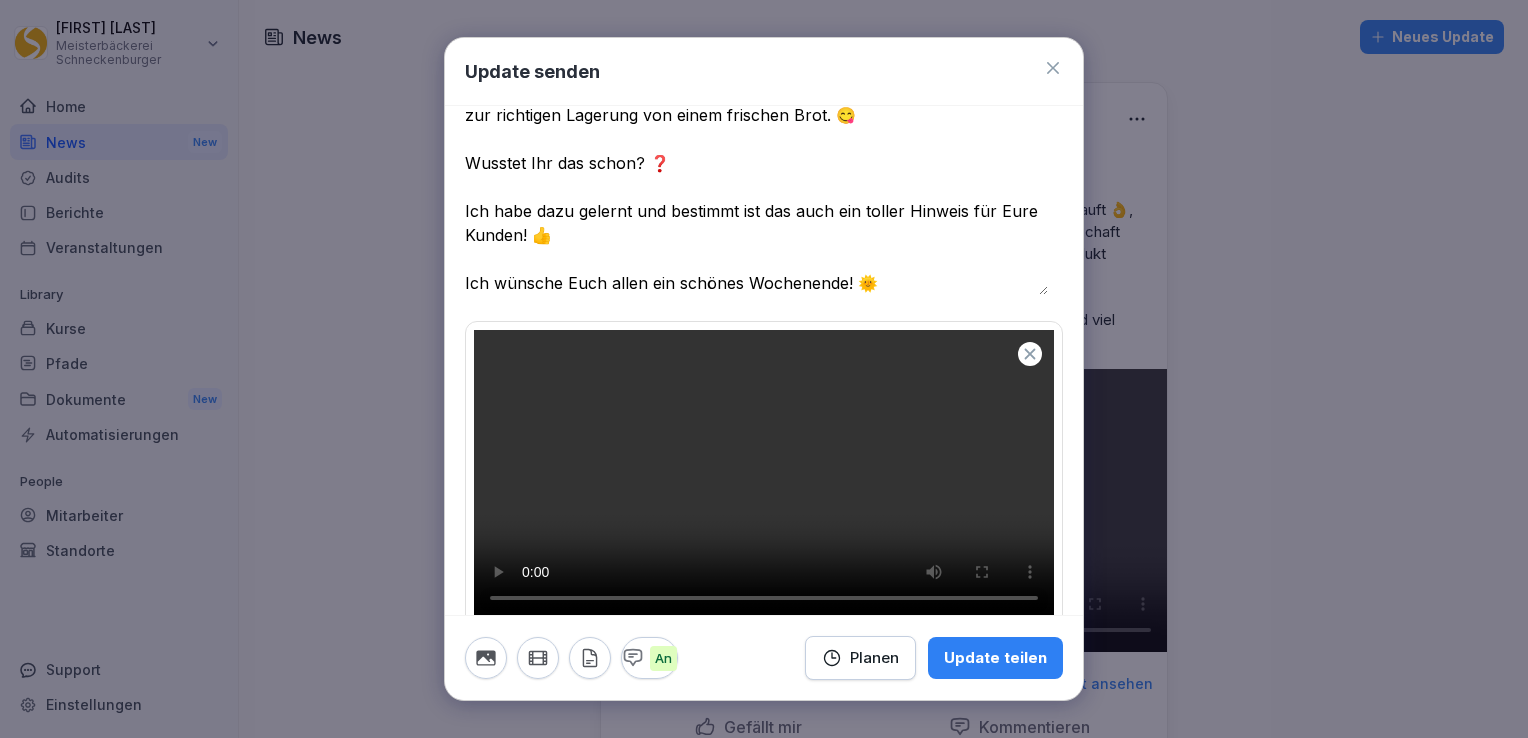 scroll, scrollTop: 160, scrollLeft: 0, axis: vertical 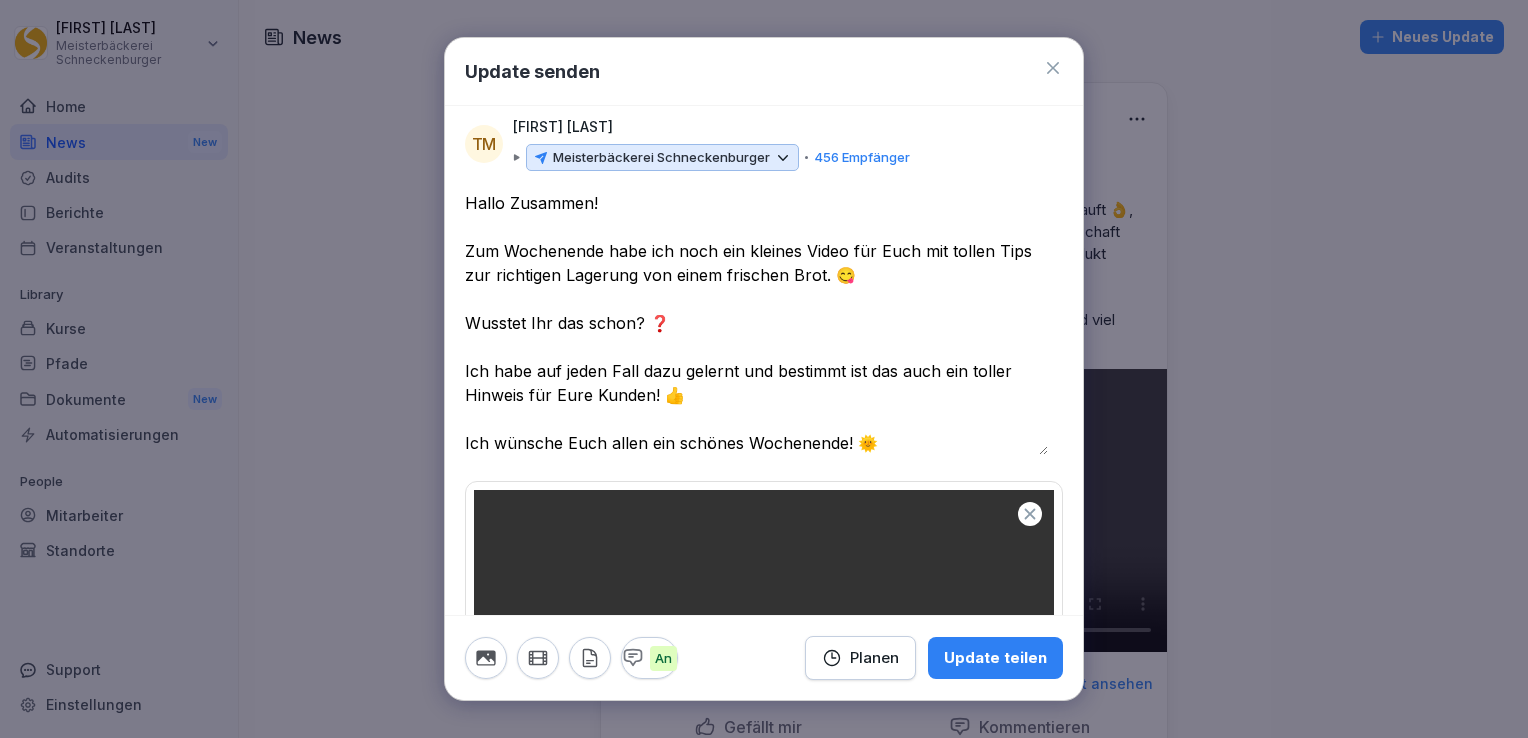 click on "**********" at bounding box center [756, 323] 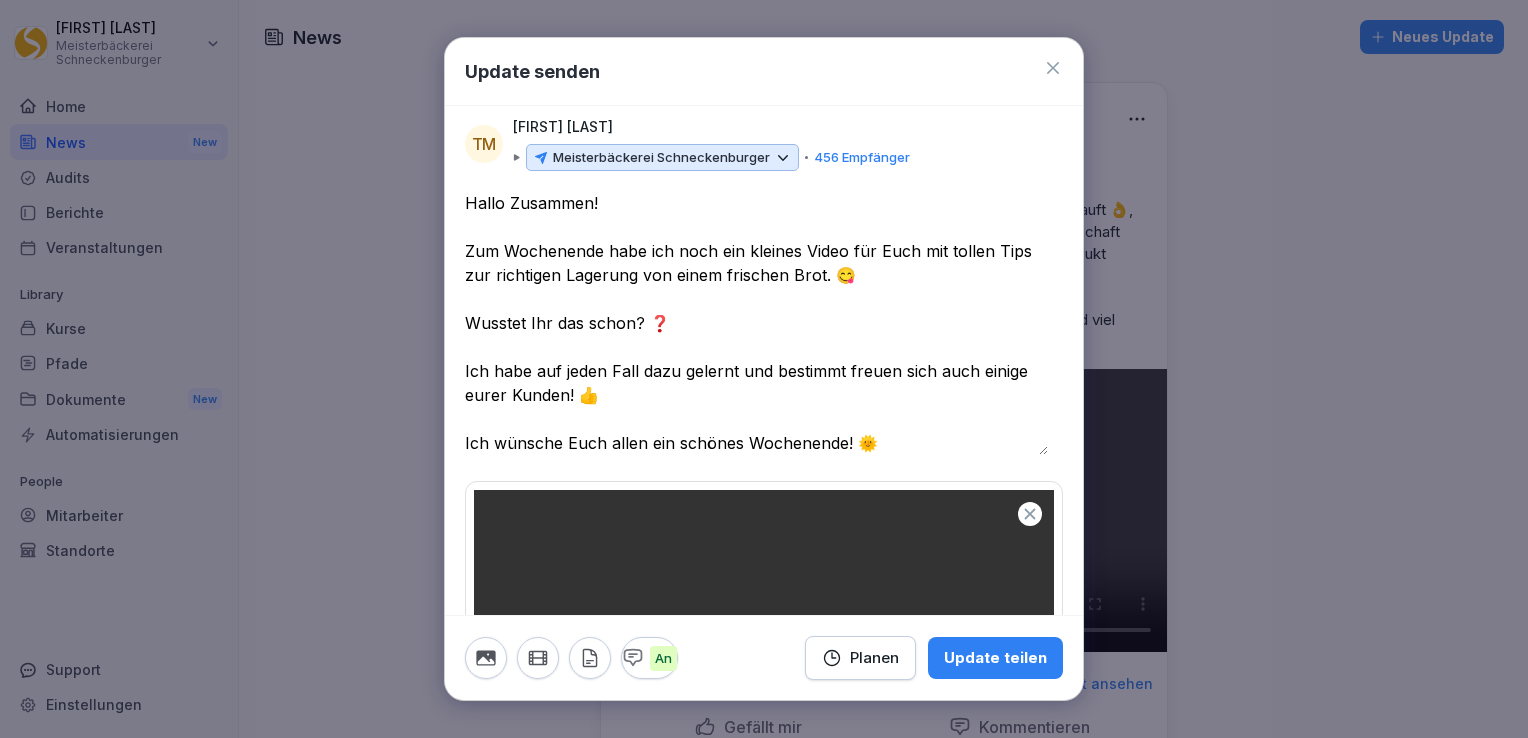 type on "**********" 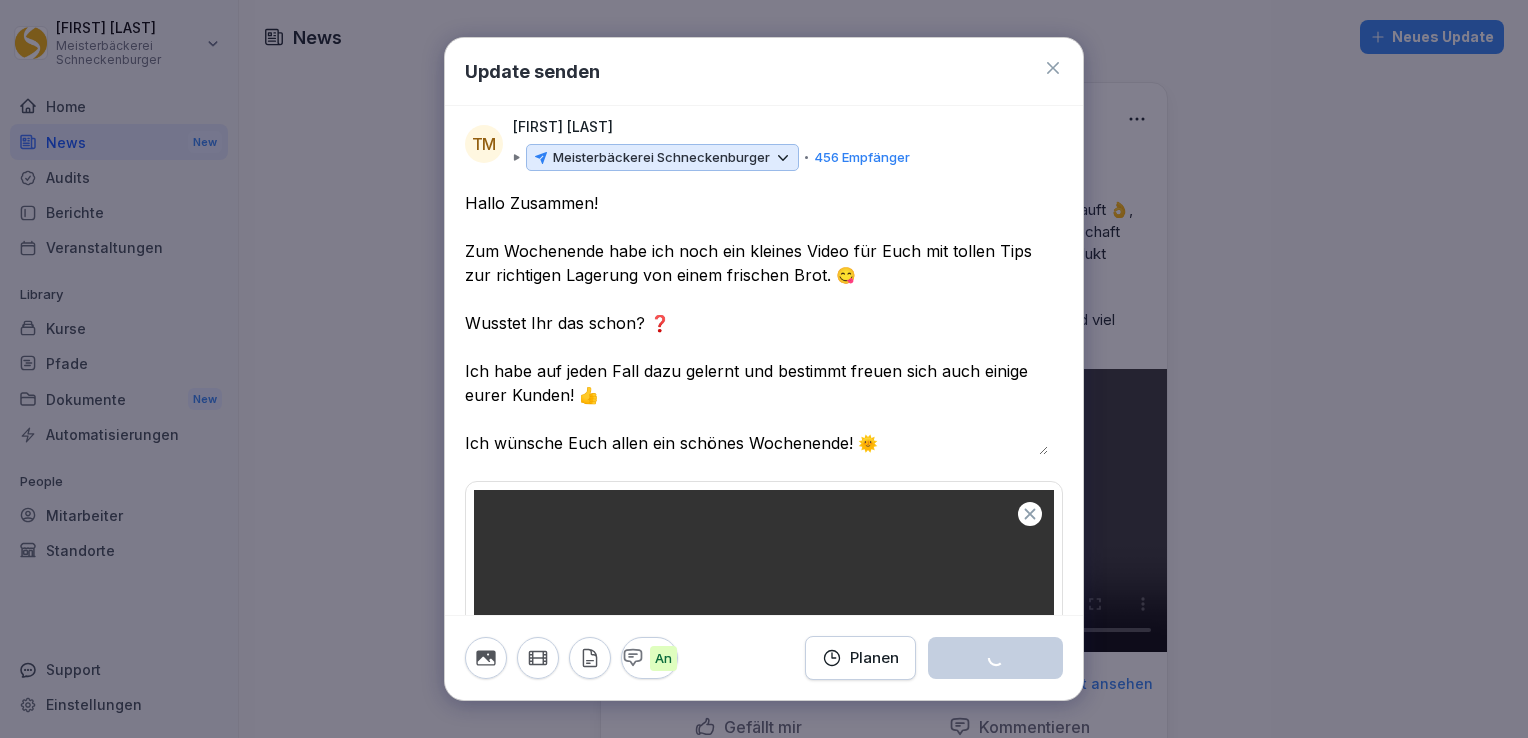 click 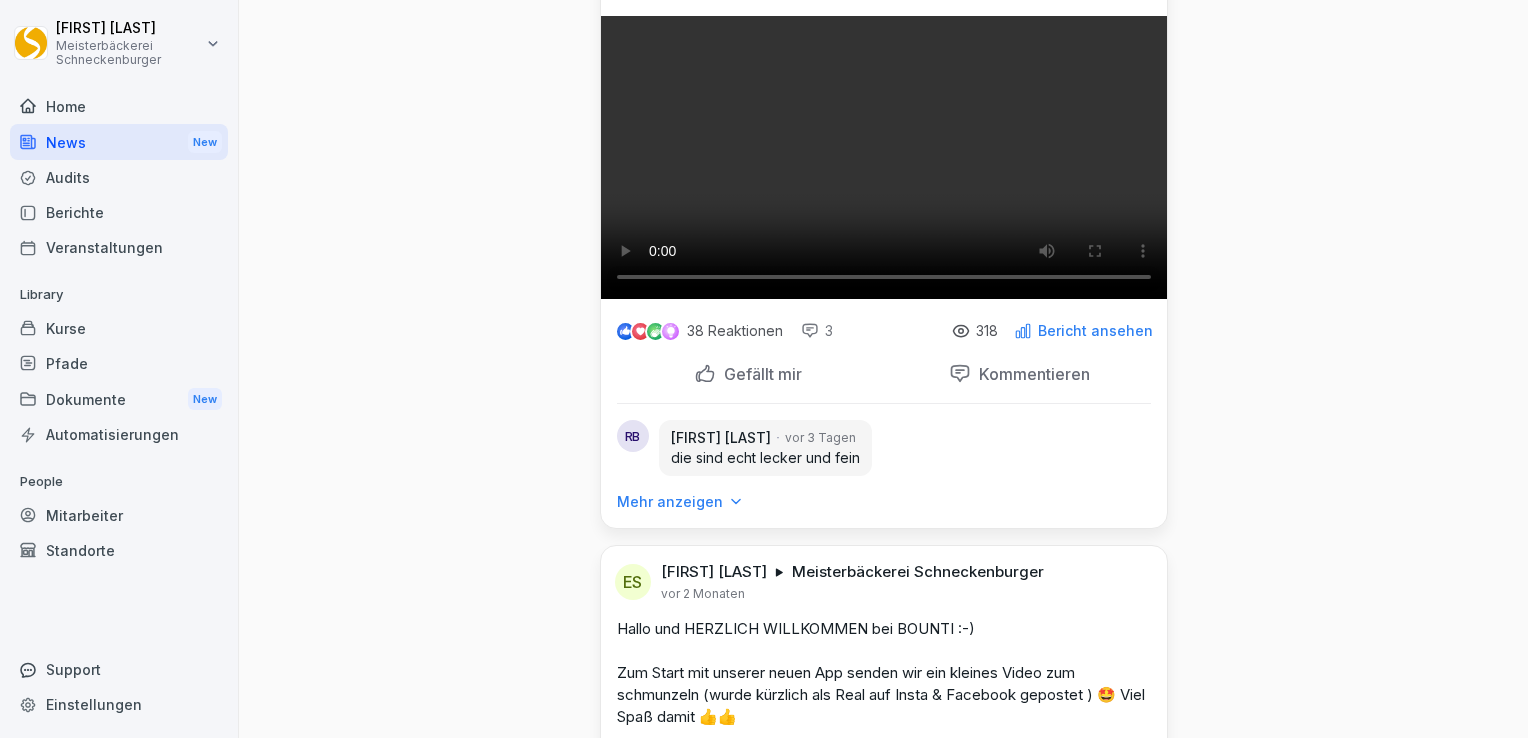 scroll, scrollTop: 0, scrollLeft: 0, axis: both 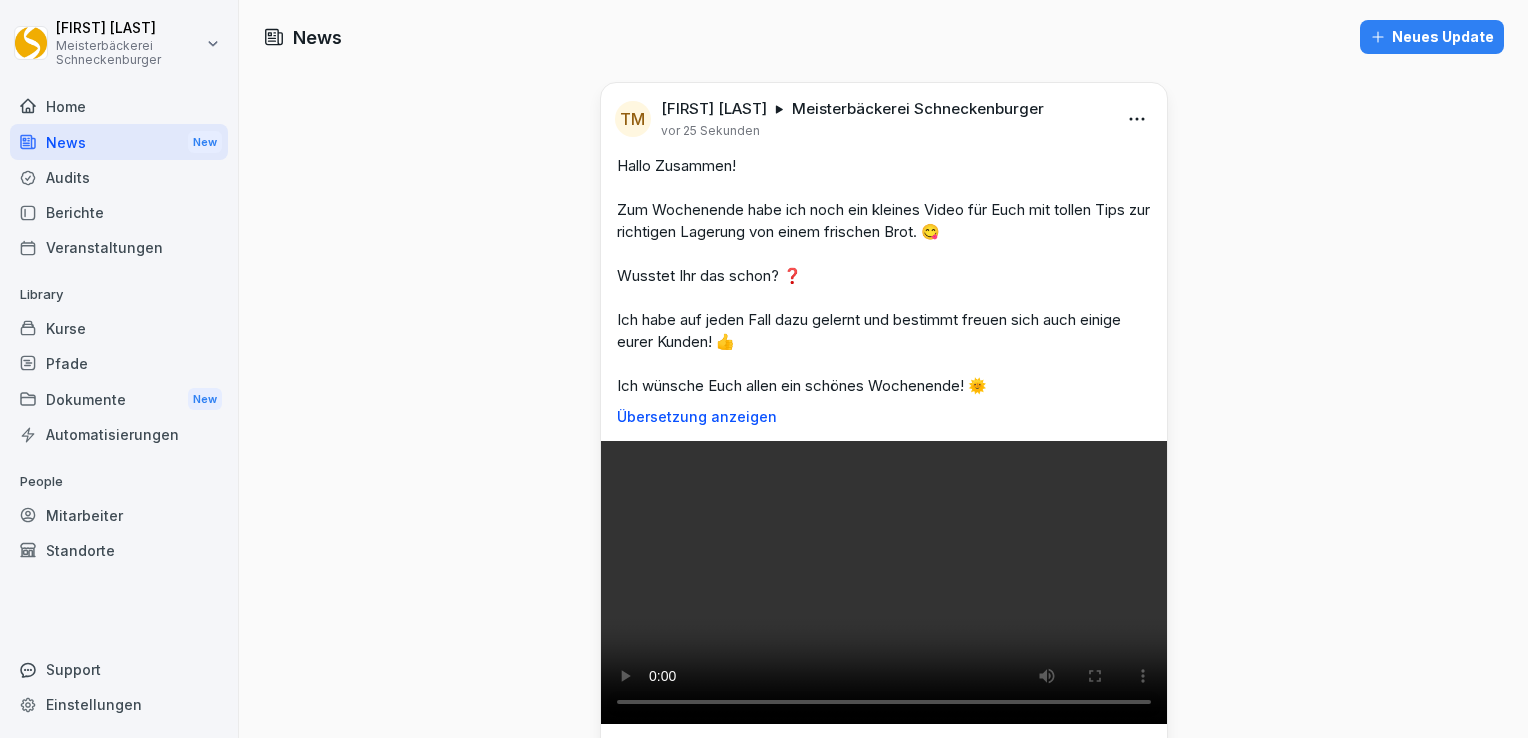 click on "Home" at bounding box center [119, 106] 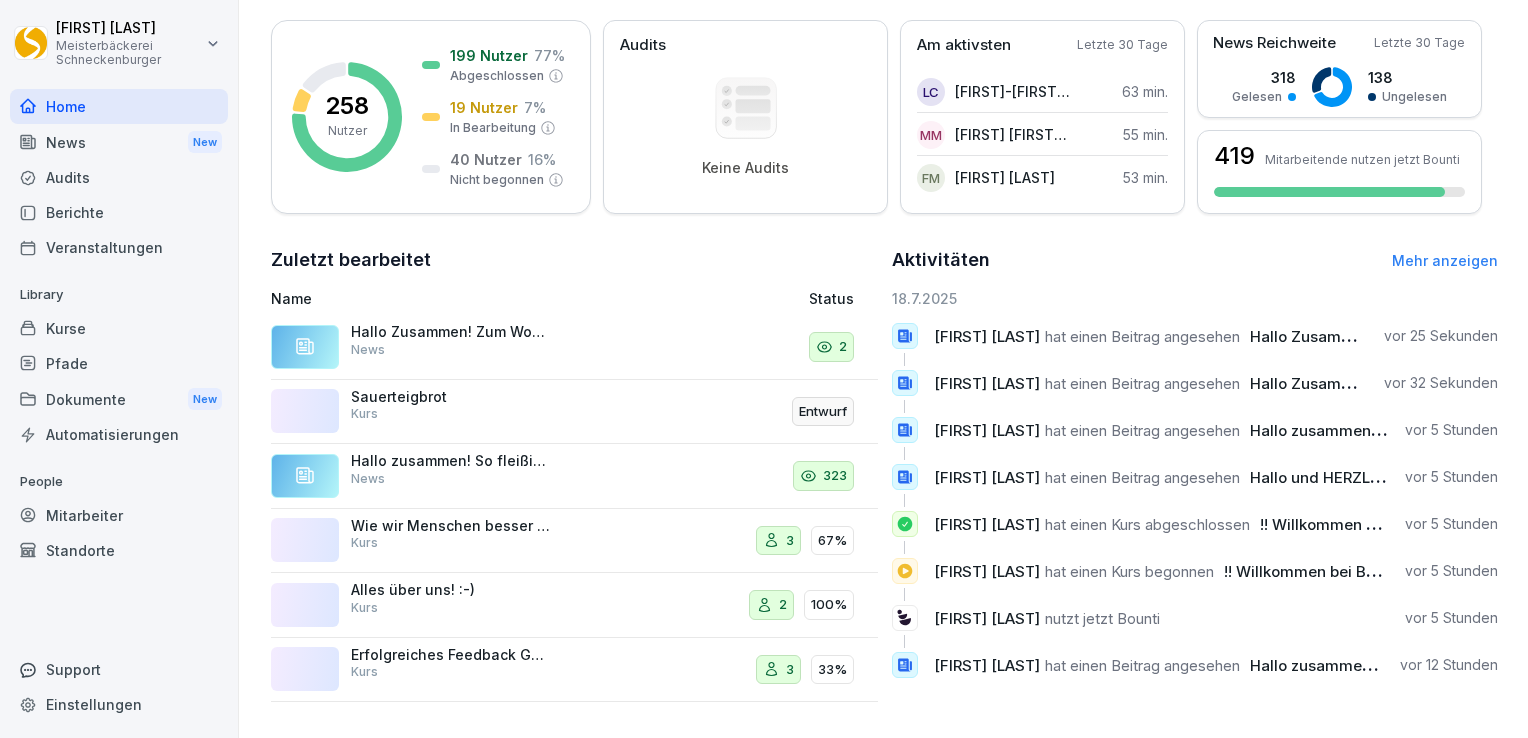 scroll, scrollTop: 288, scrollLeft: 0, axis: vertical 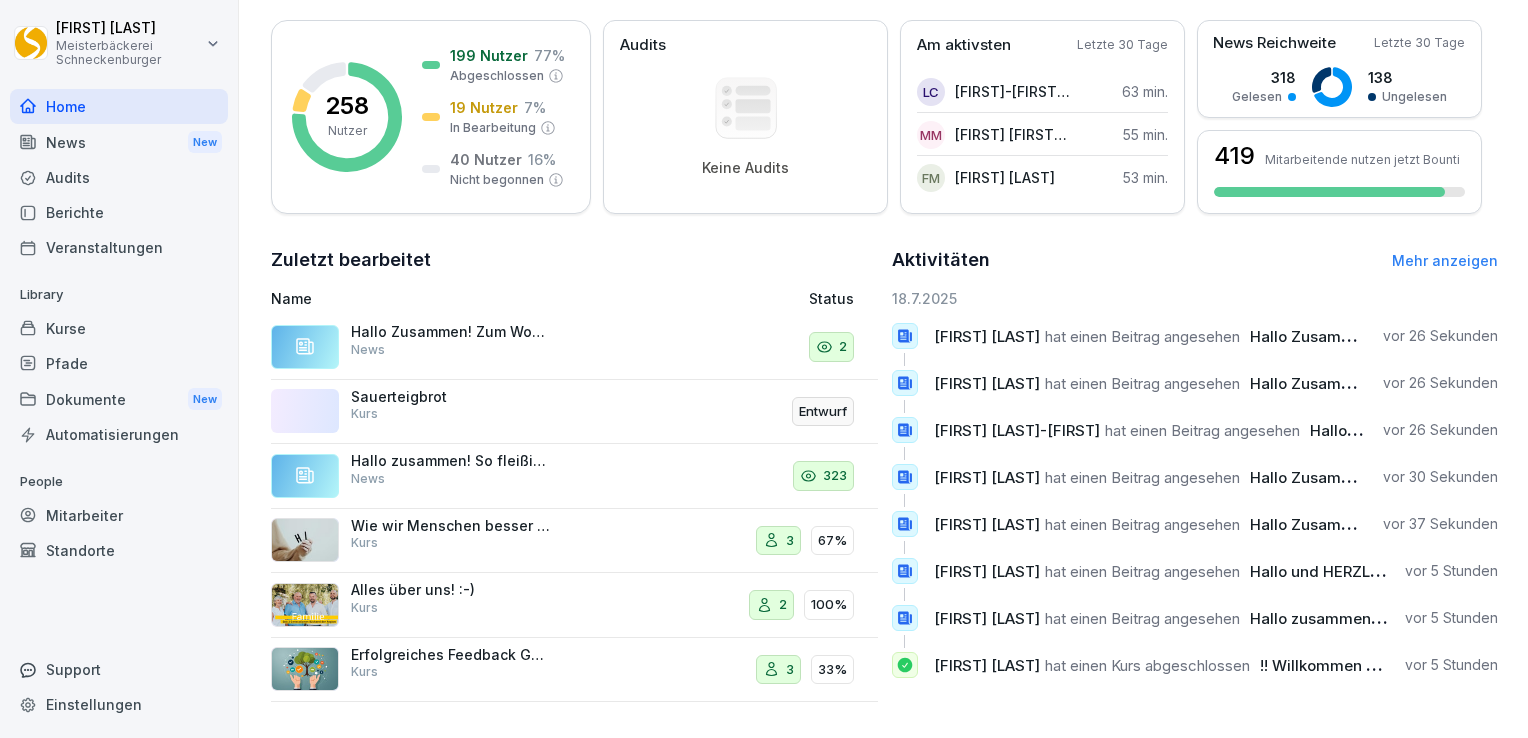 click on "Kurse" at bounding box center (119, 328) 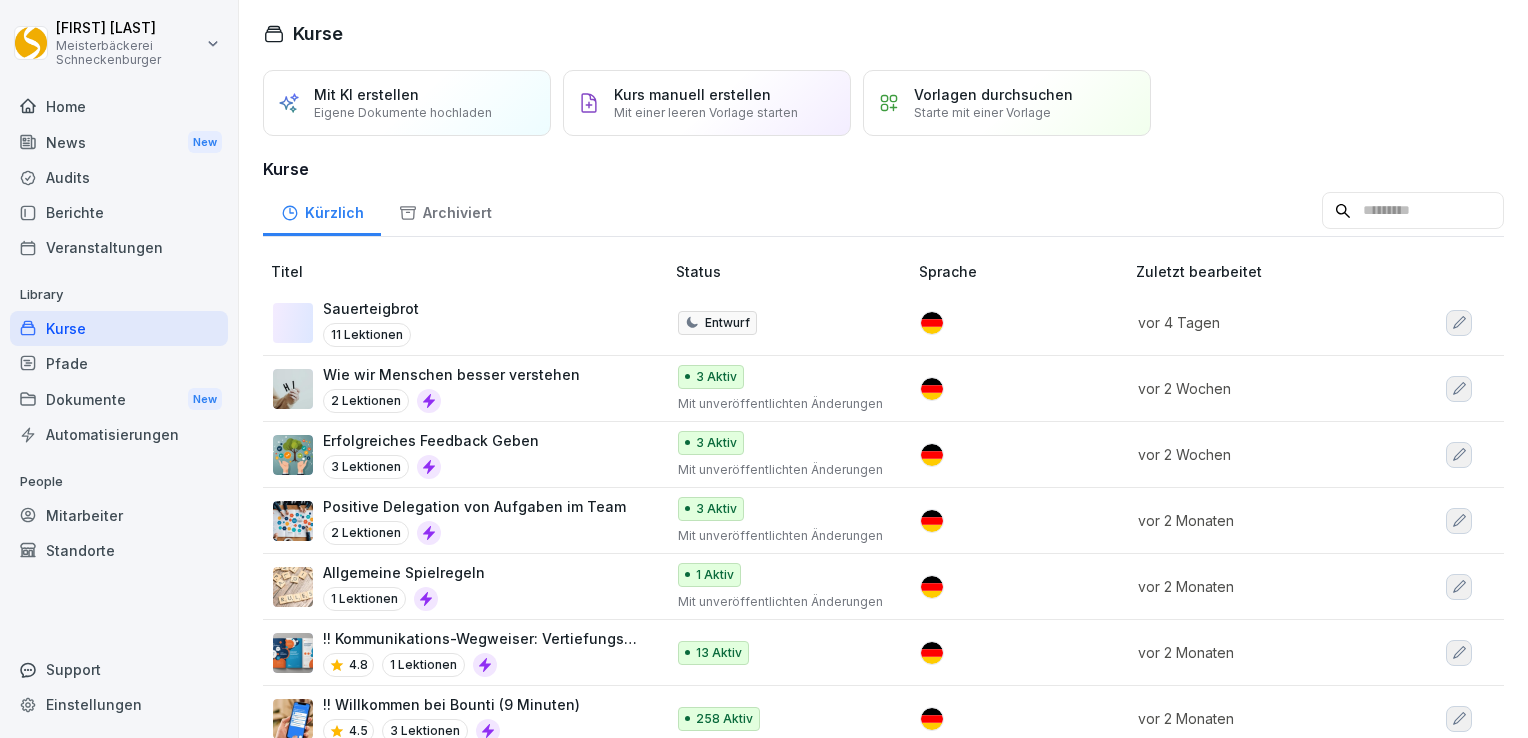 scroll, scrollTop: 0, scrollLeft: 0, axis: both 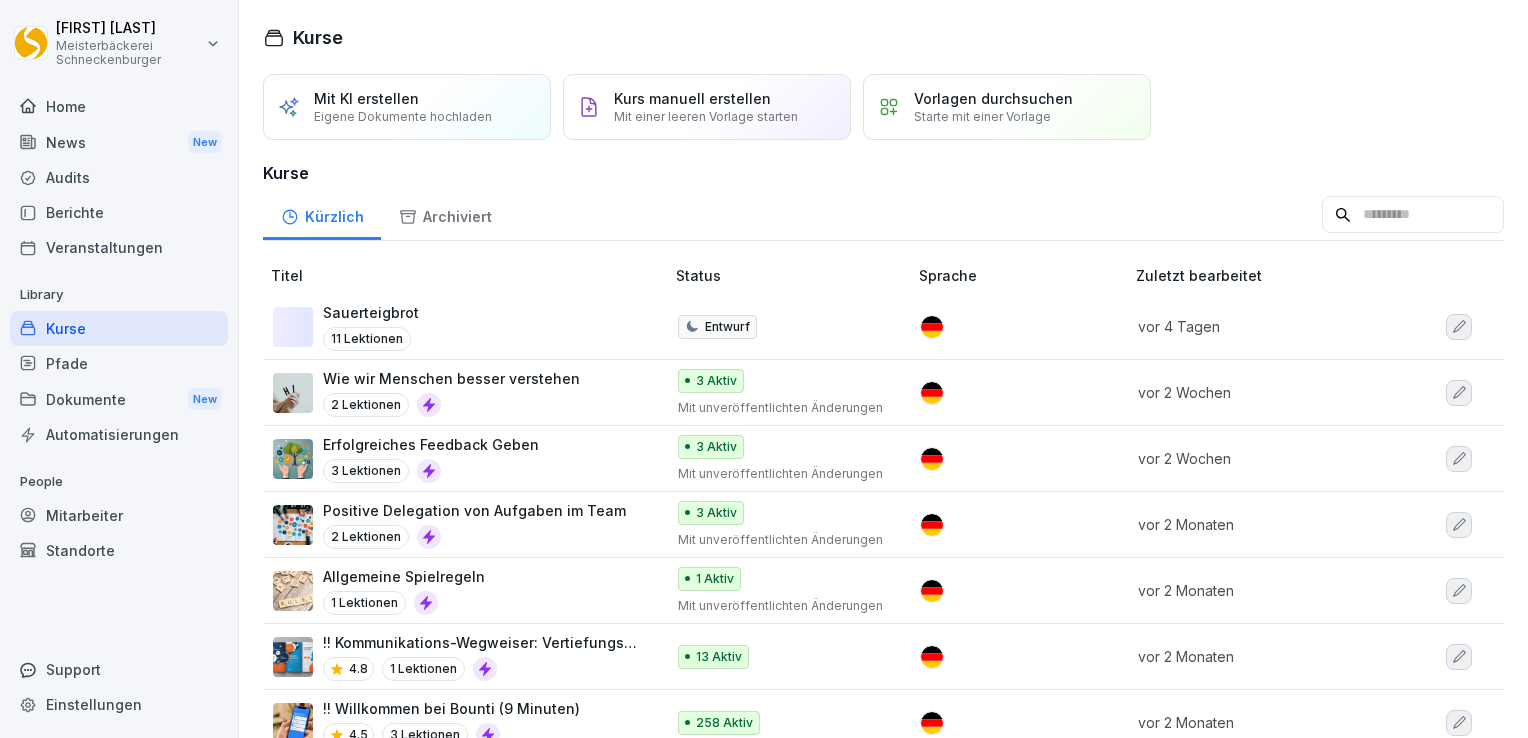 click on "Eigene Dokumente hochladen" at bounding box center (403, 116) 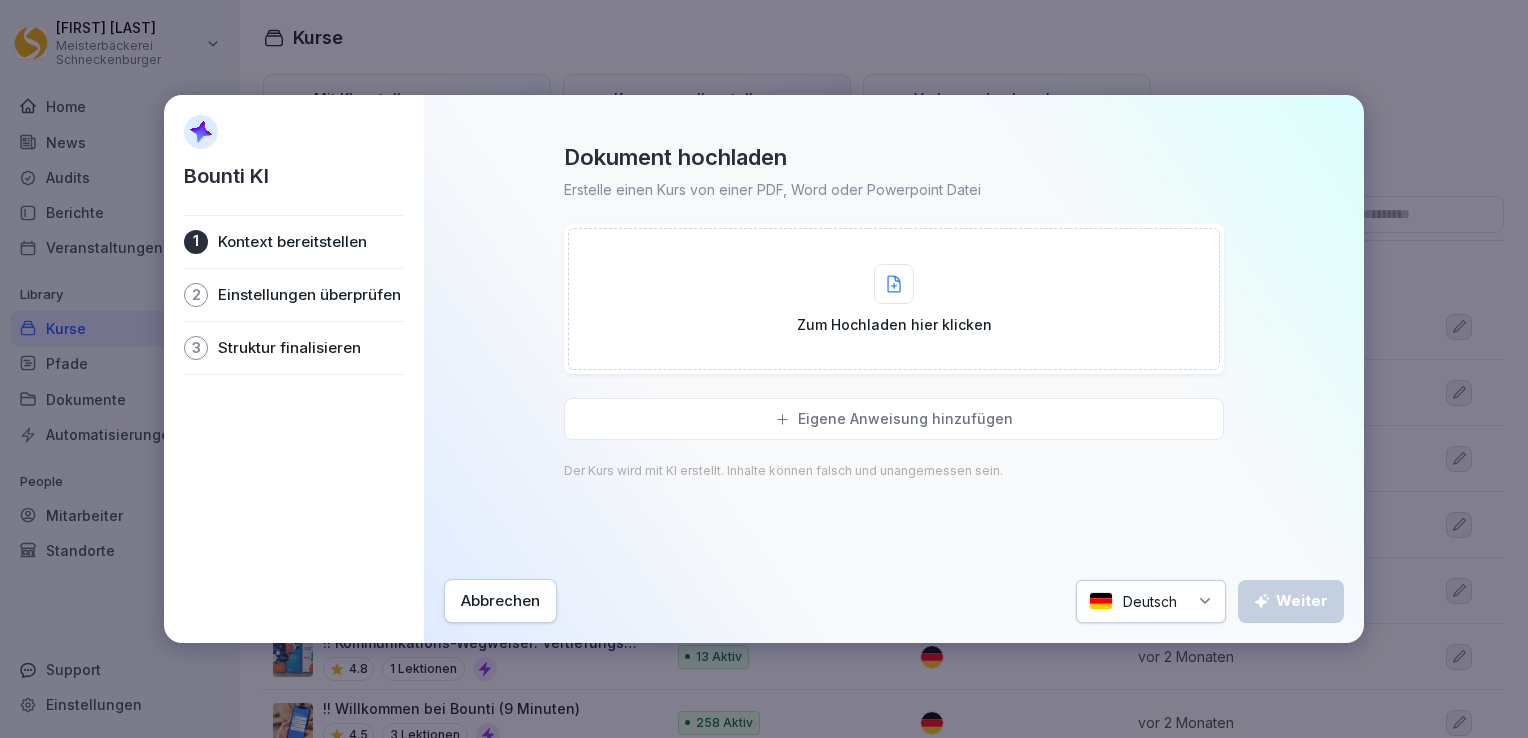 click on "Abbrechen" at bounding box center [500, 601] 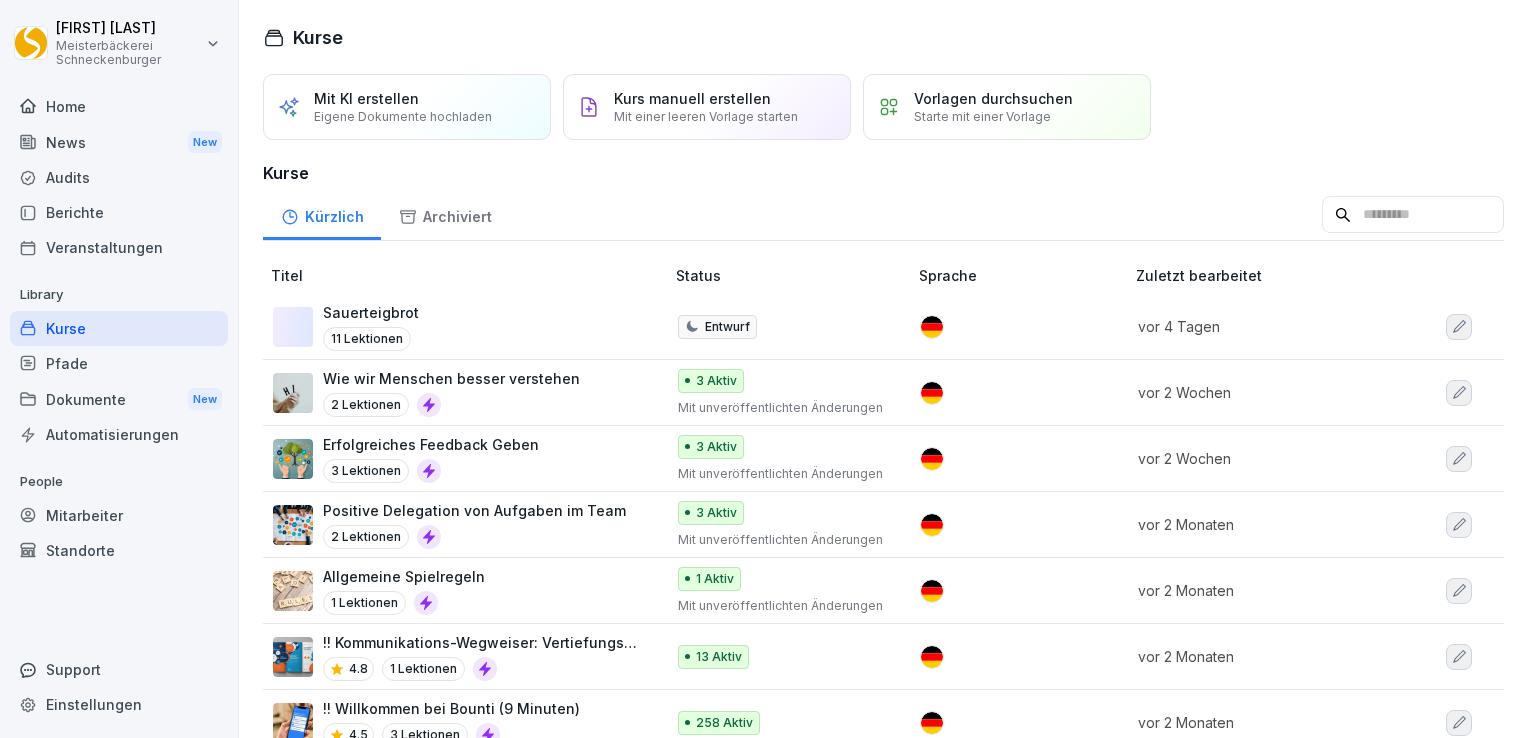 click on "Mit einer leeren Vorlage starten" at bounding box center [706, 116] 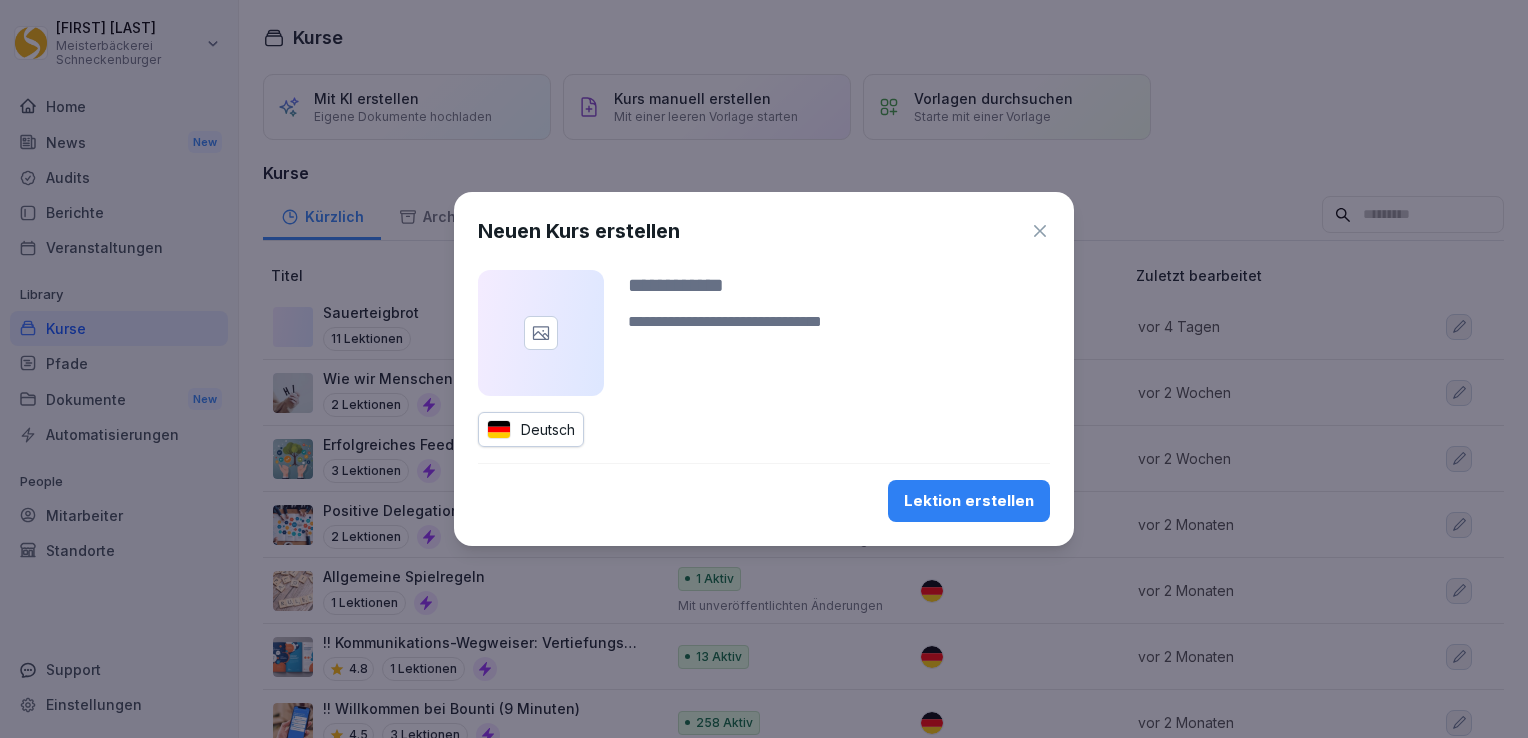 click at bounding box center (541, 333) 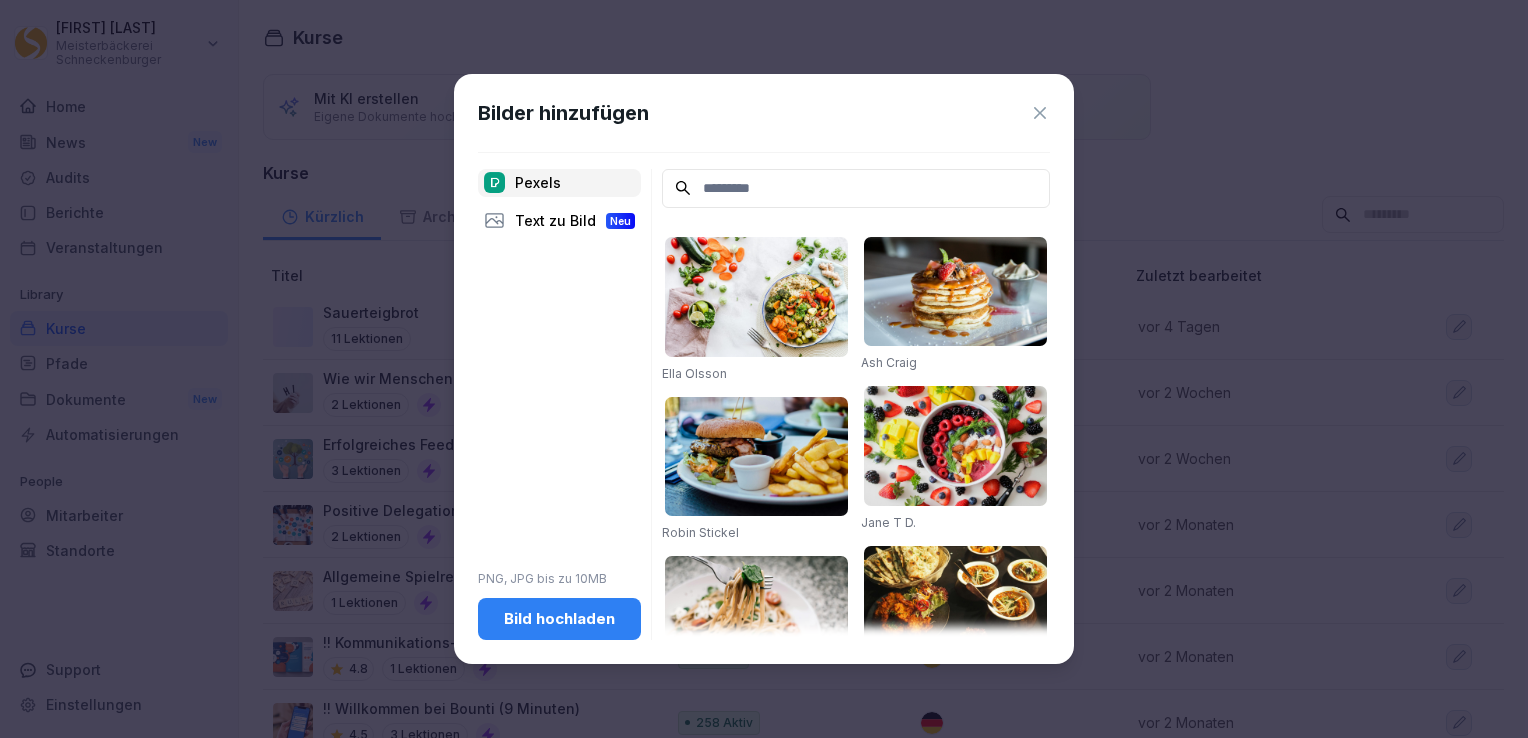 click 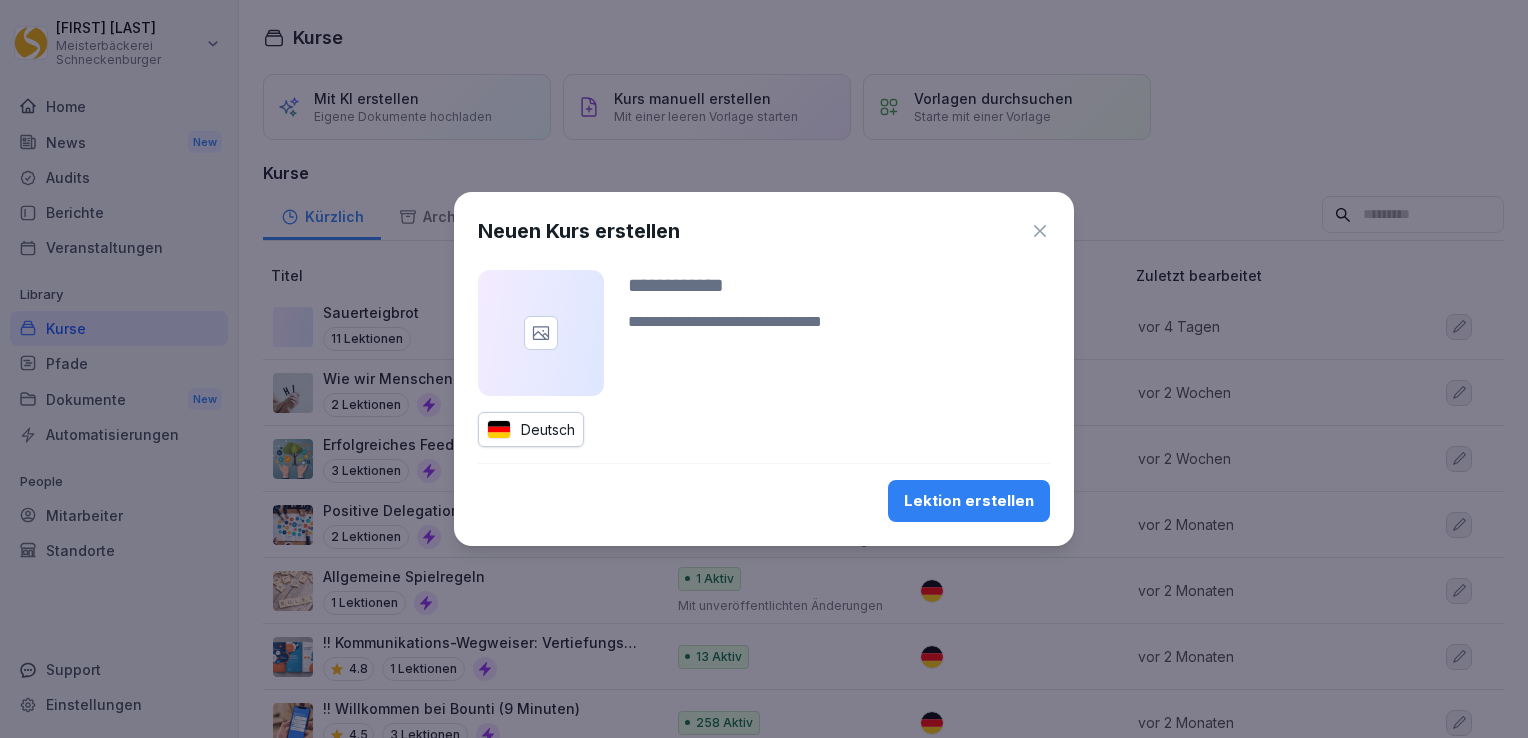 click on "Lektion erstellen" at bounding box center [969, 501] 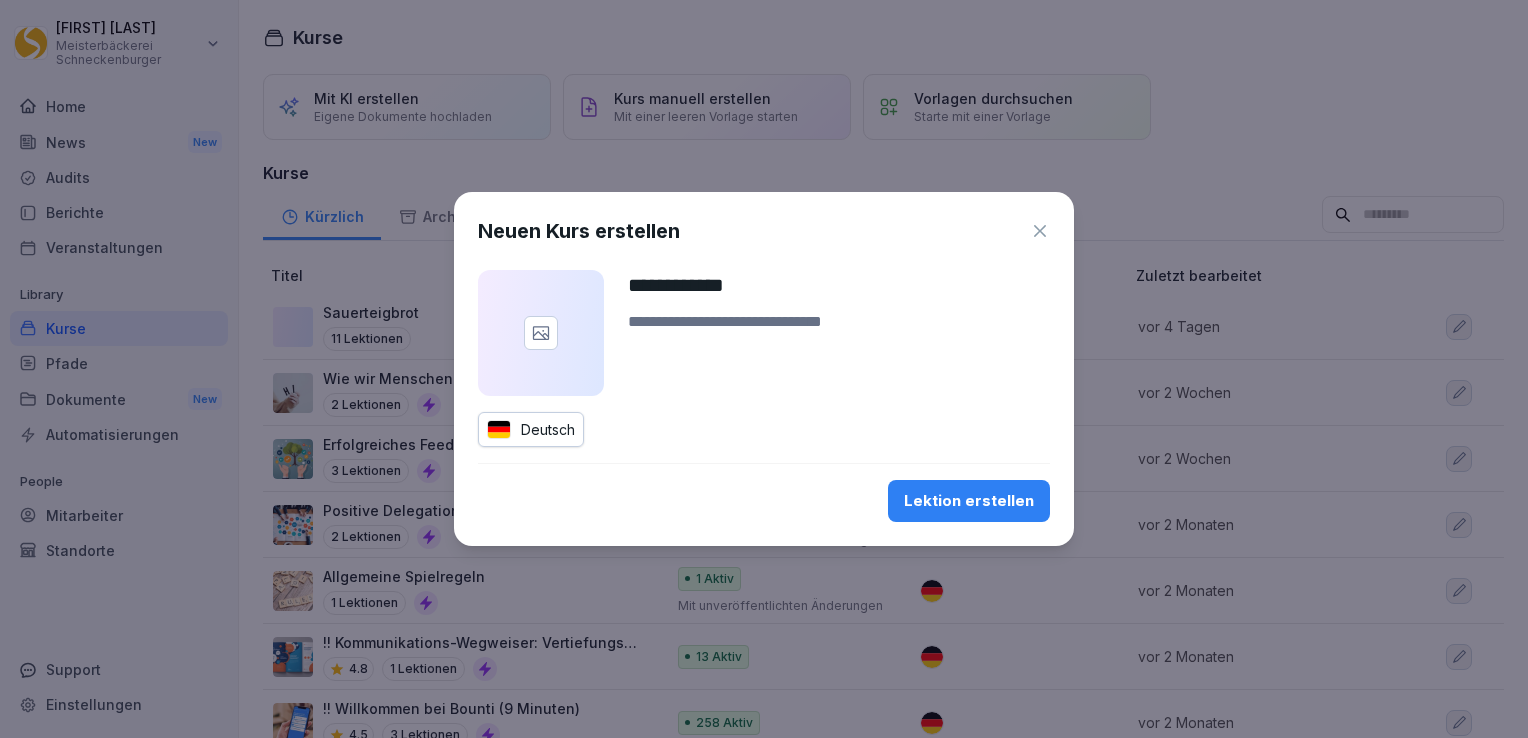 type on "**********" 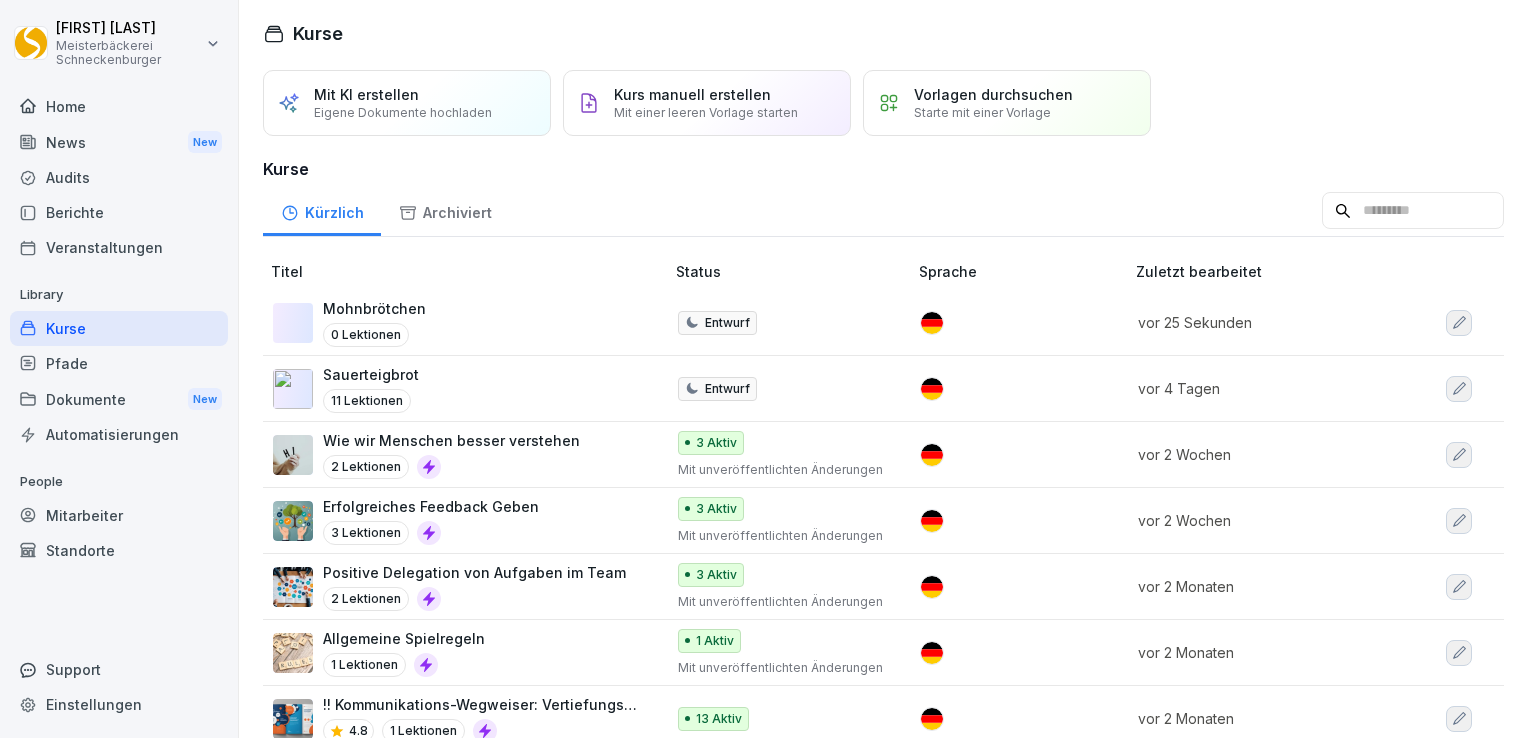 scroll, scrollTop: 2, scrollLeft: 0, axis: vertical 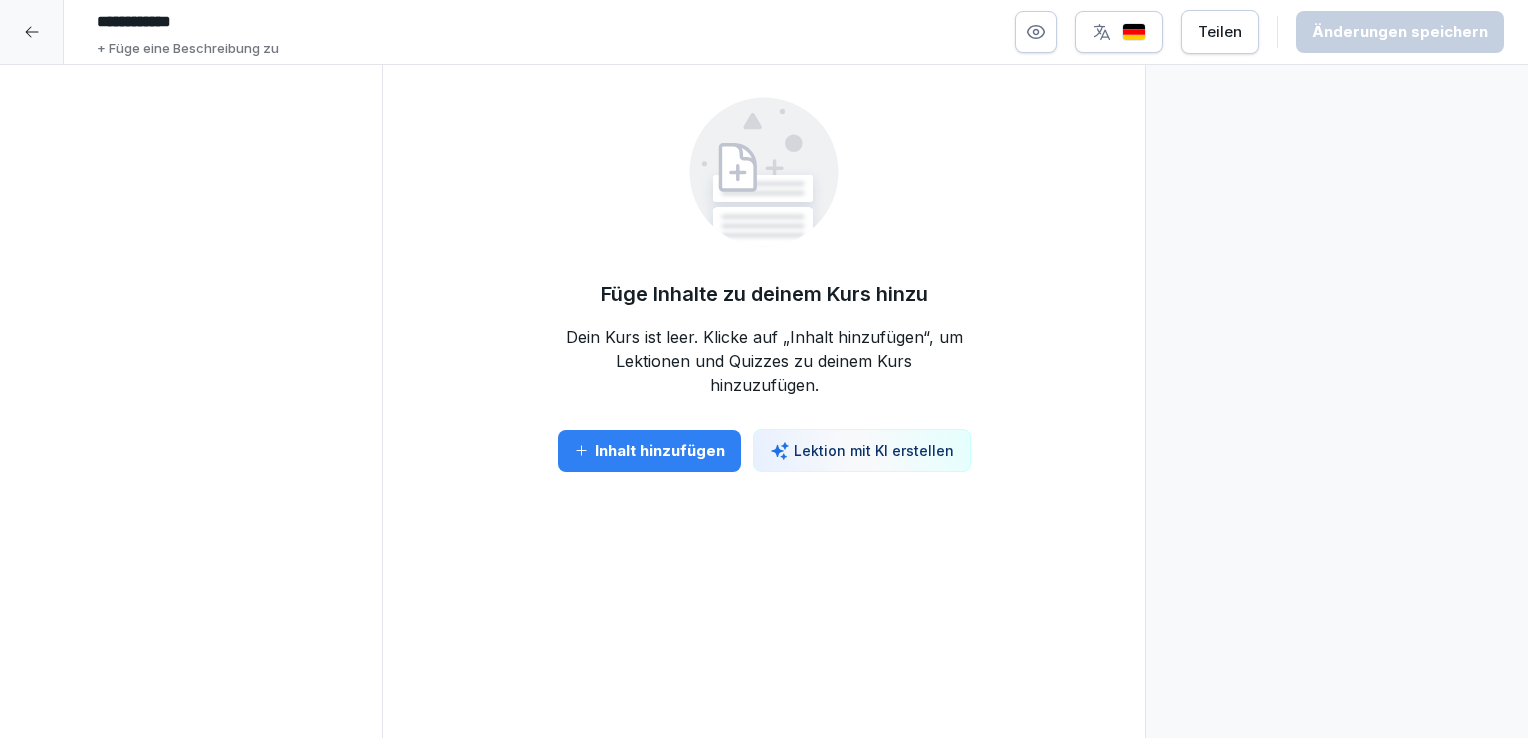 click on "Lektion mit KI erstellen" at bounding box center (874, 450) 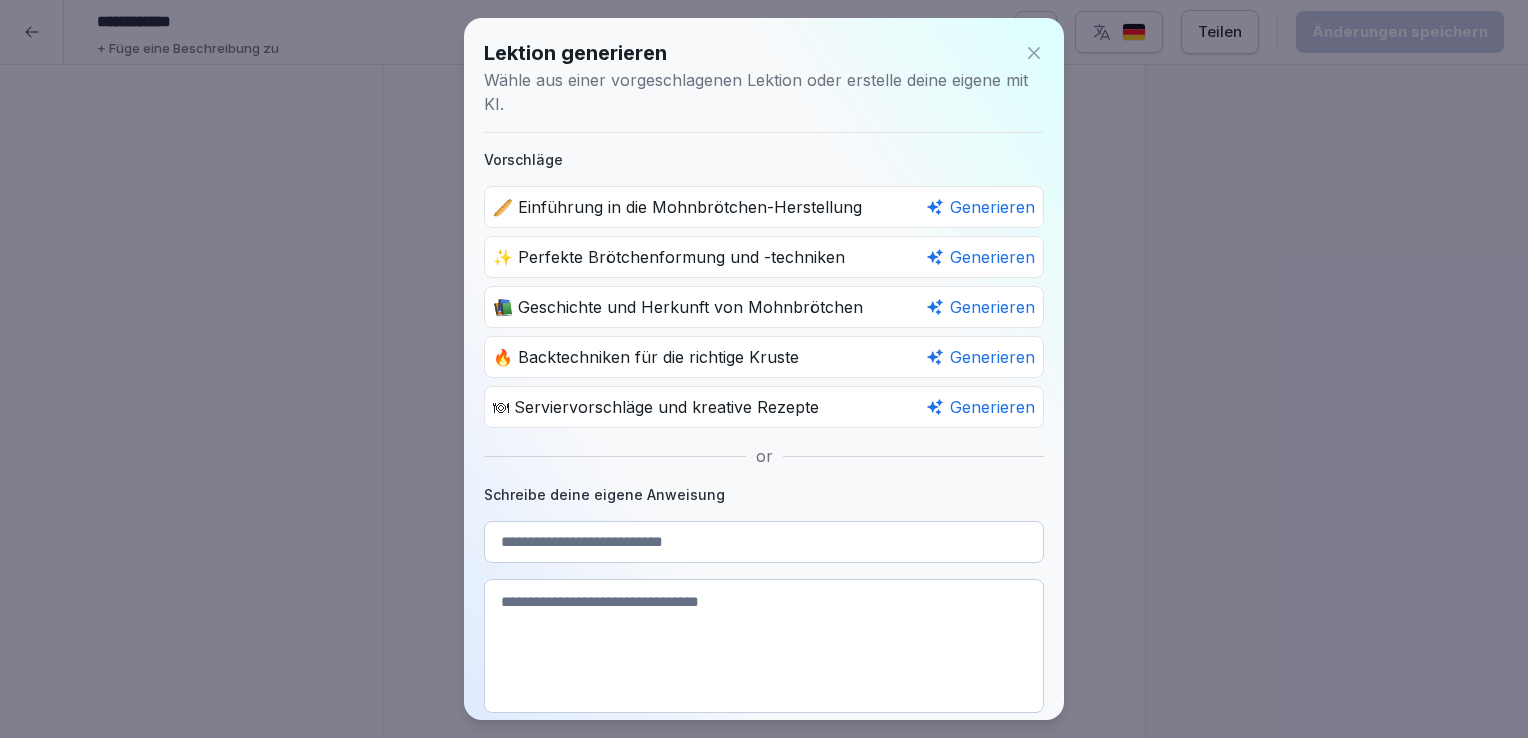 click 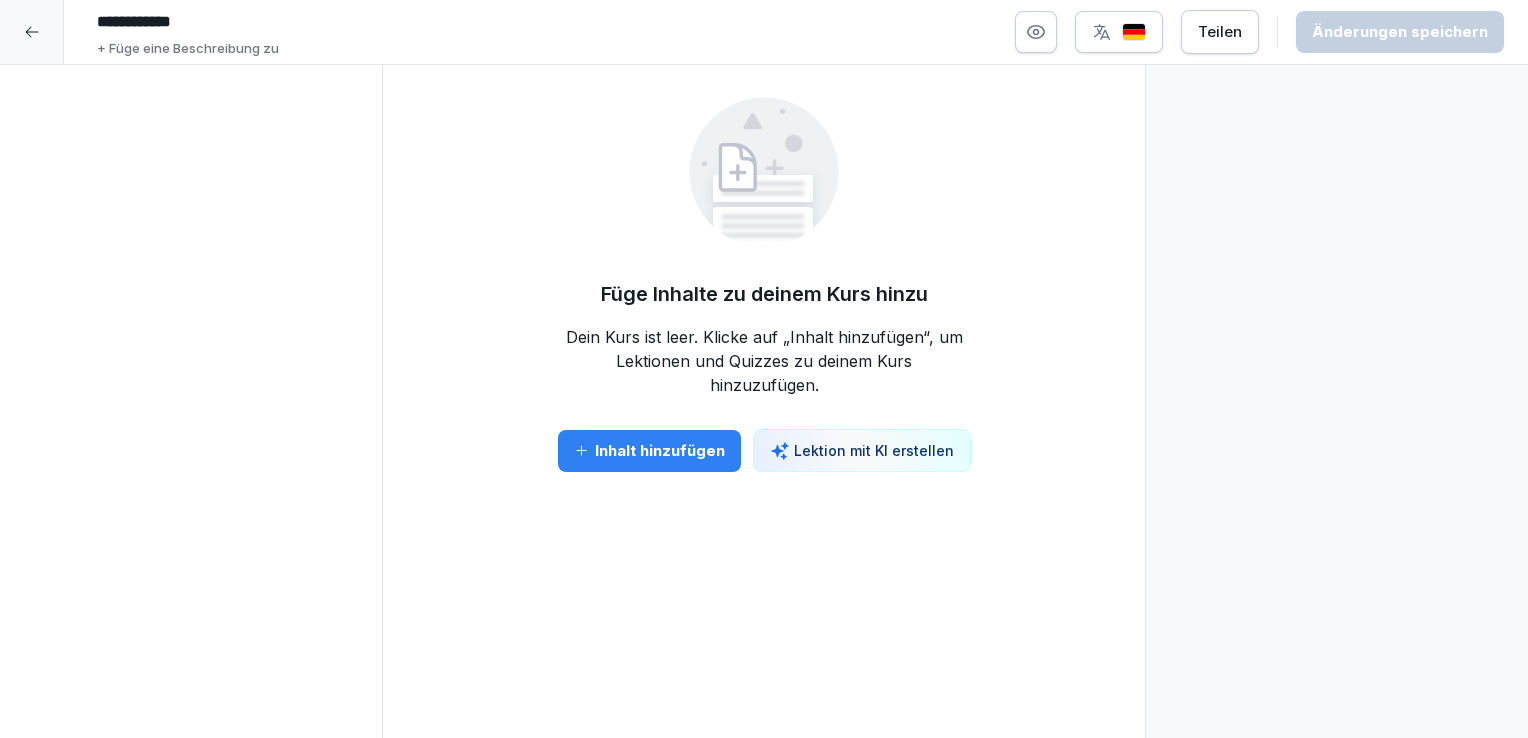 click 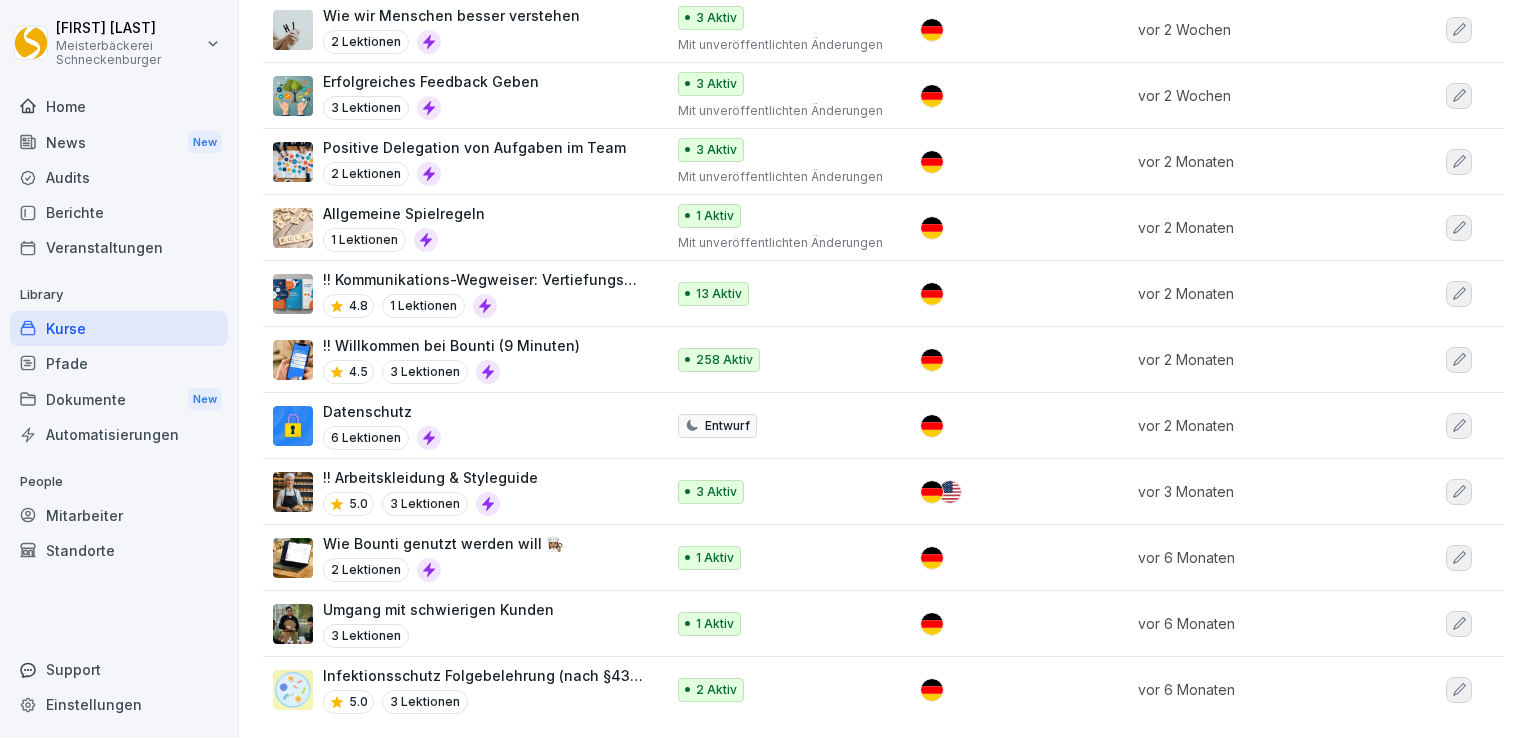 scroll, scrollTop: 0, scrollLeft: 0, axis: both 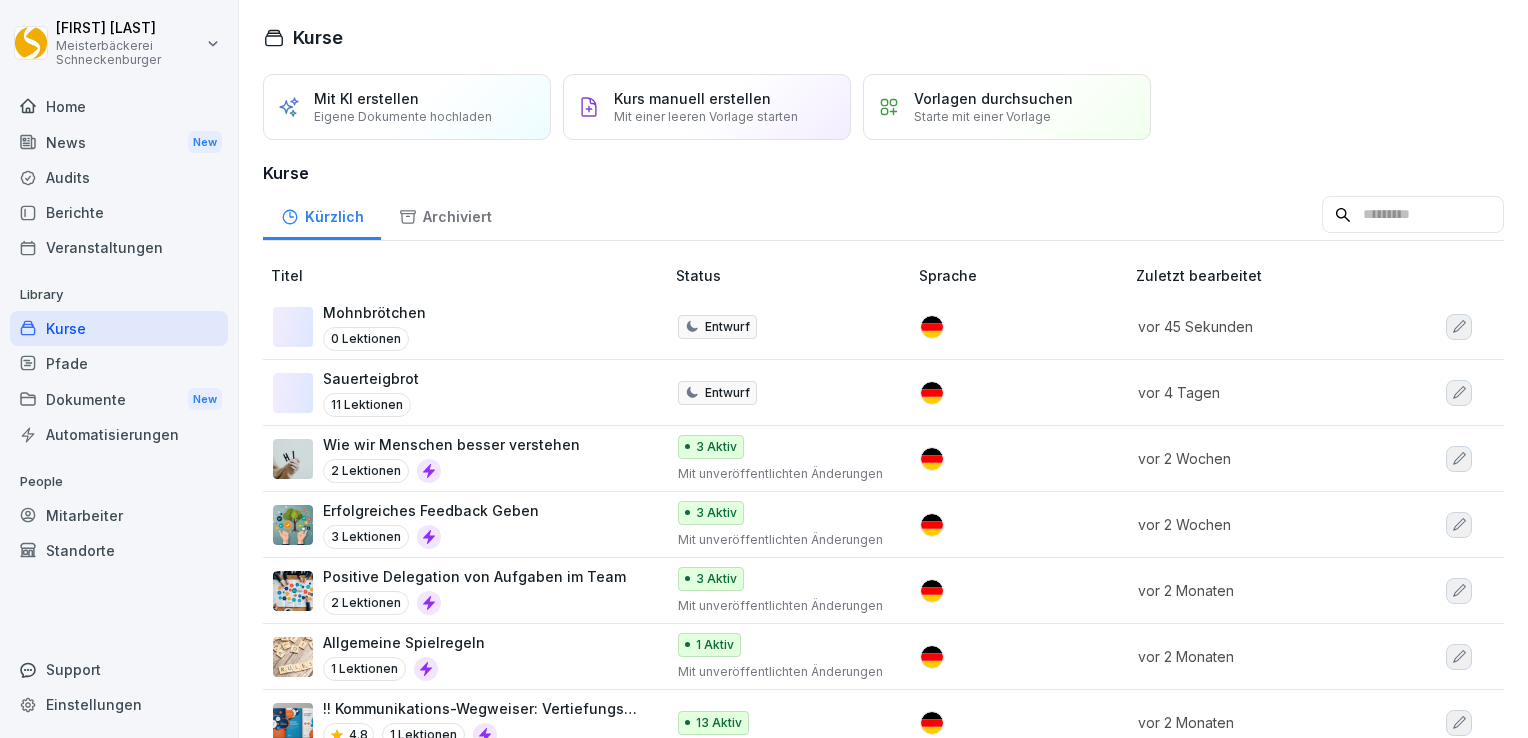 click 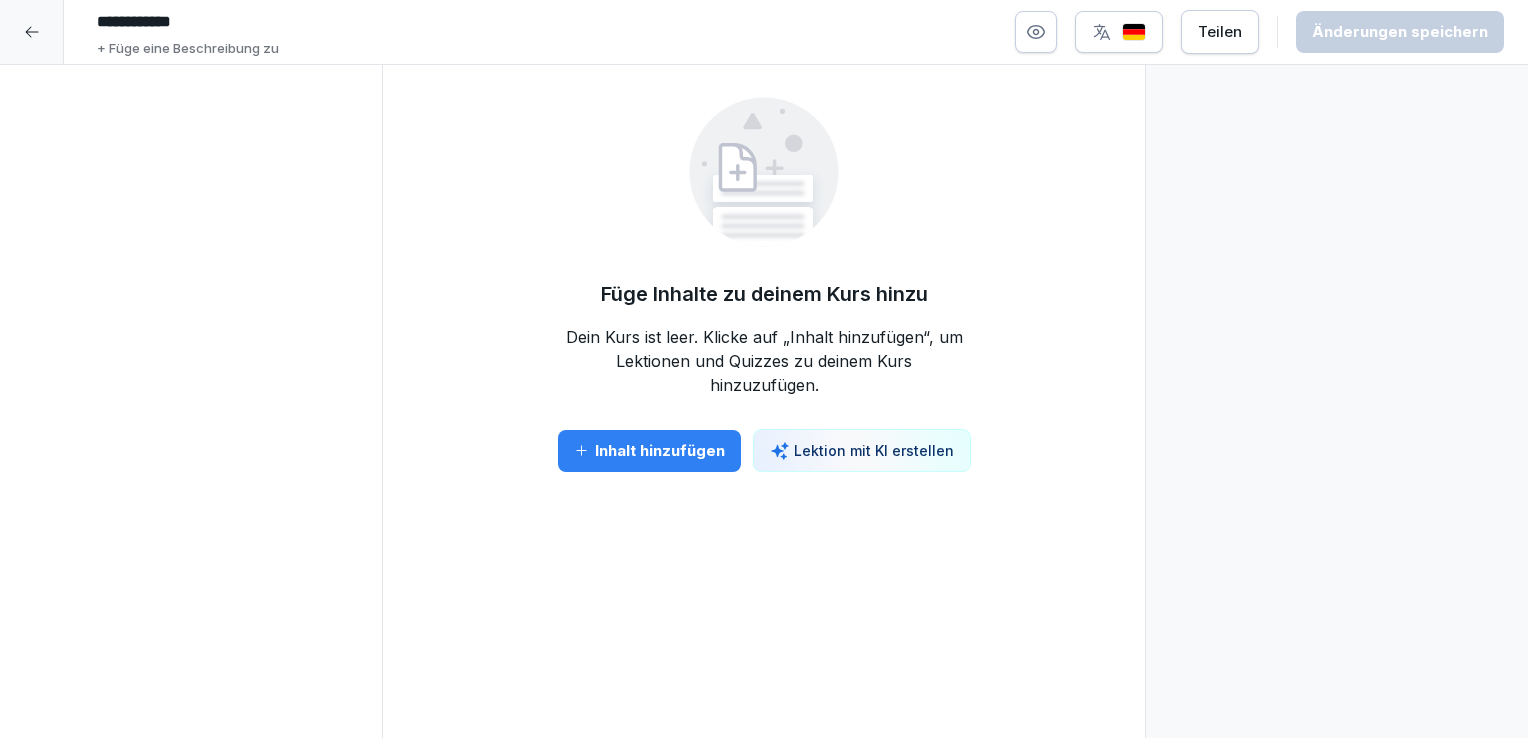scroll, scrollTop: 0, scrollLeft: 0, axis: both 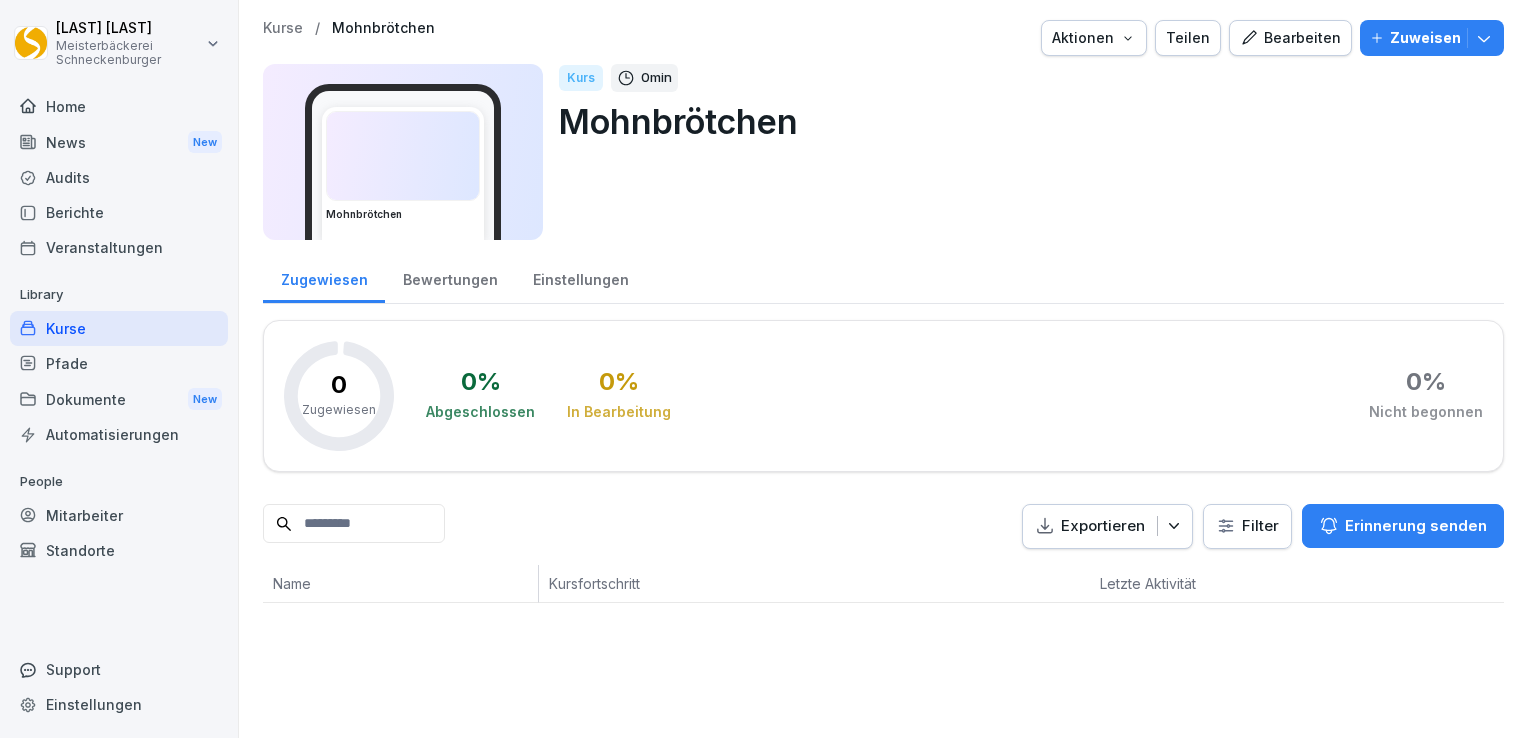 click 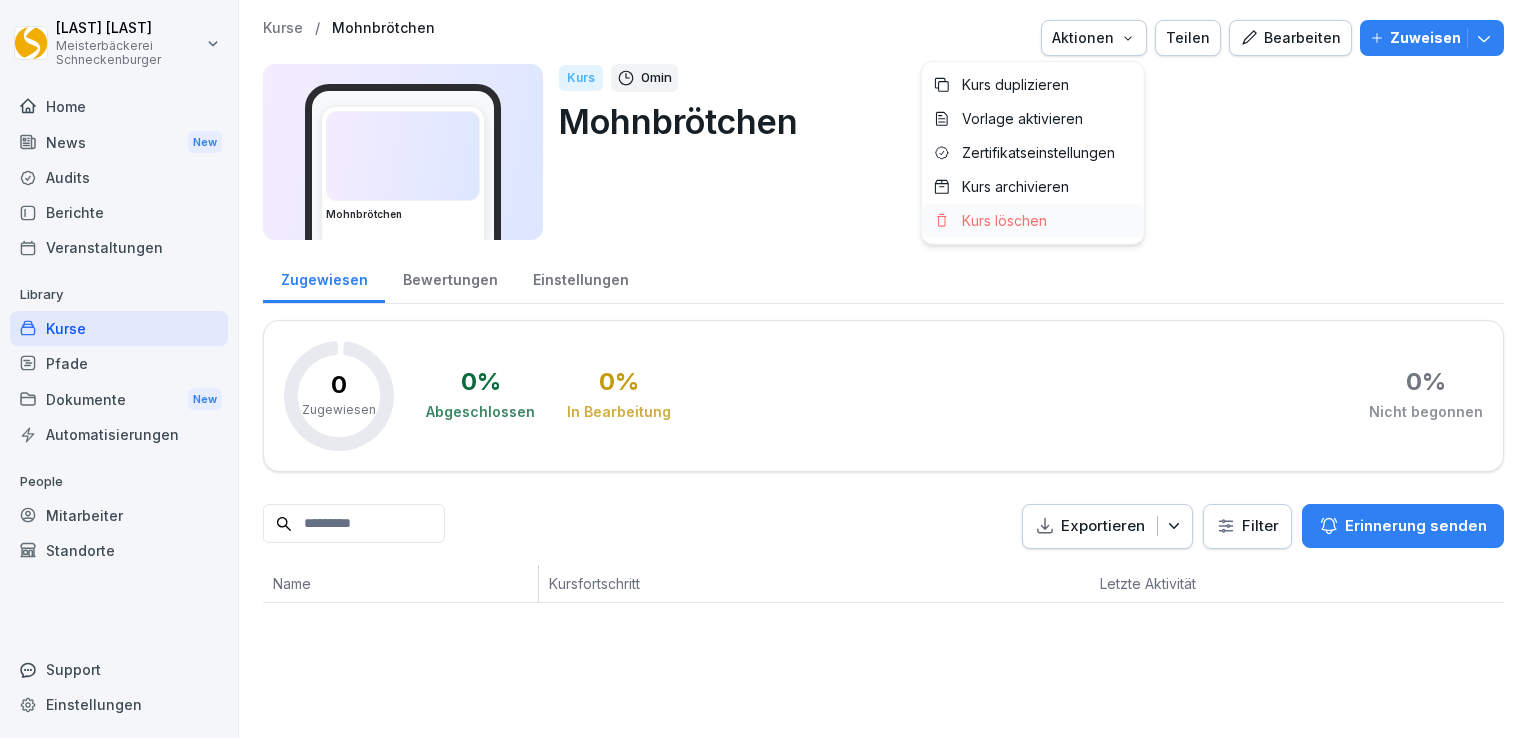 click on "Kurs löschen" at bounding box center [1004, 221] 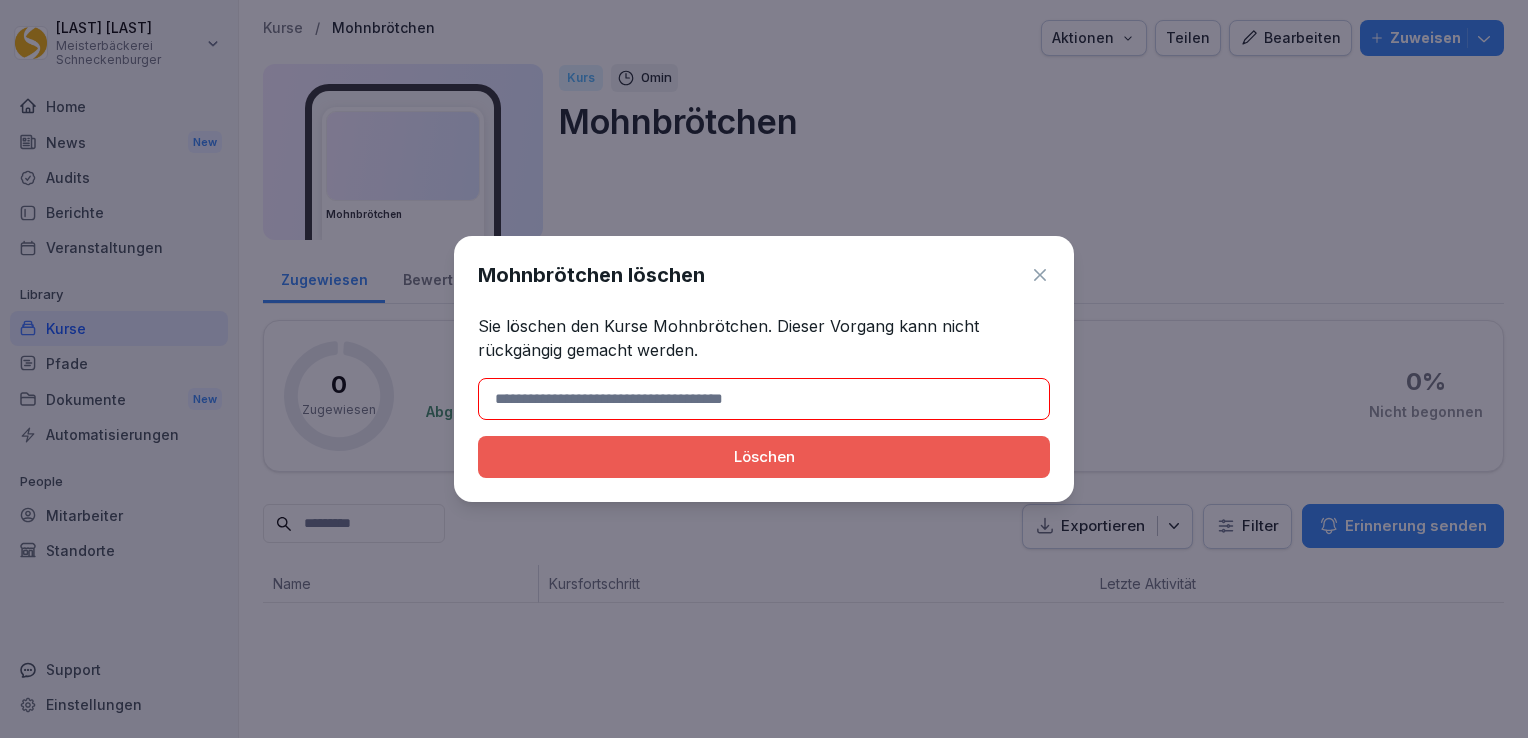 click at bounding box center (764, 399) 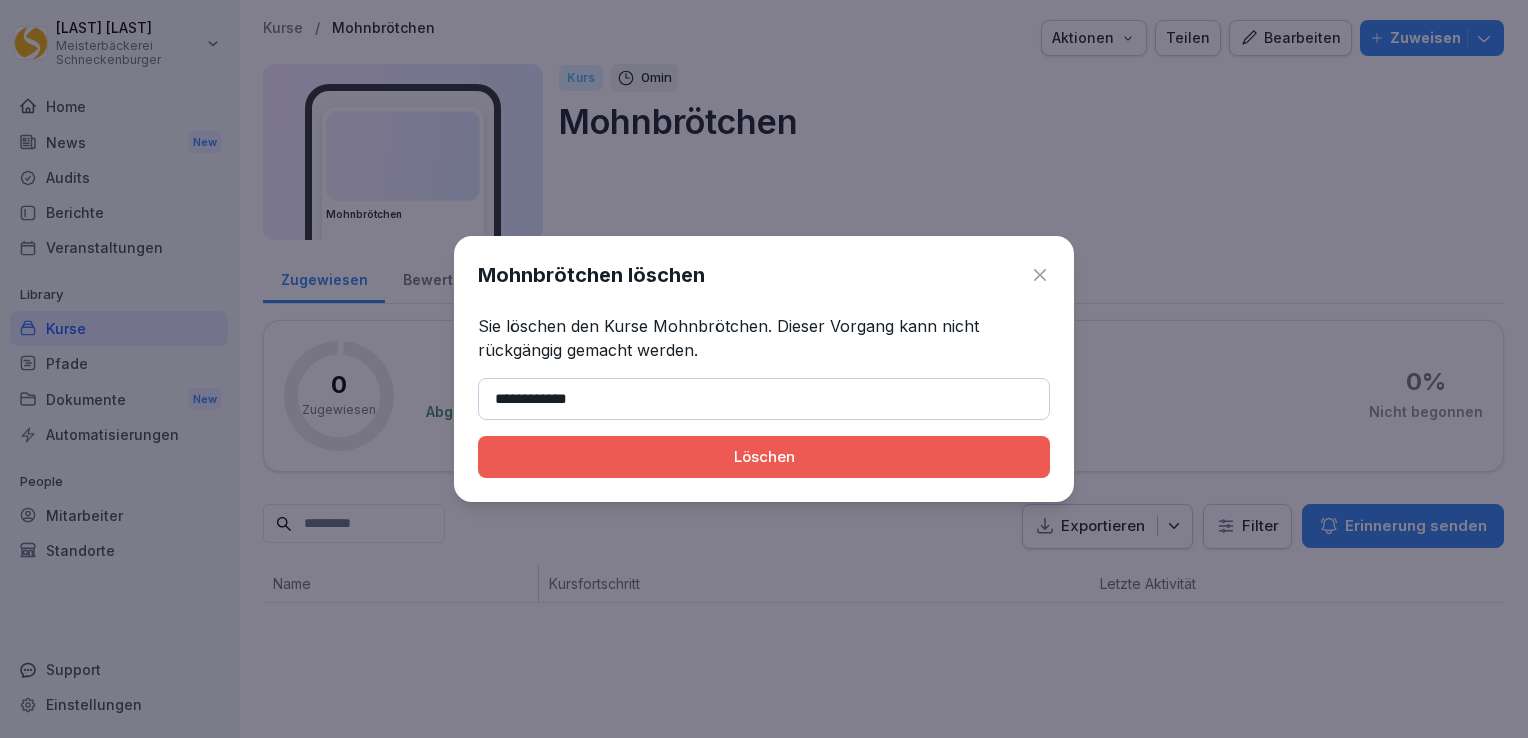 type on "**********" 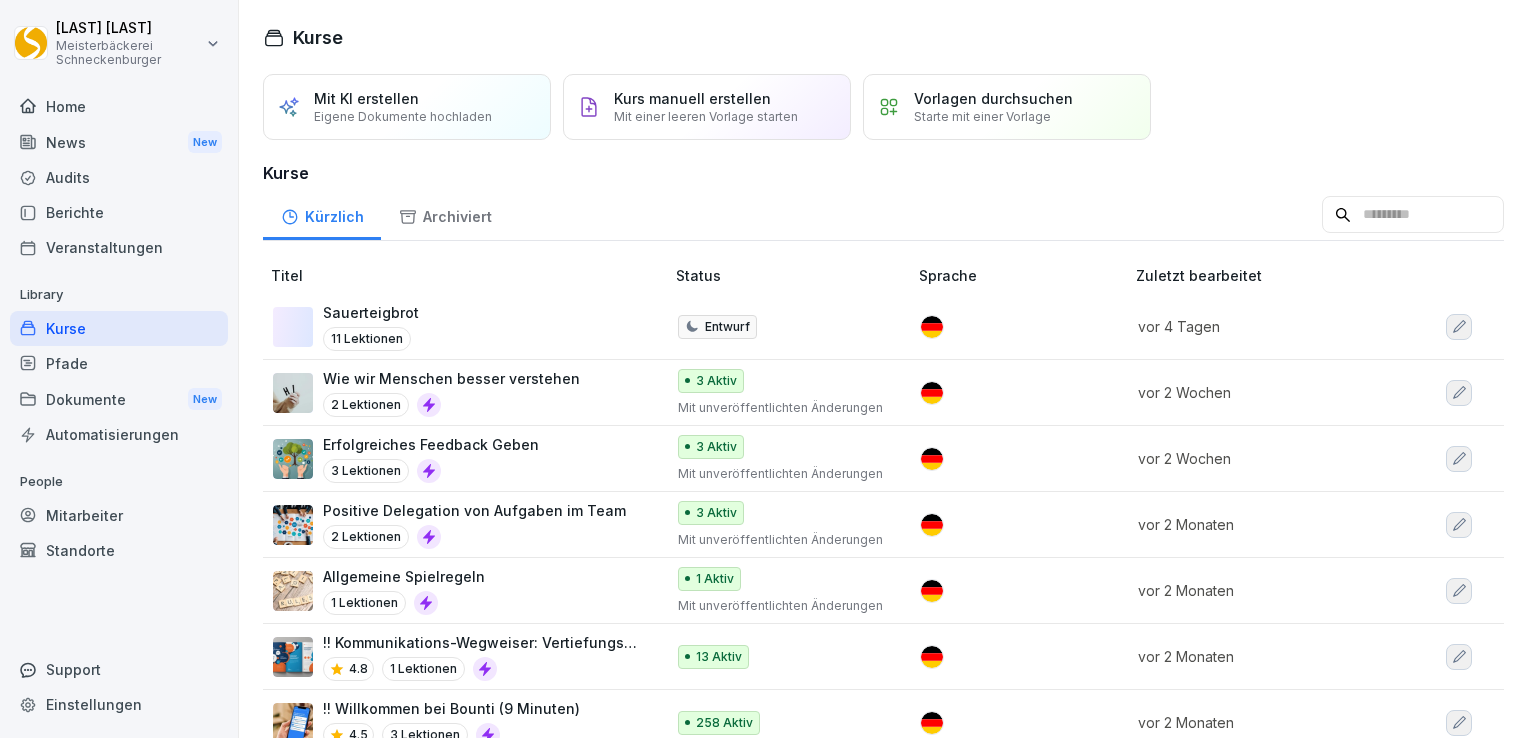 click at bounding box center (1459, 327) 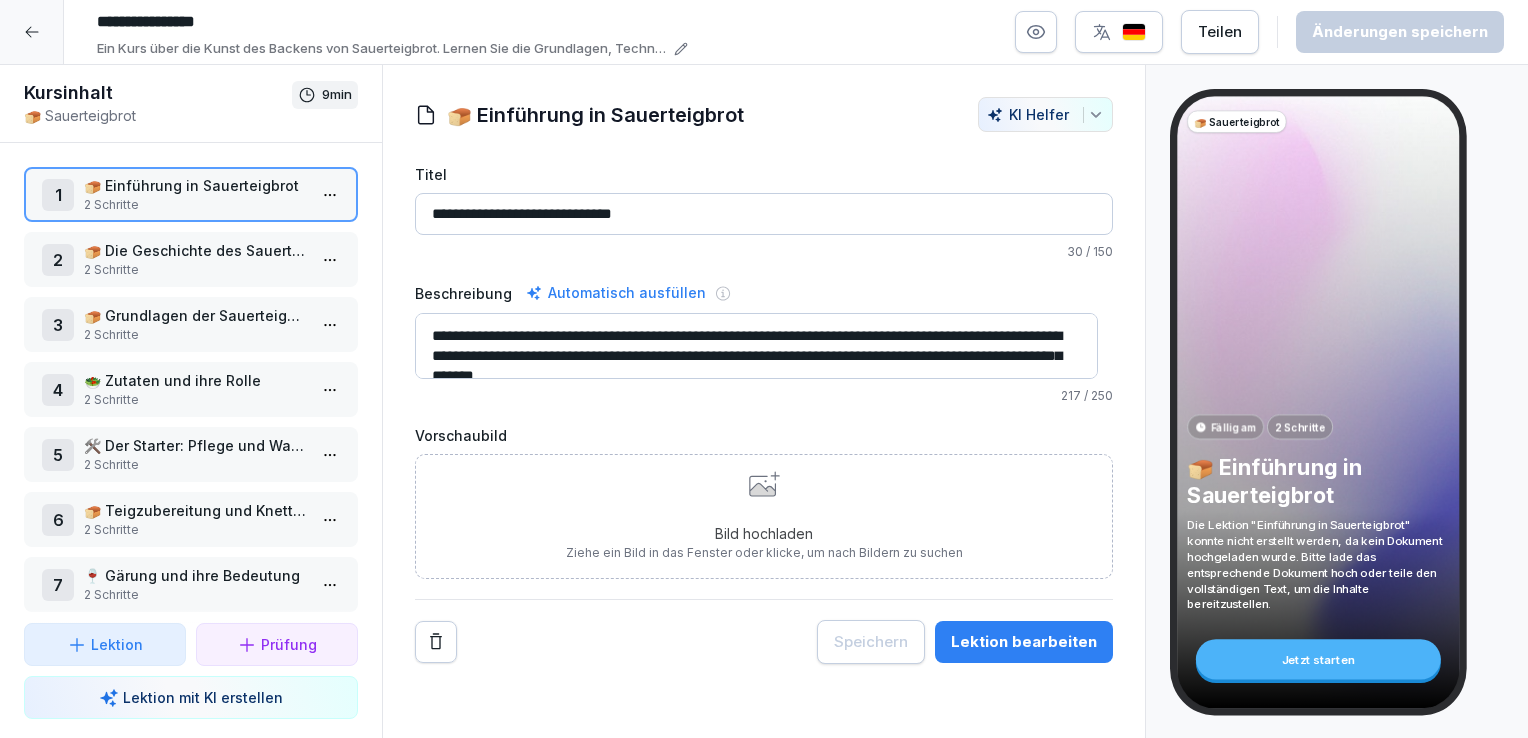 scroll, scrollTop: 0, scrollLeft: 0, axis: both 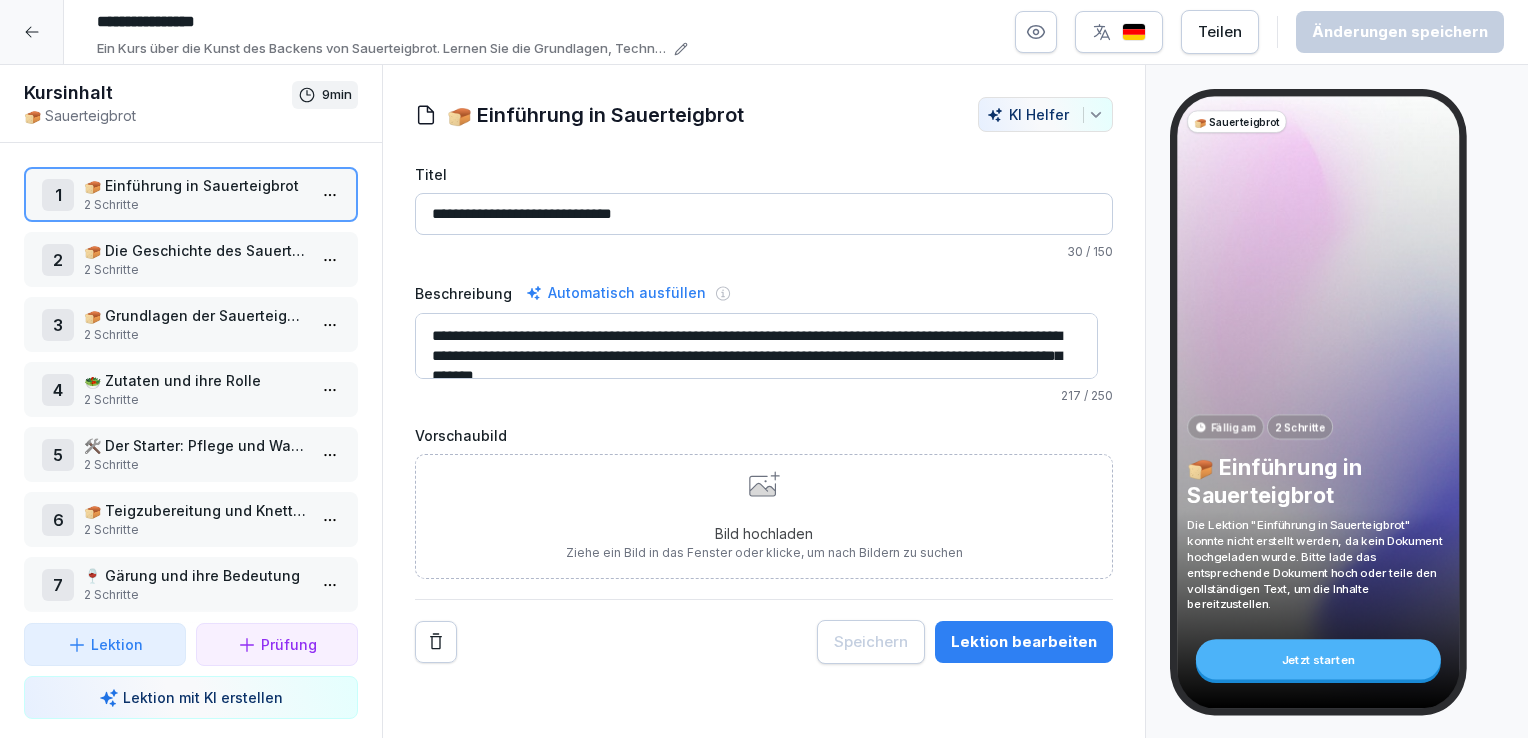click 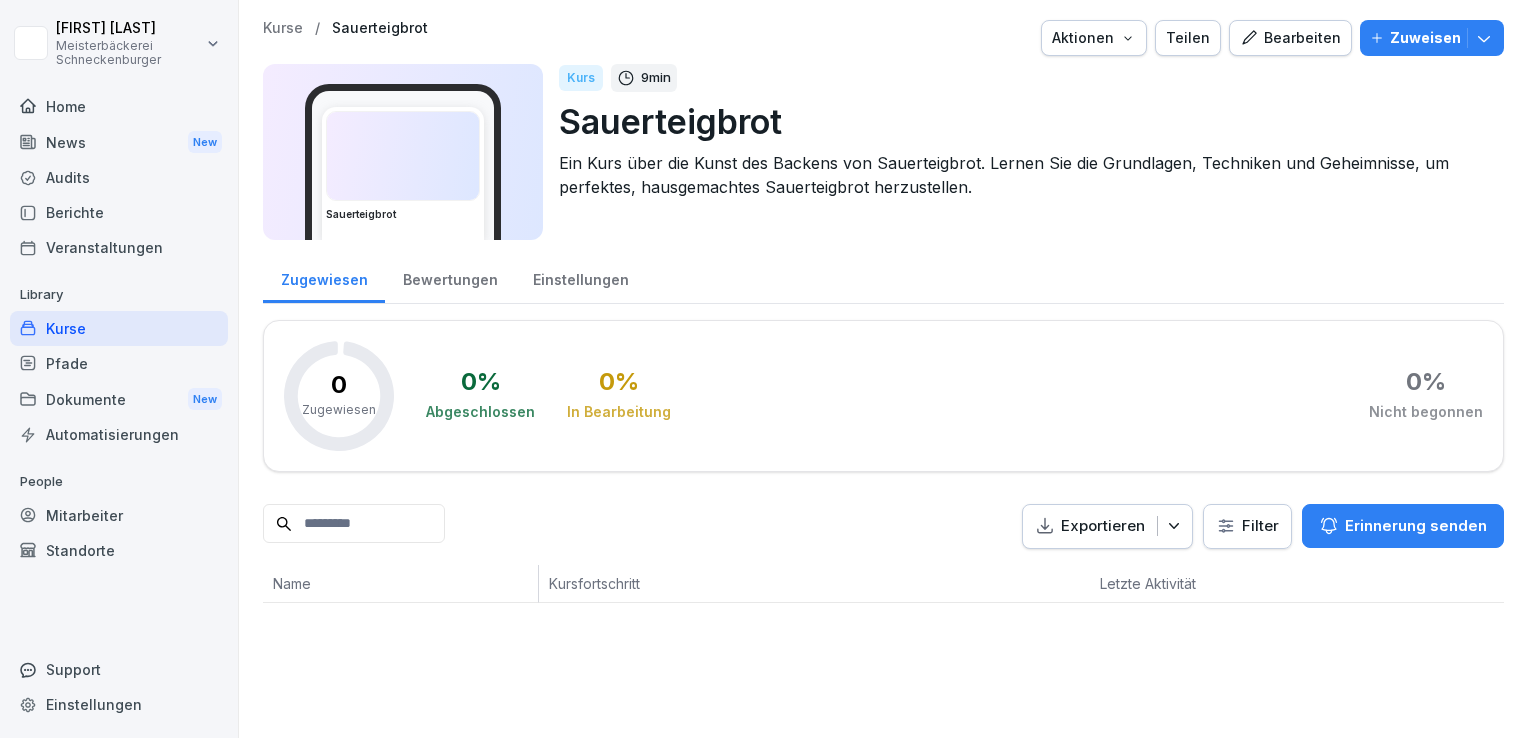 click 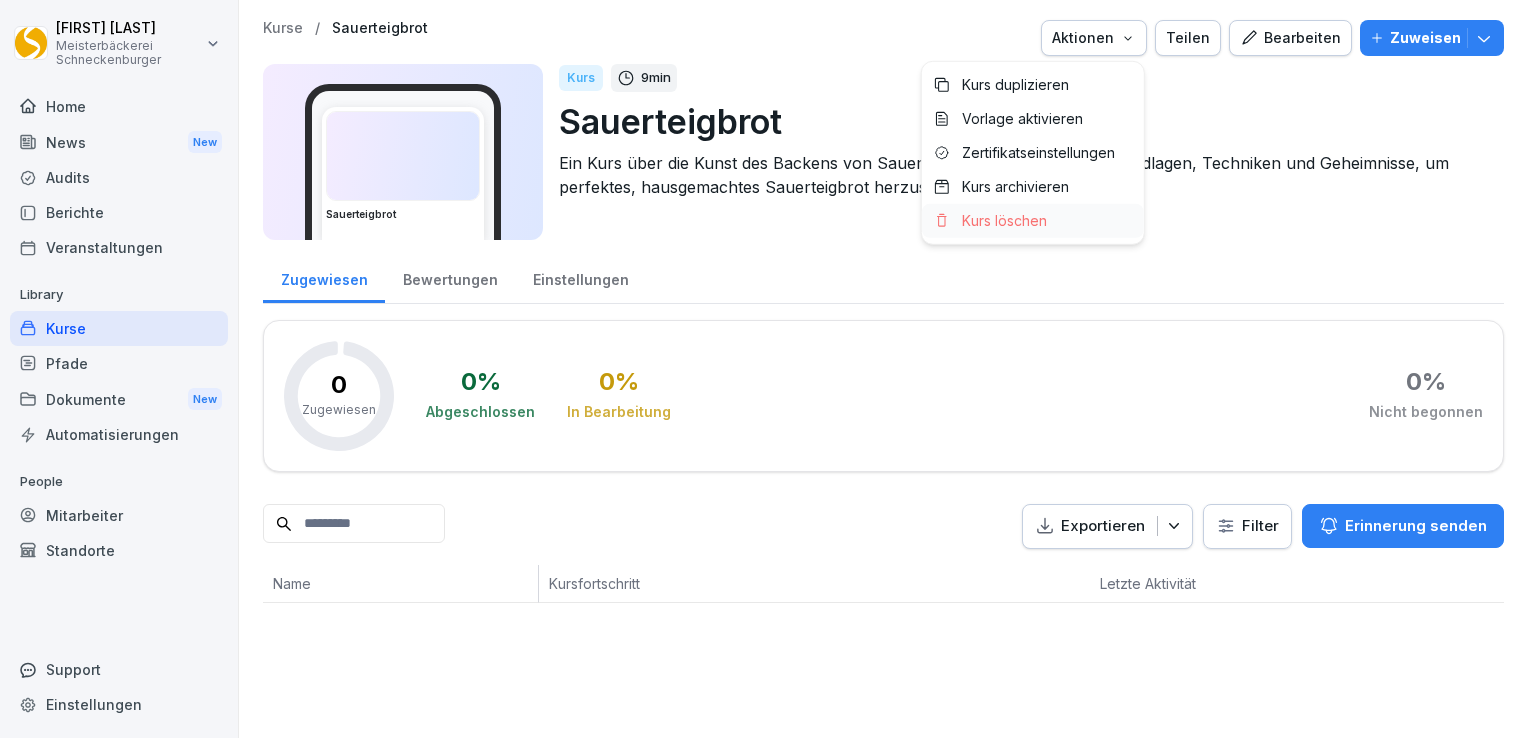 click on "Kurs löschen" at bounding box center [1004, 221] 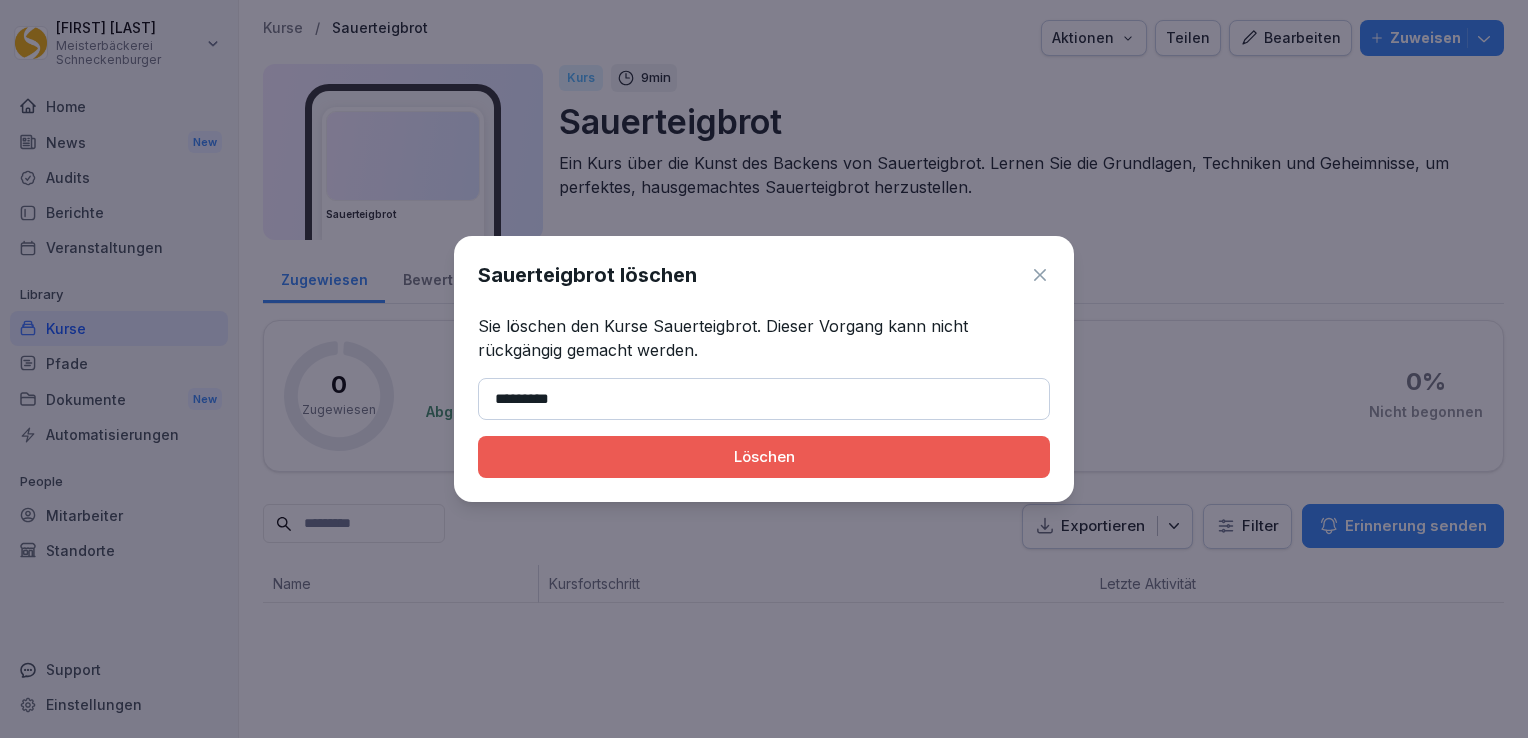 click on "Löschen" at bounding box center [764, 457] 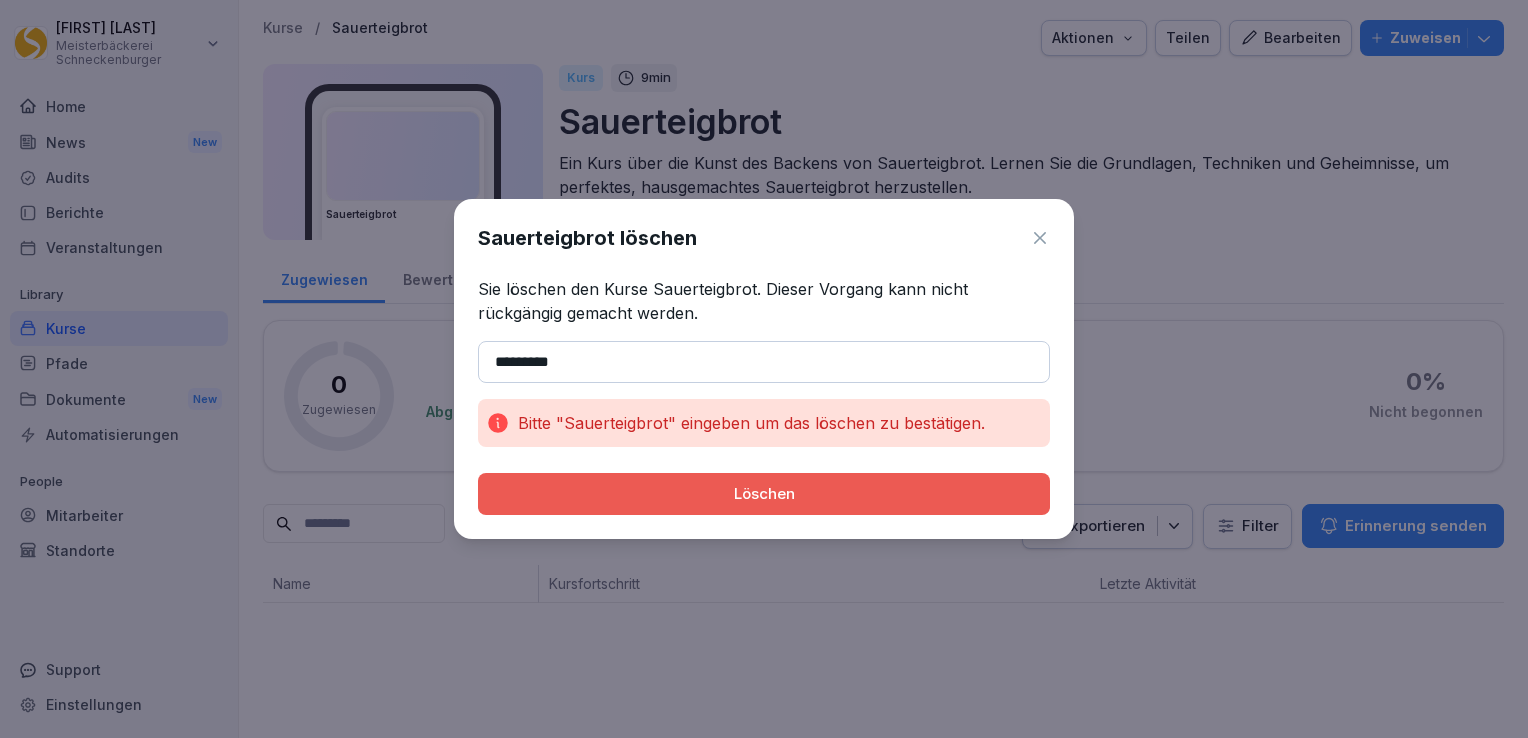 click on "Löschen" at bounding box center (764, 494) 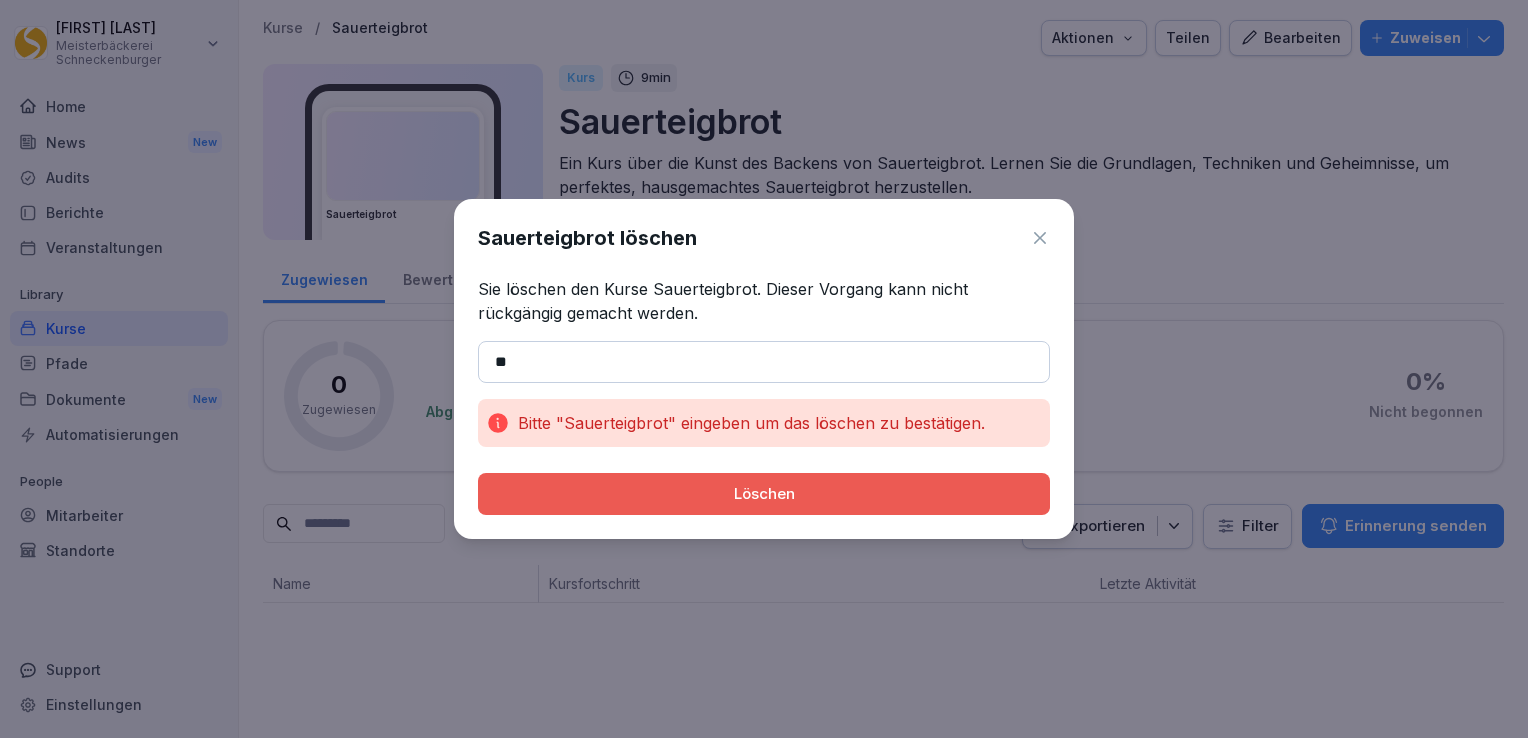 type on "*" 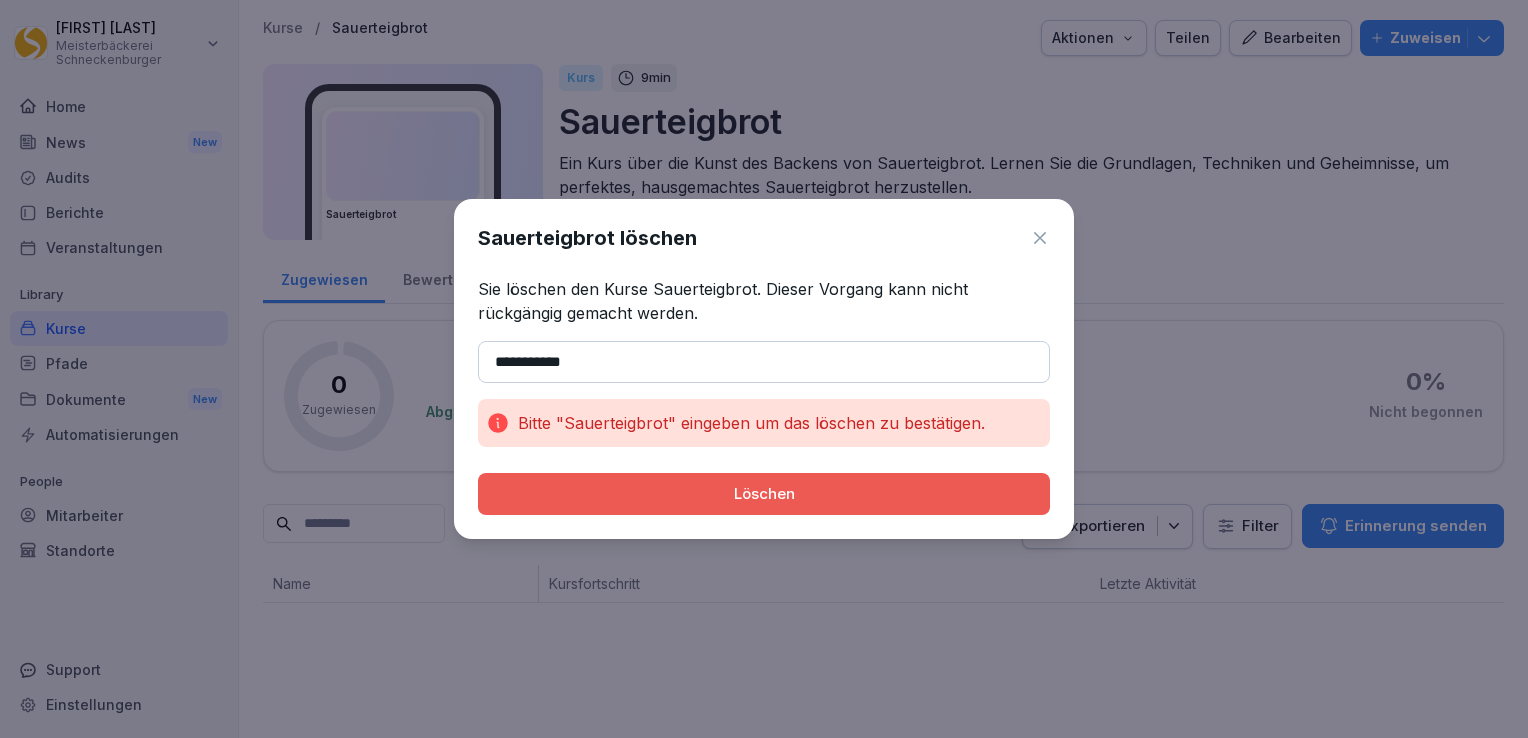 type on "**********" 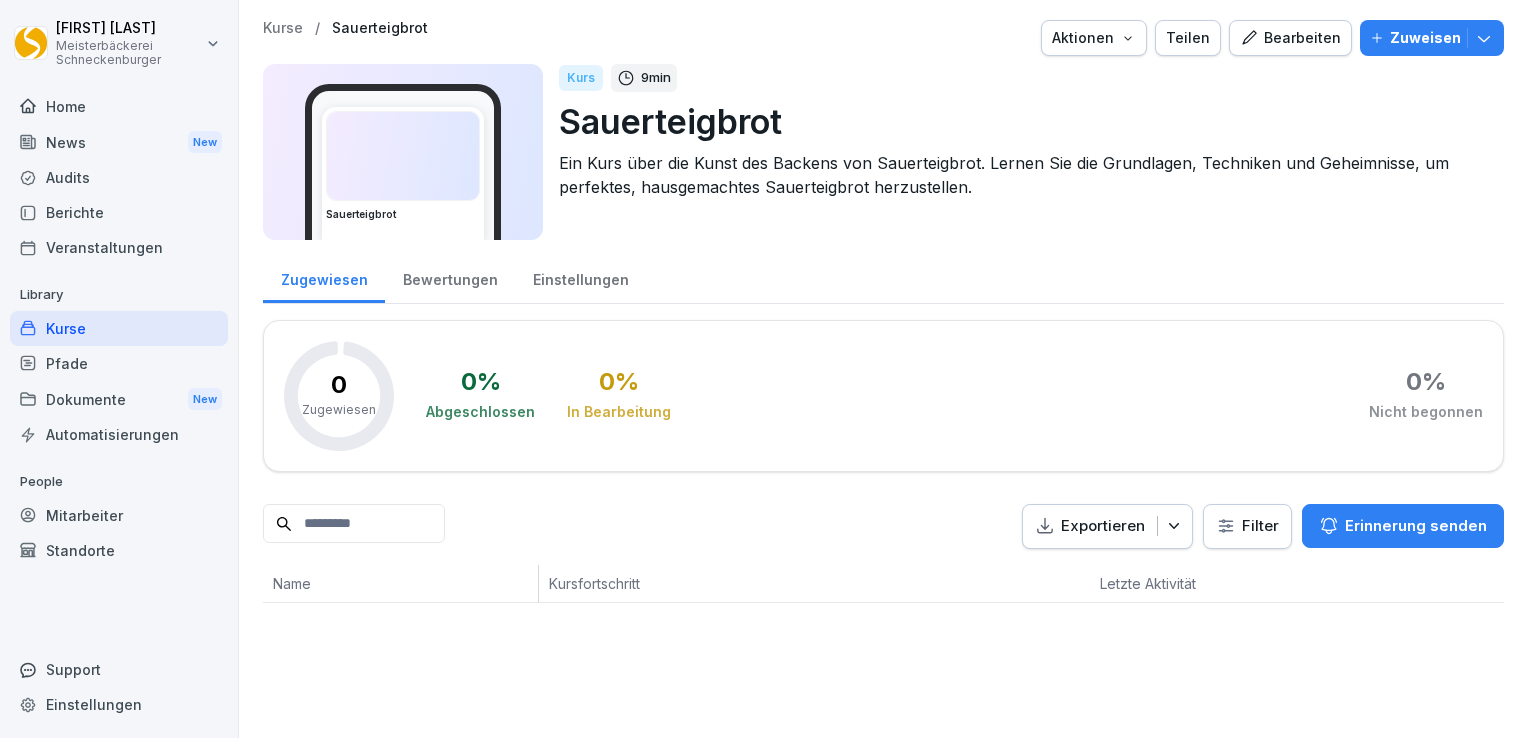 click 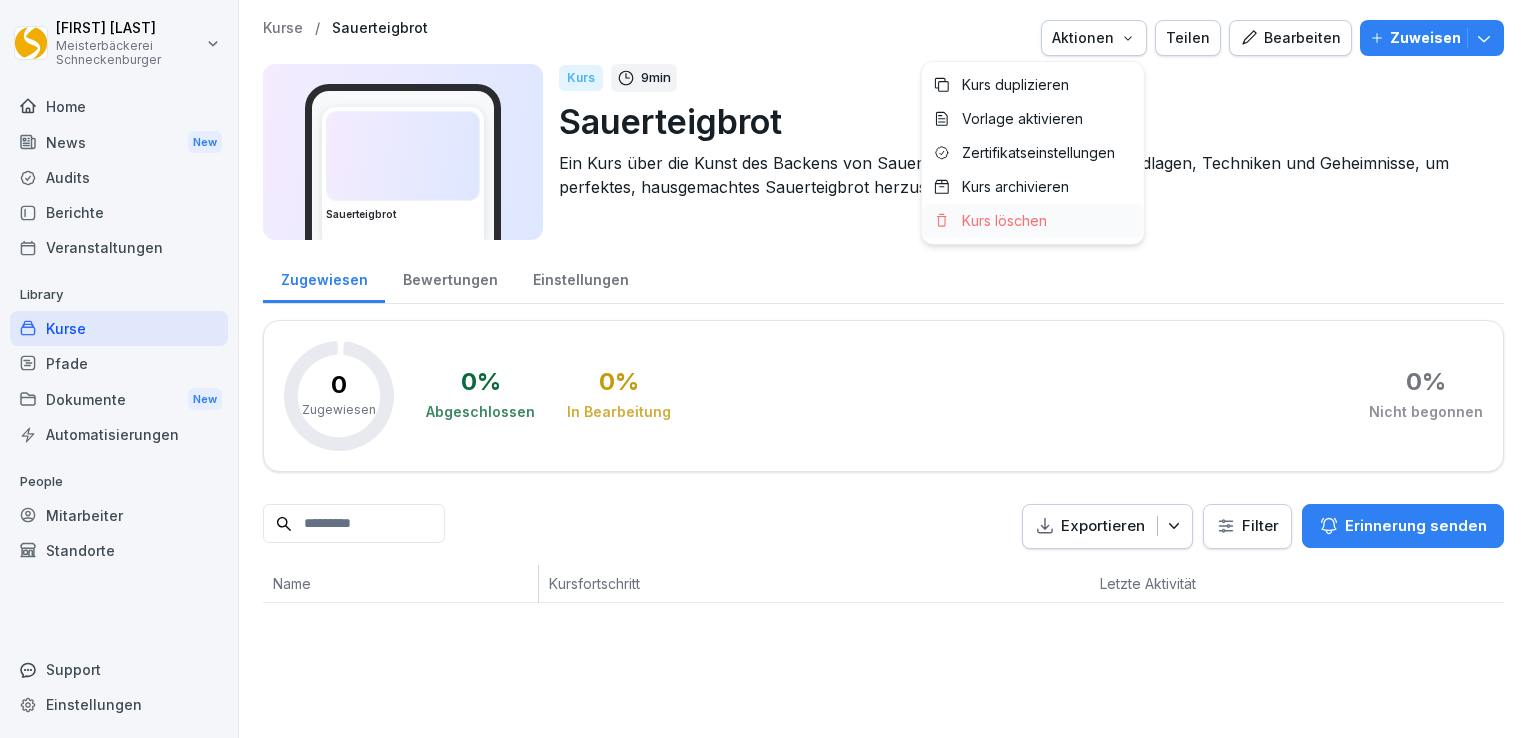 click on "Kurs löschen" at bounding box center (1033, 221) 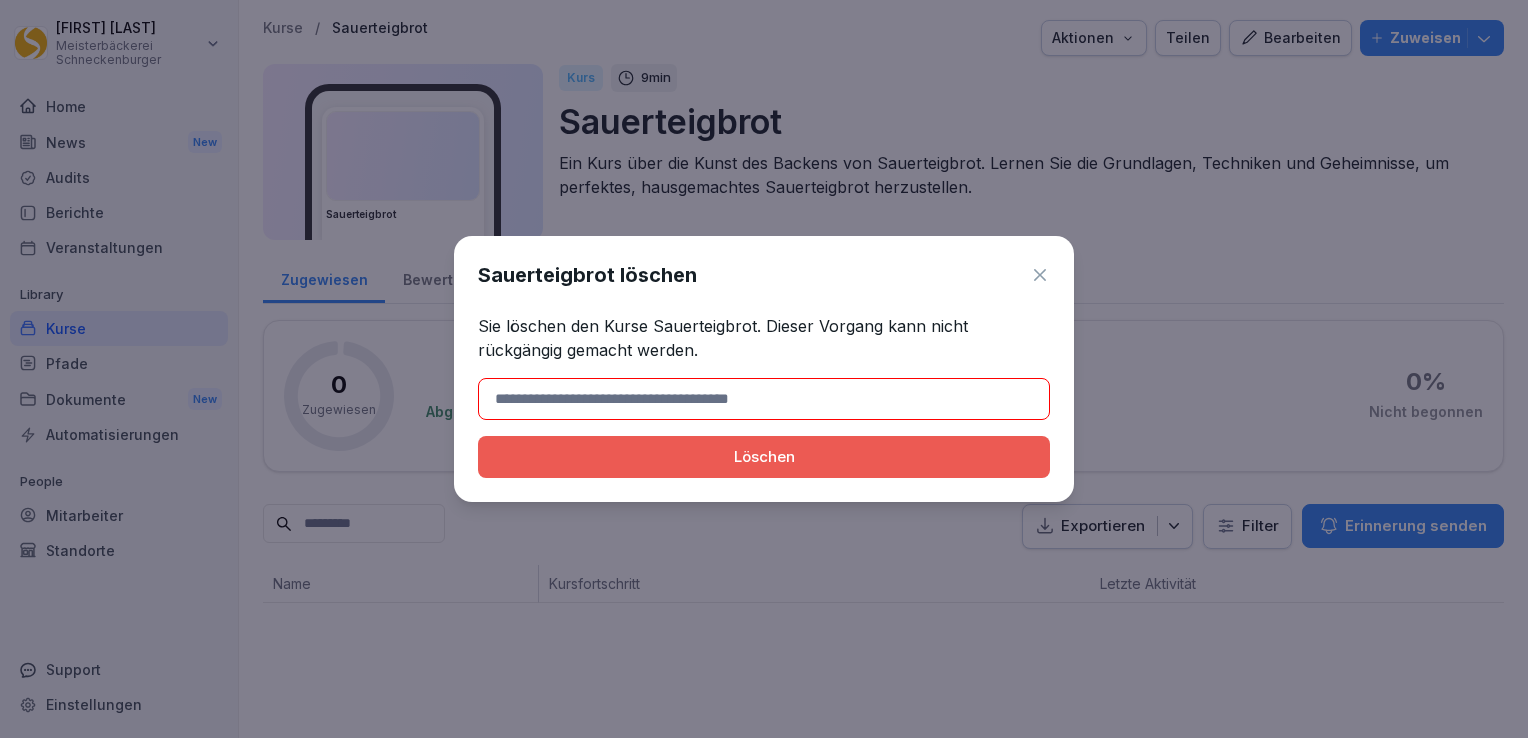click at bounding box center [764, 399] 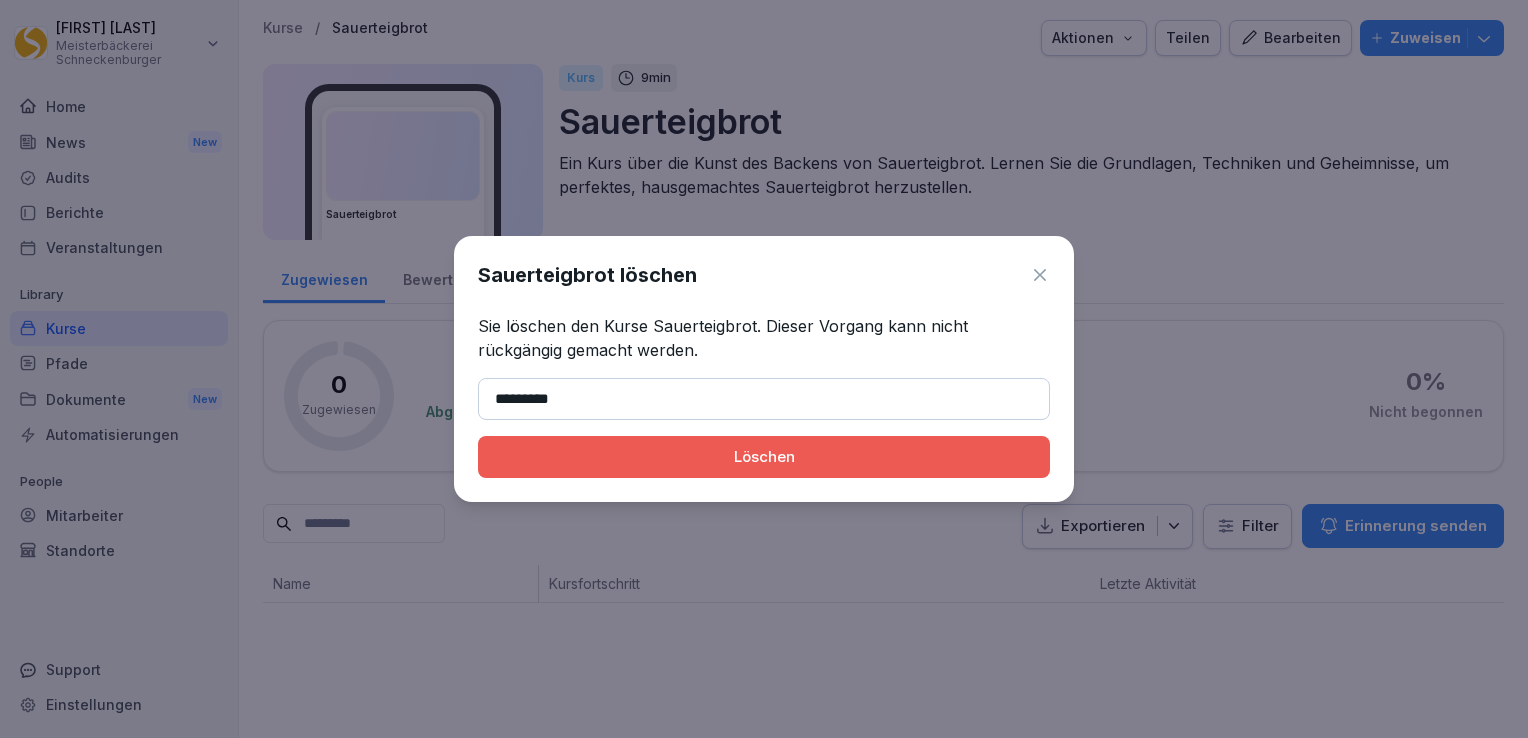 click on "Löschen" at bounding box center [764, 457] 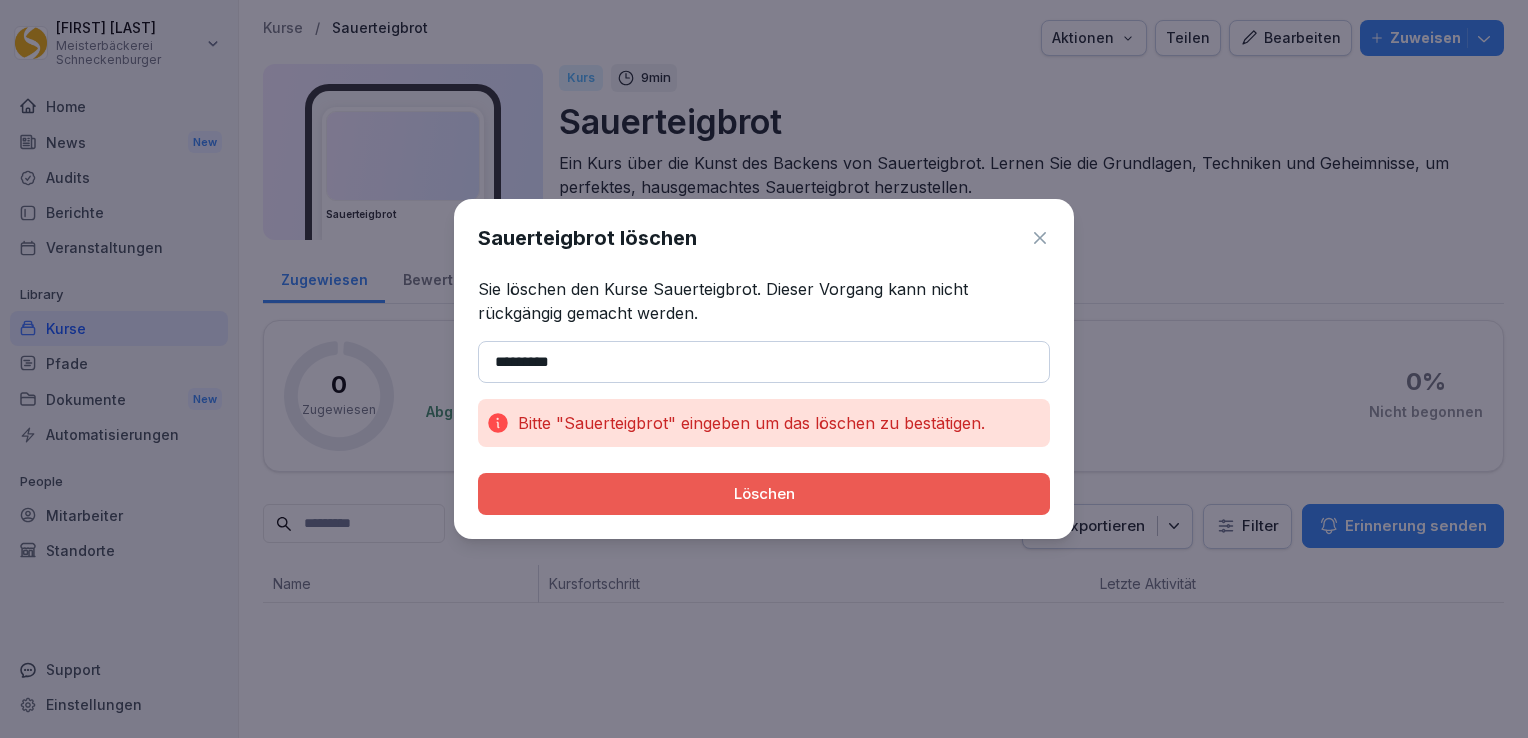 click on "*********" at bounding box center (764, 362) 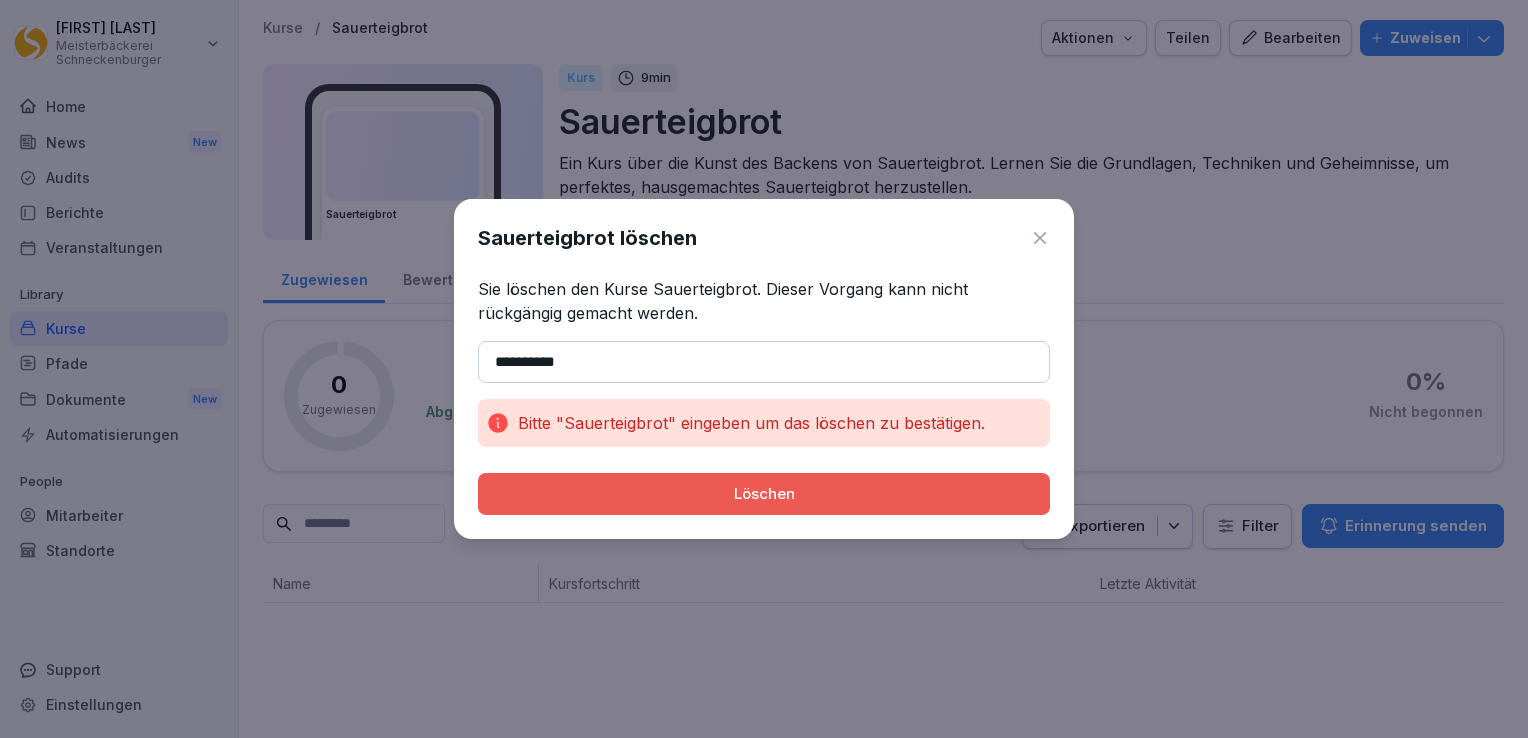 click on "**********" at bounding box center [764, 362] 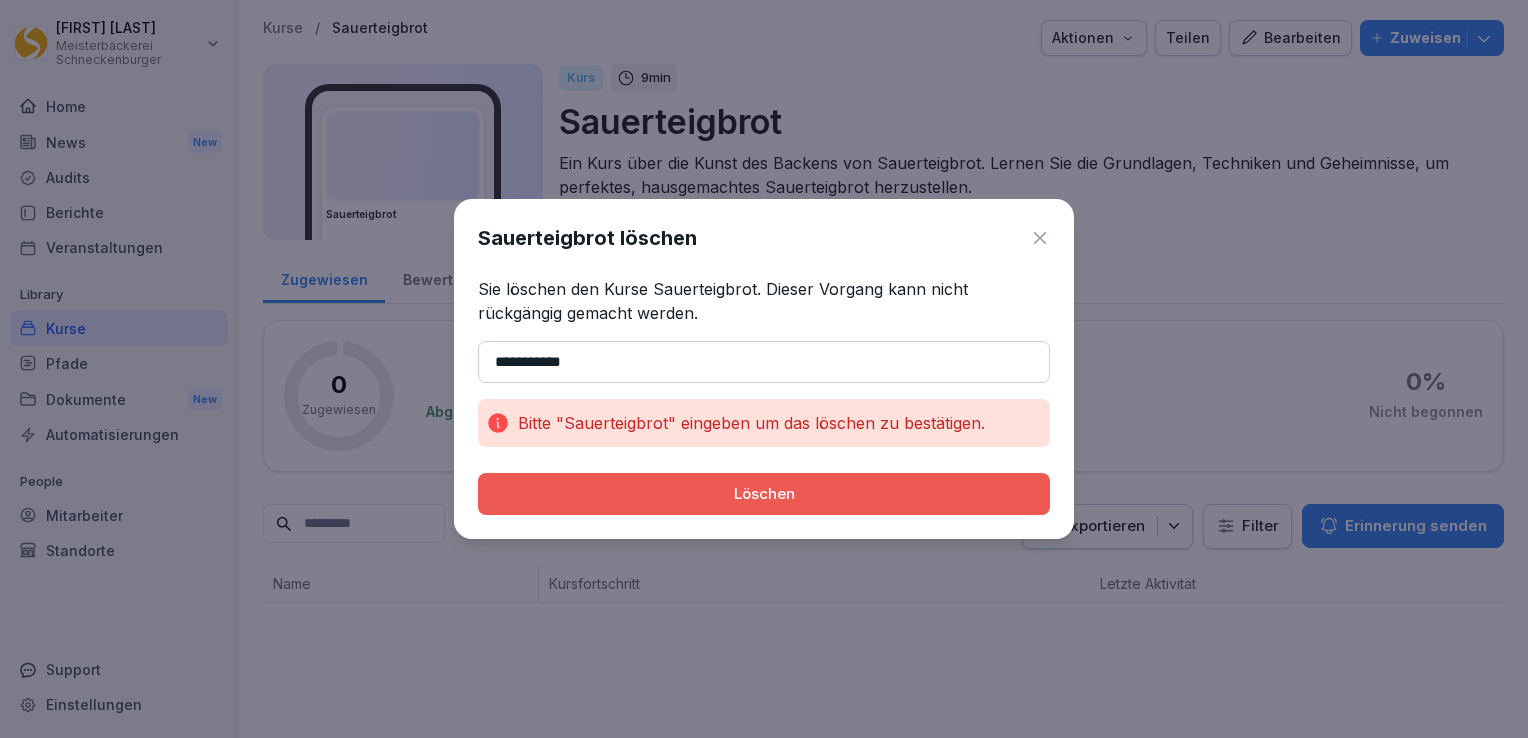 click on "Löschen" at bounding box center [764, 494] 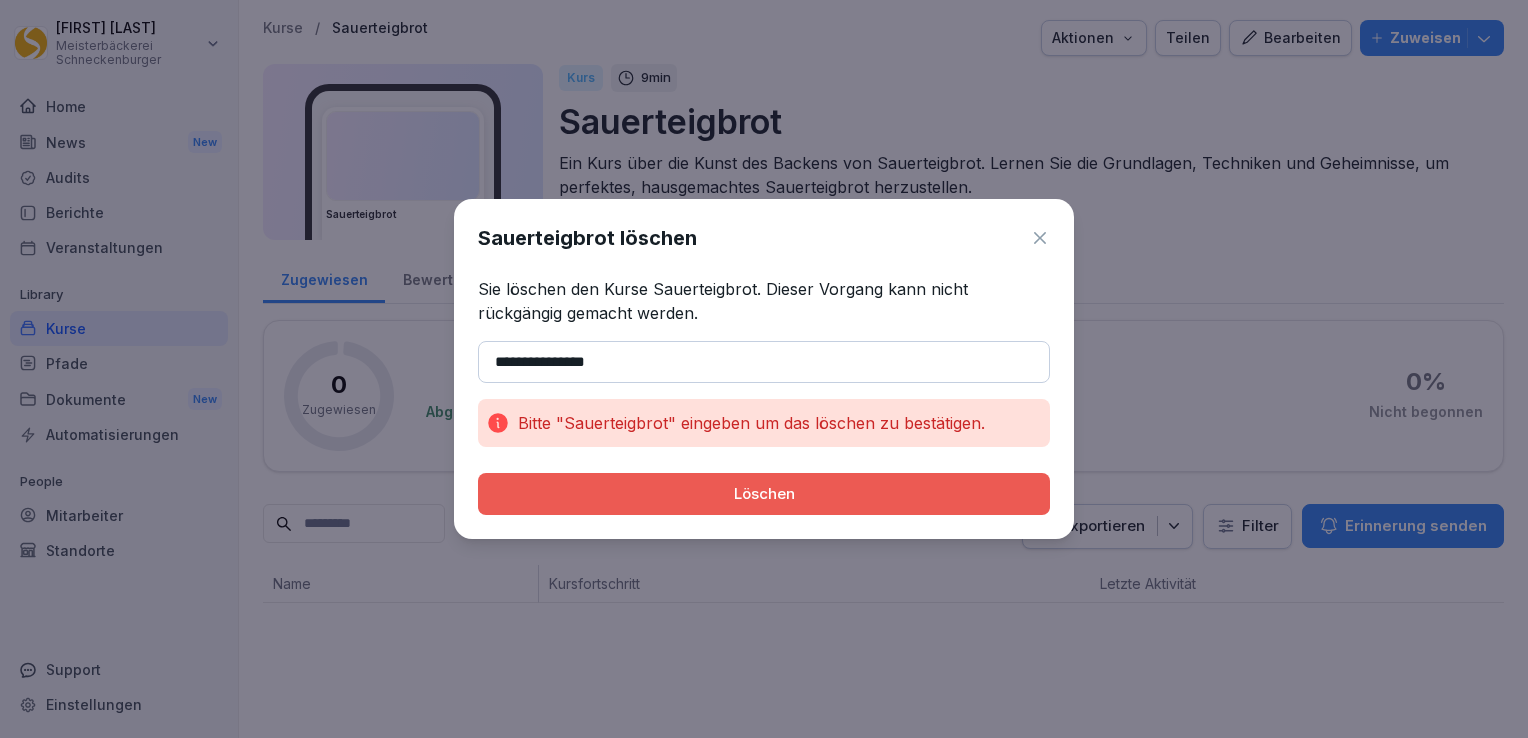 click on "Löschen" at bounding box center [764, 494] 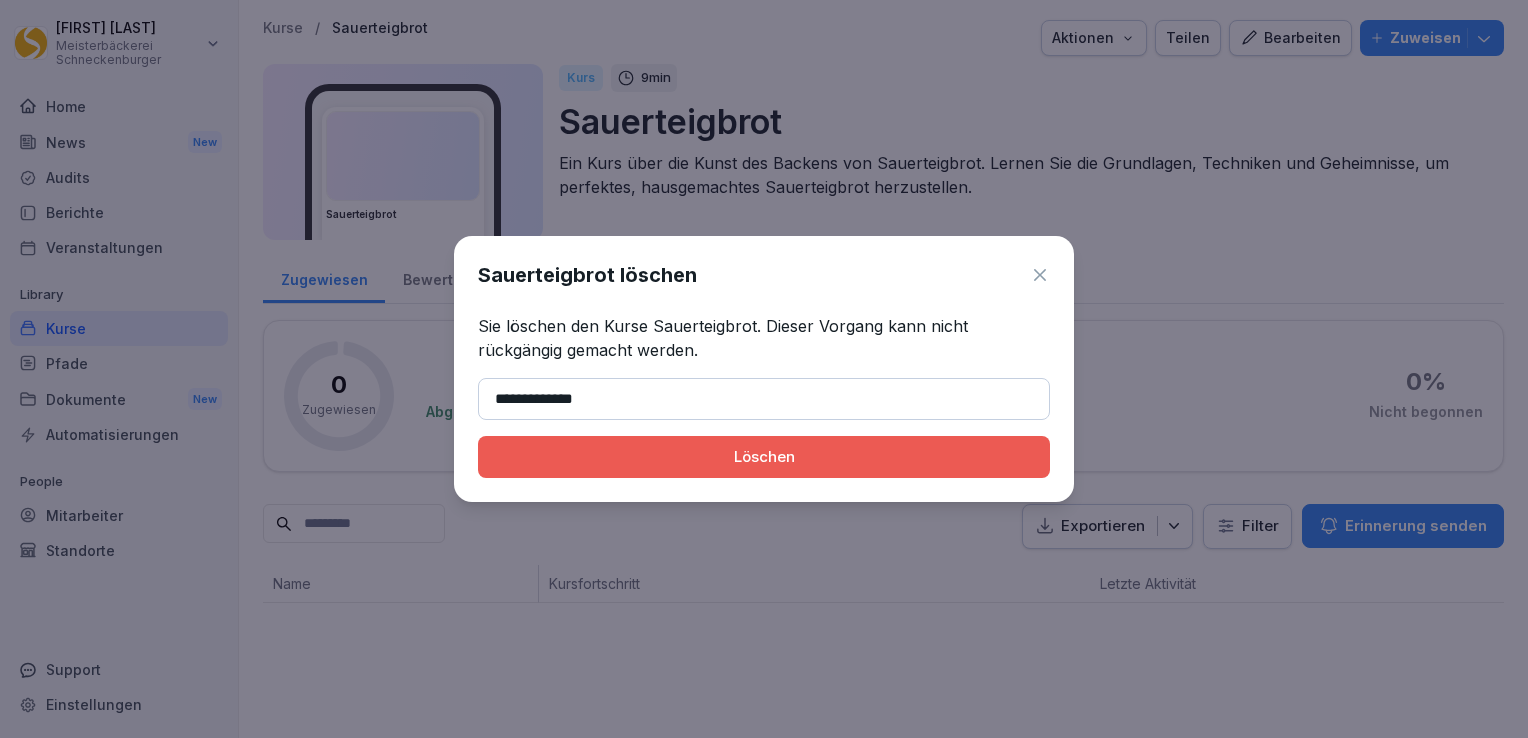 type on "**********" 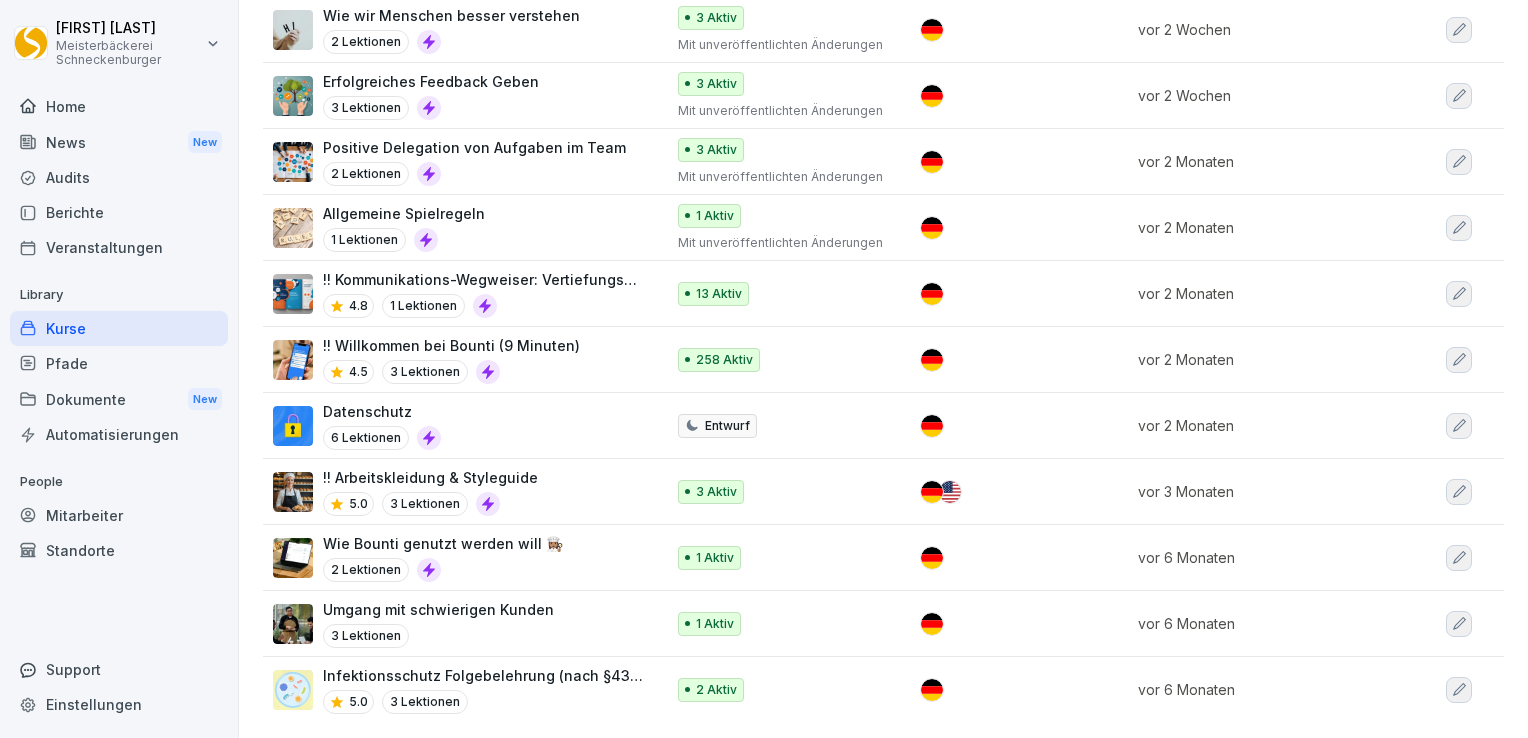scroll, scrollTop: 310, scrollLeft: 0, axis: vertical 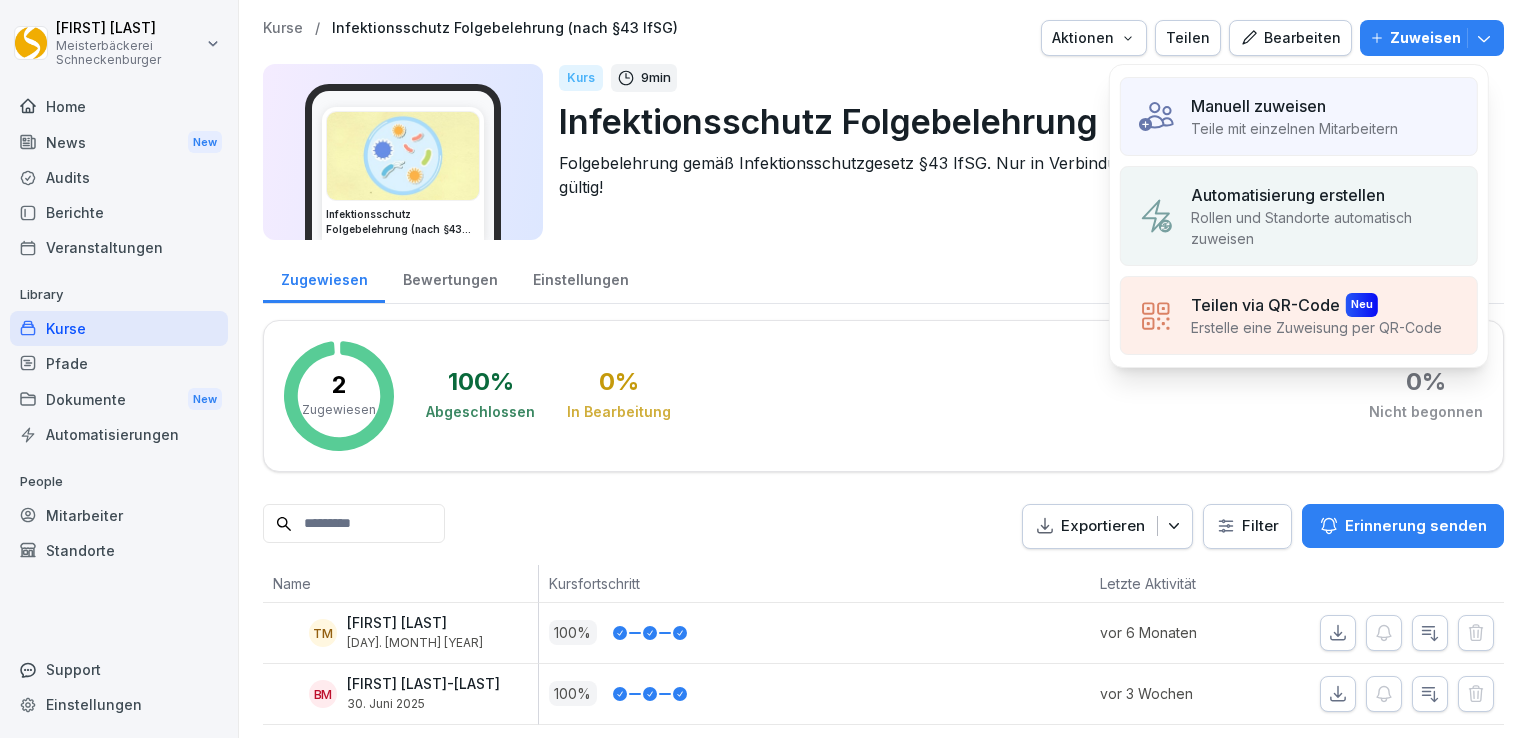 click on "Manuell zuweisen" at bounding box center [1294, 106] 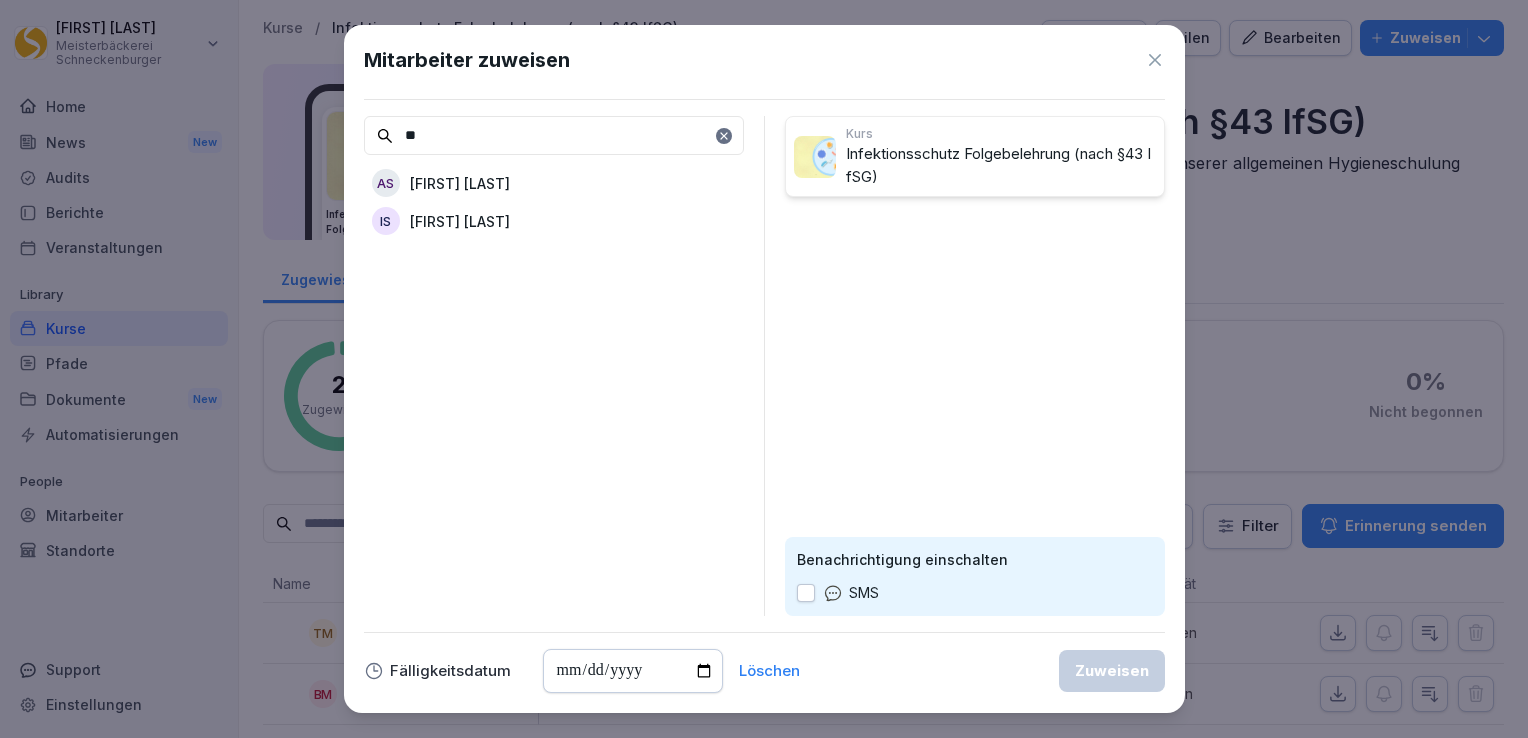 type on "*" 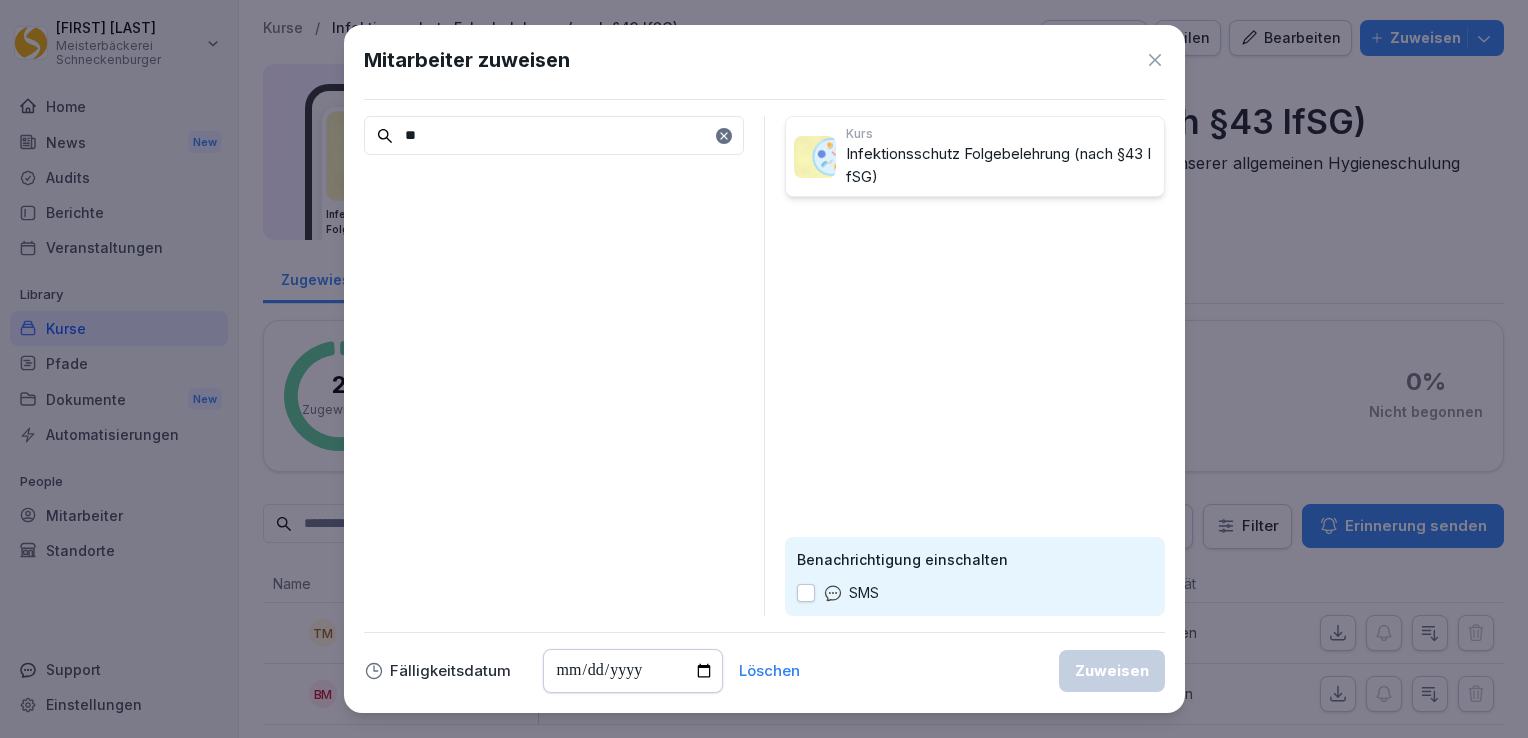type on "*" 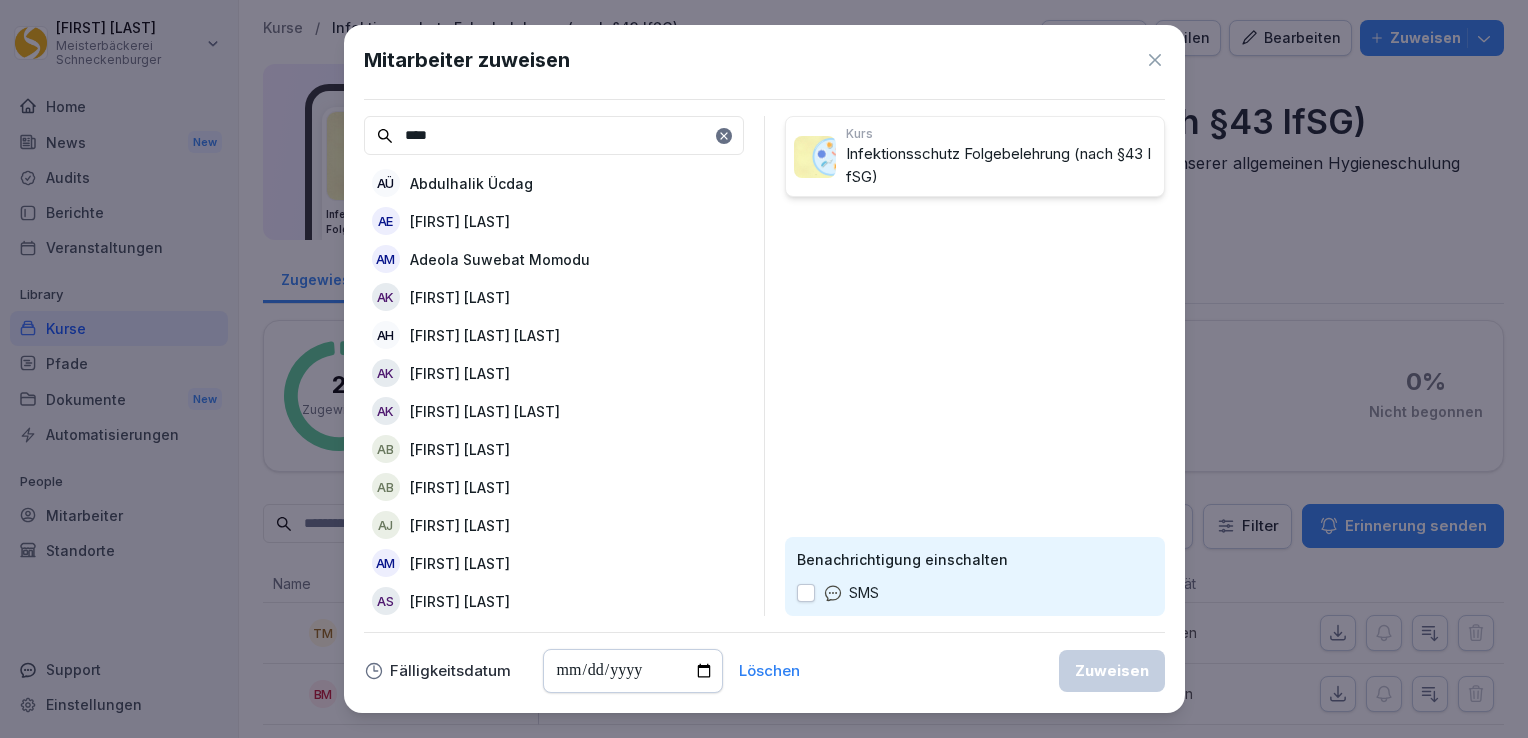 type on "*****" 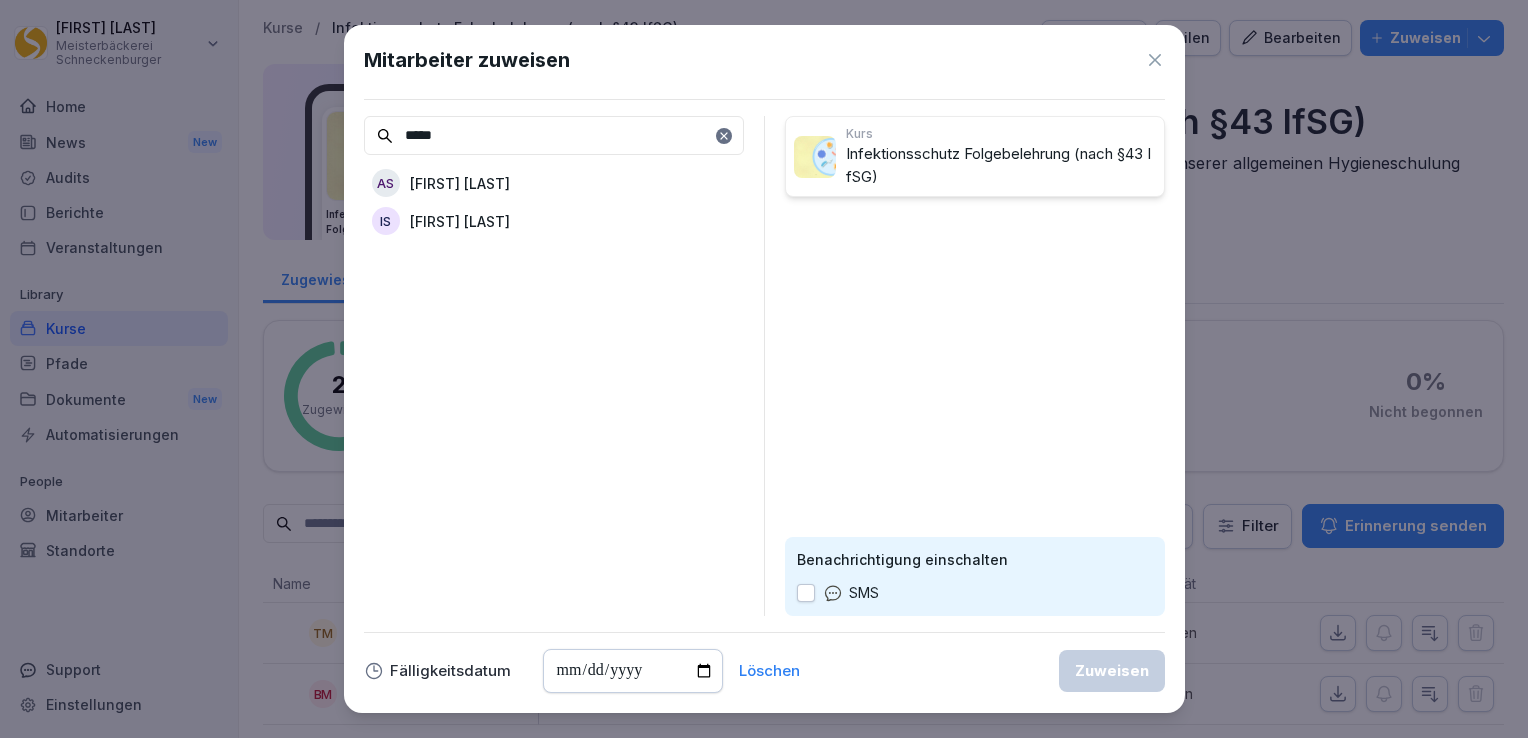 click 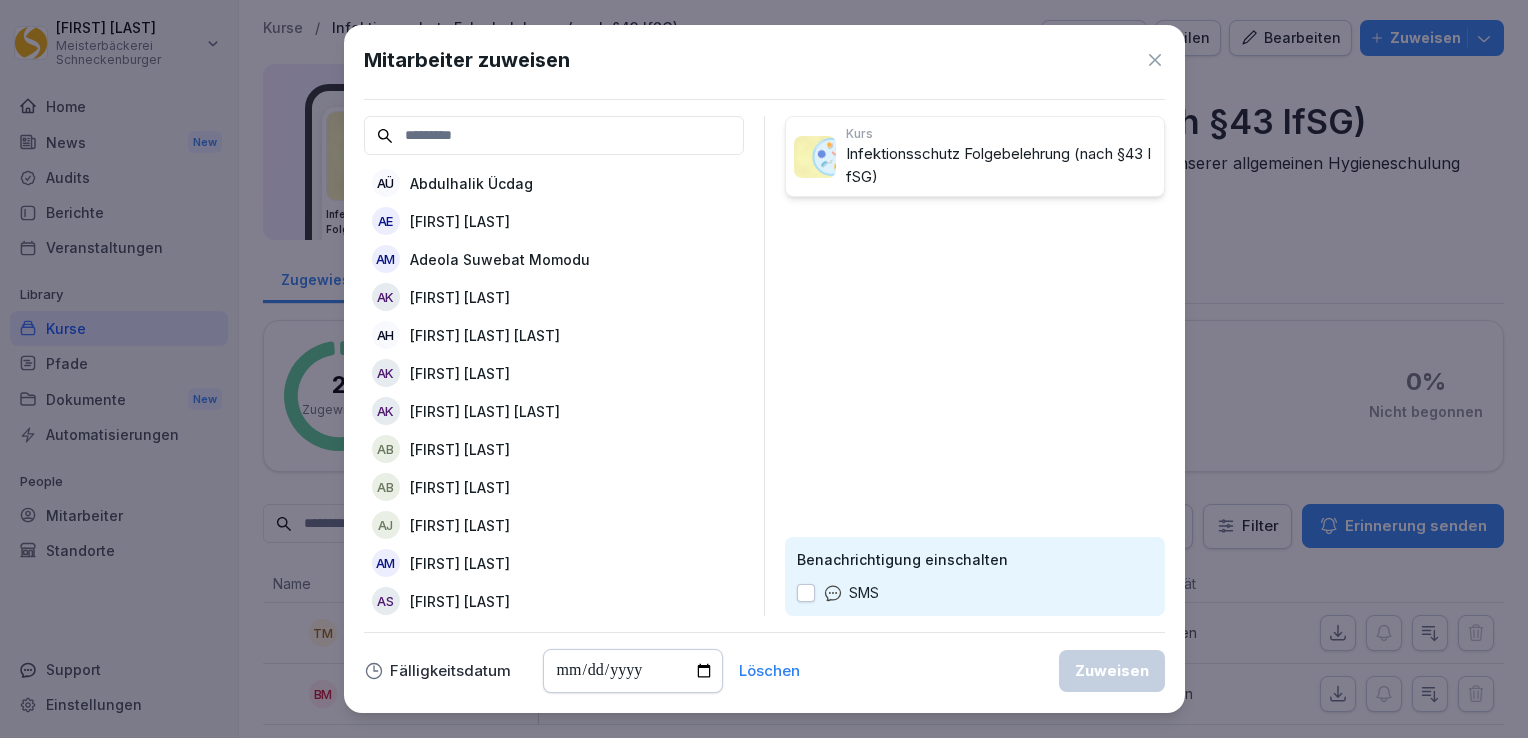 click 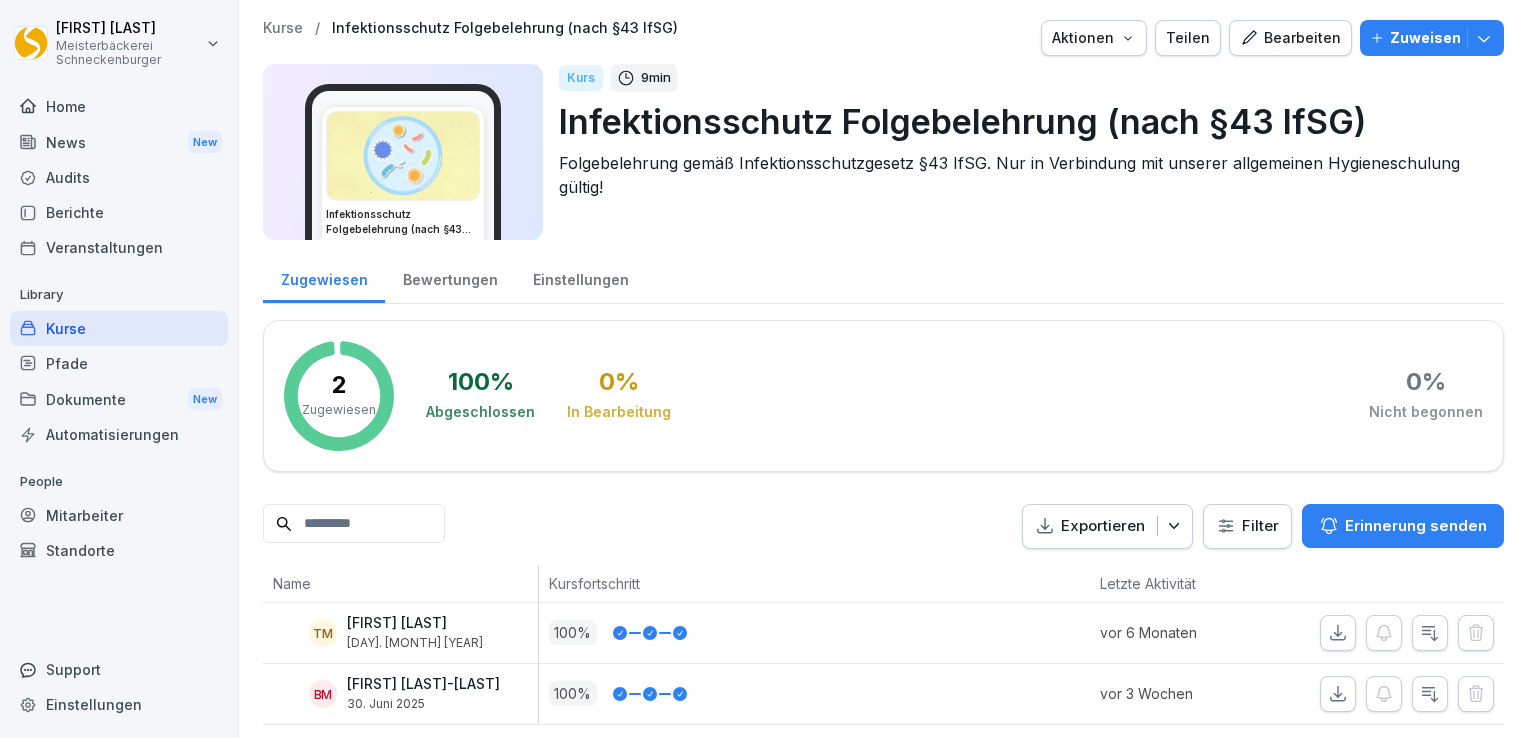 click on "Standorte" at bounding box center [119, 550] 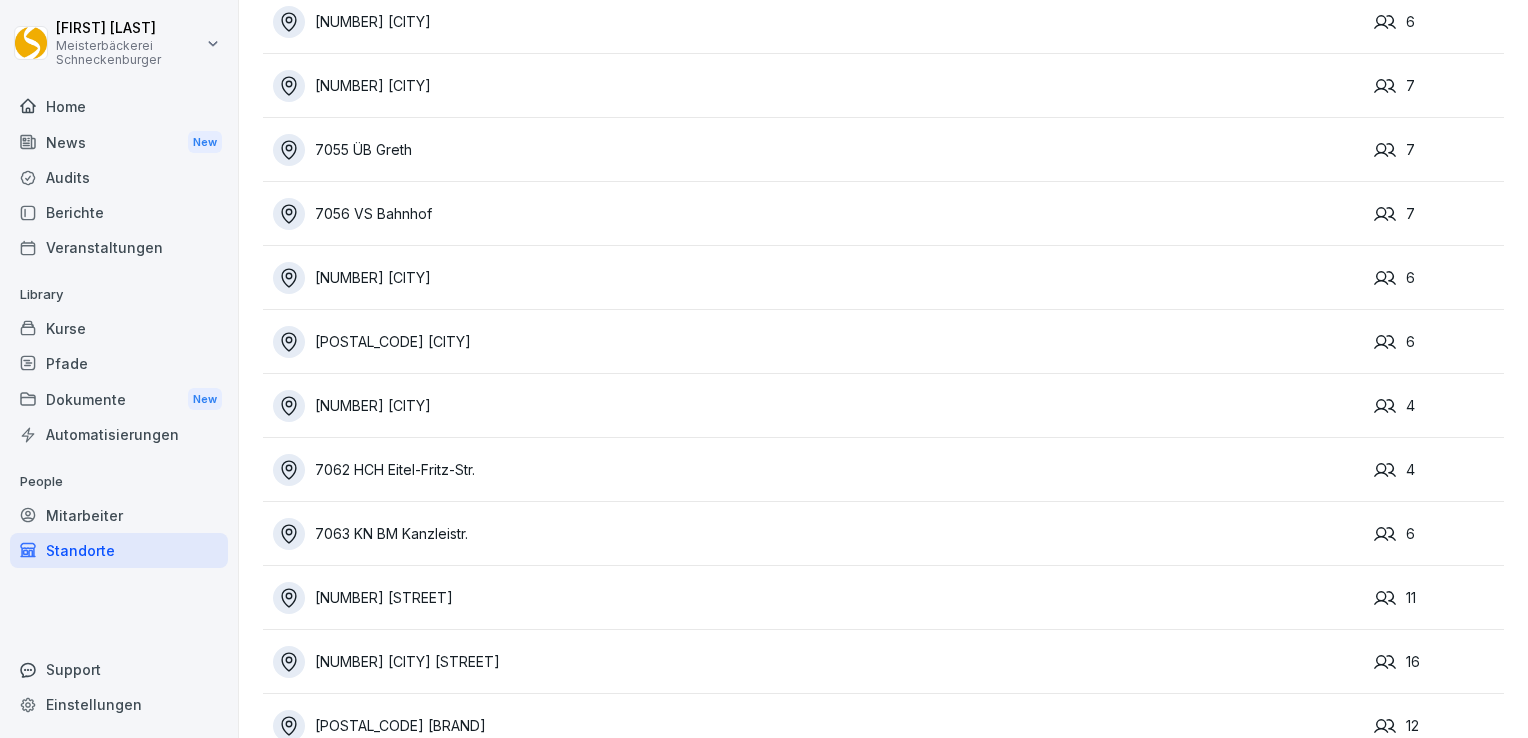 scroll, scrollTop: 2255, scrollLeft: 0, axis: vertical 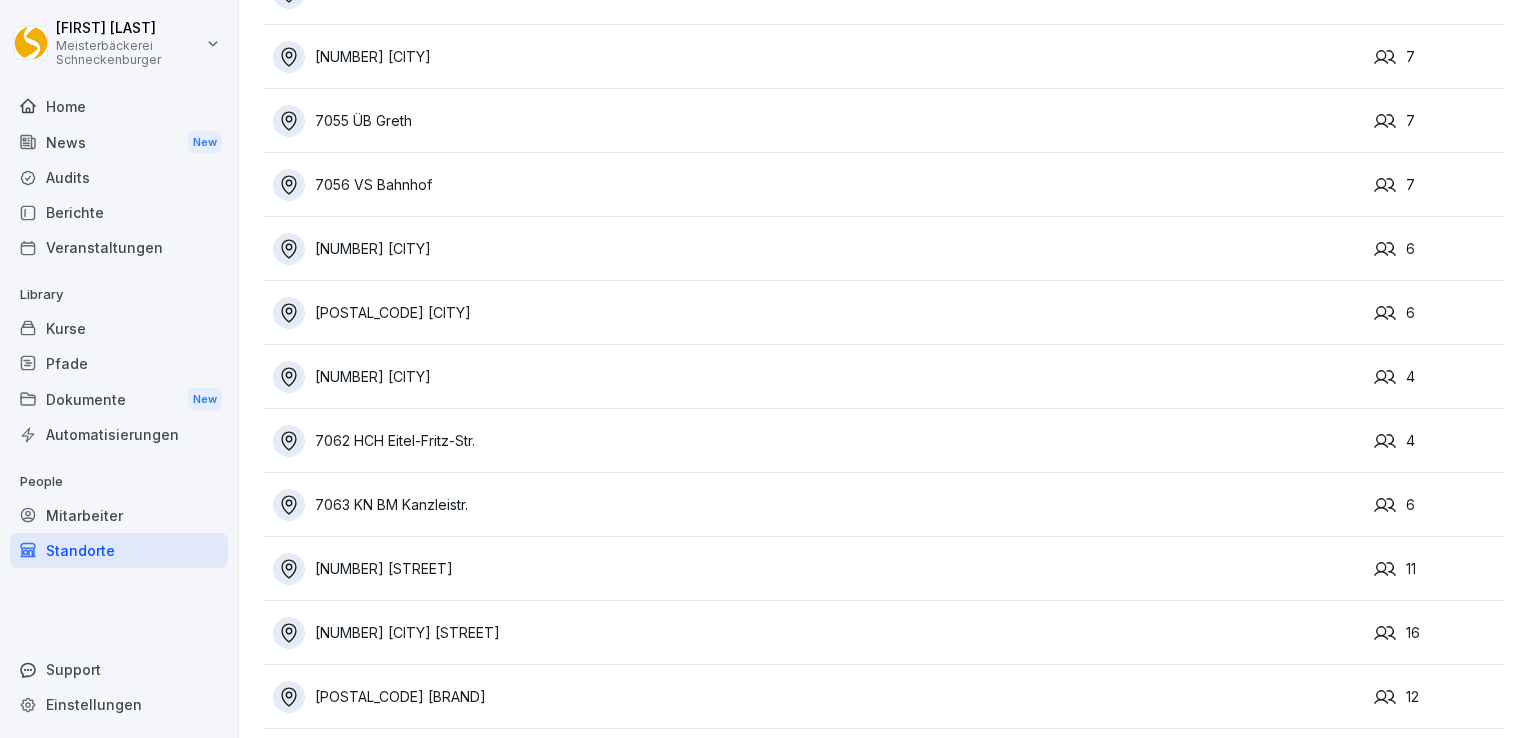 click on "7062 HCH Eitel-Fritz-Str." at bounding box center (818, 441) 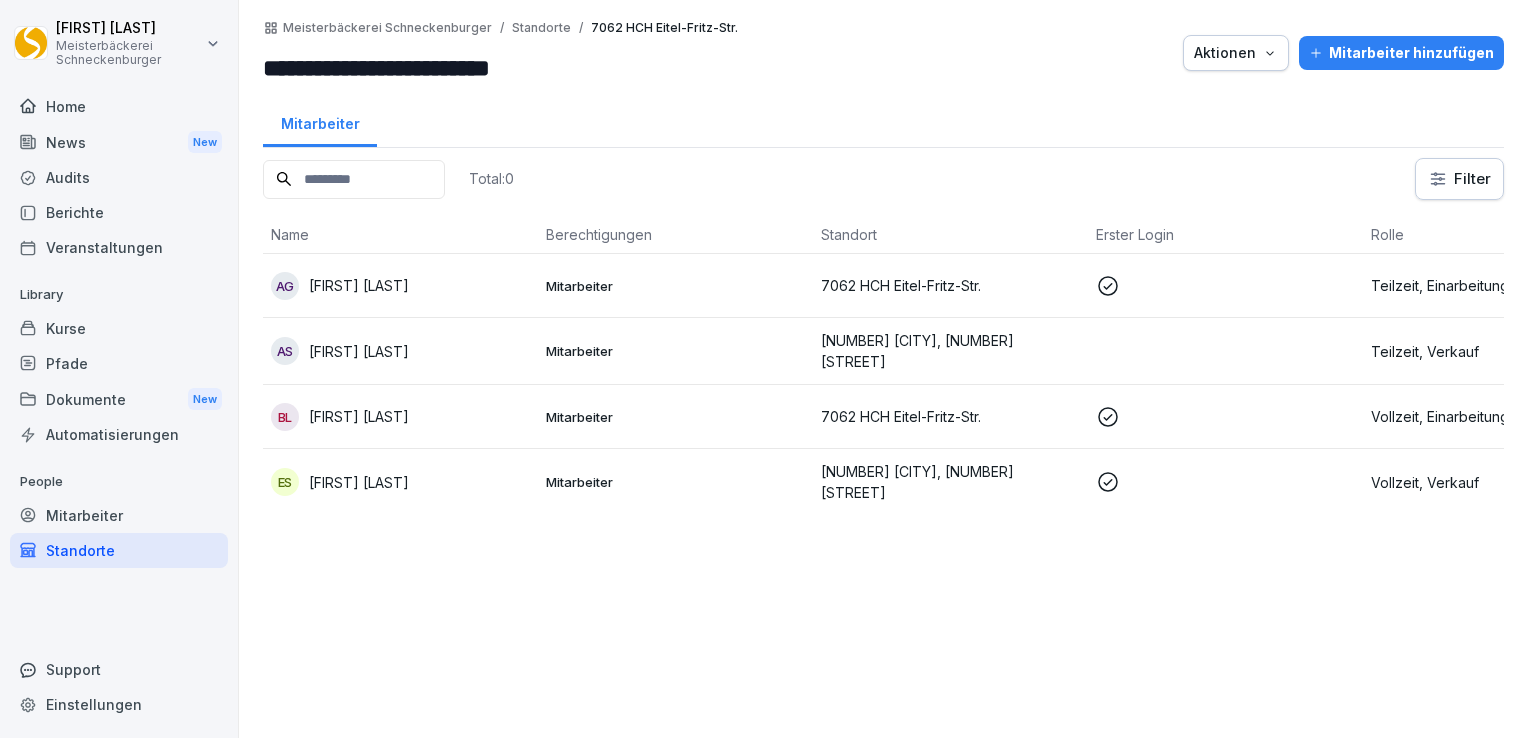 scroll, scrollTop: 0, scrollLeft: 0, axis: both 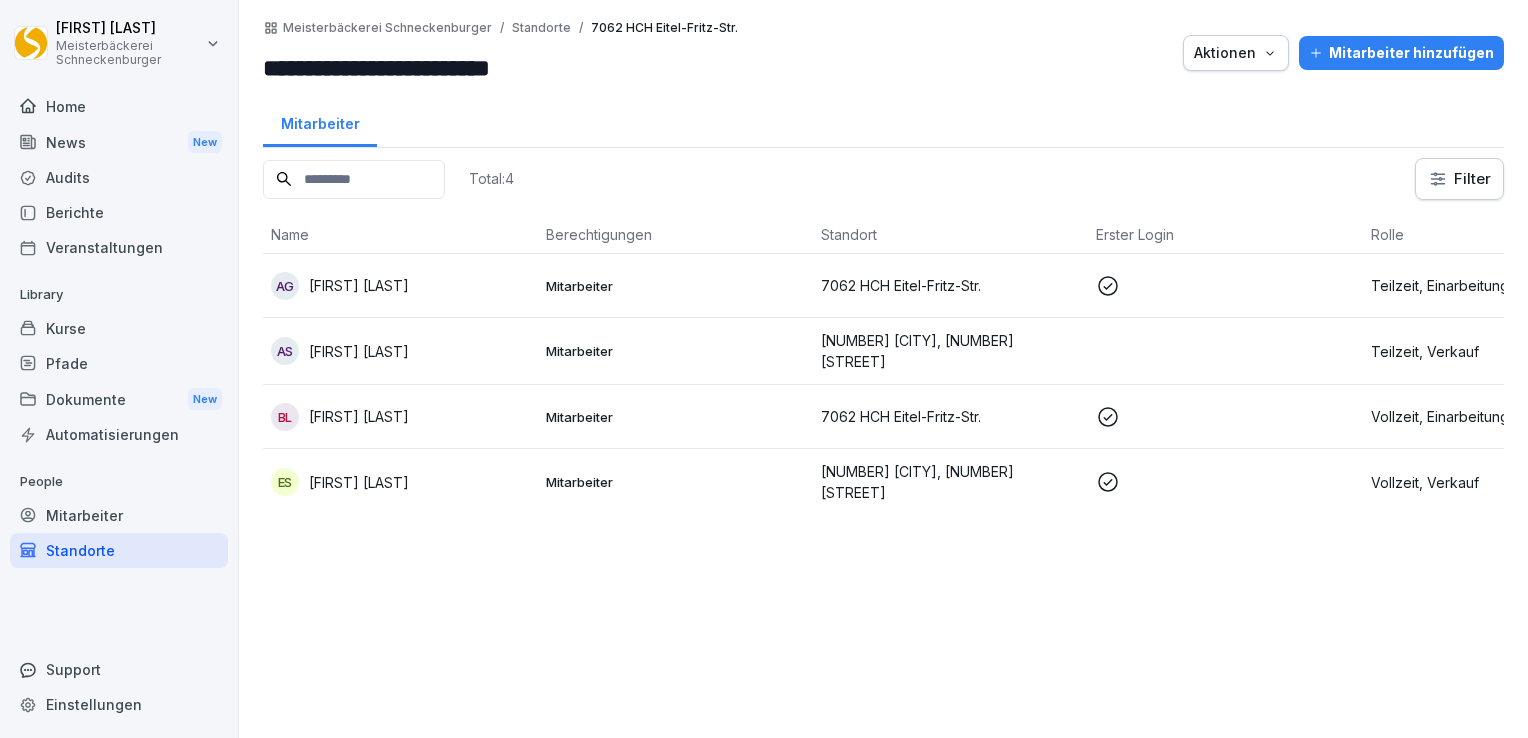 click on "Mitarbeiter" at bounding box center [119, 515] 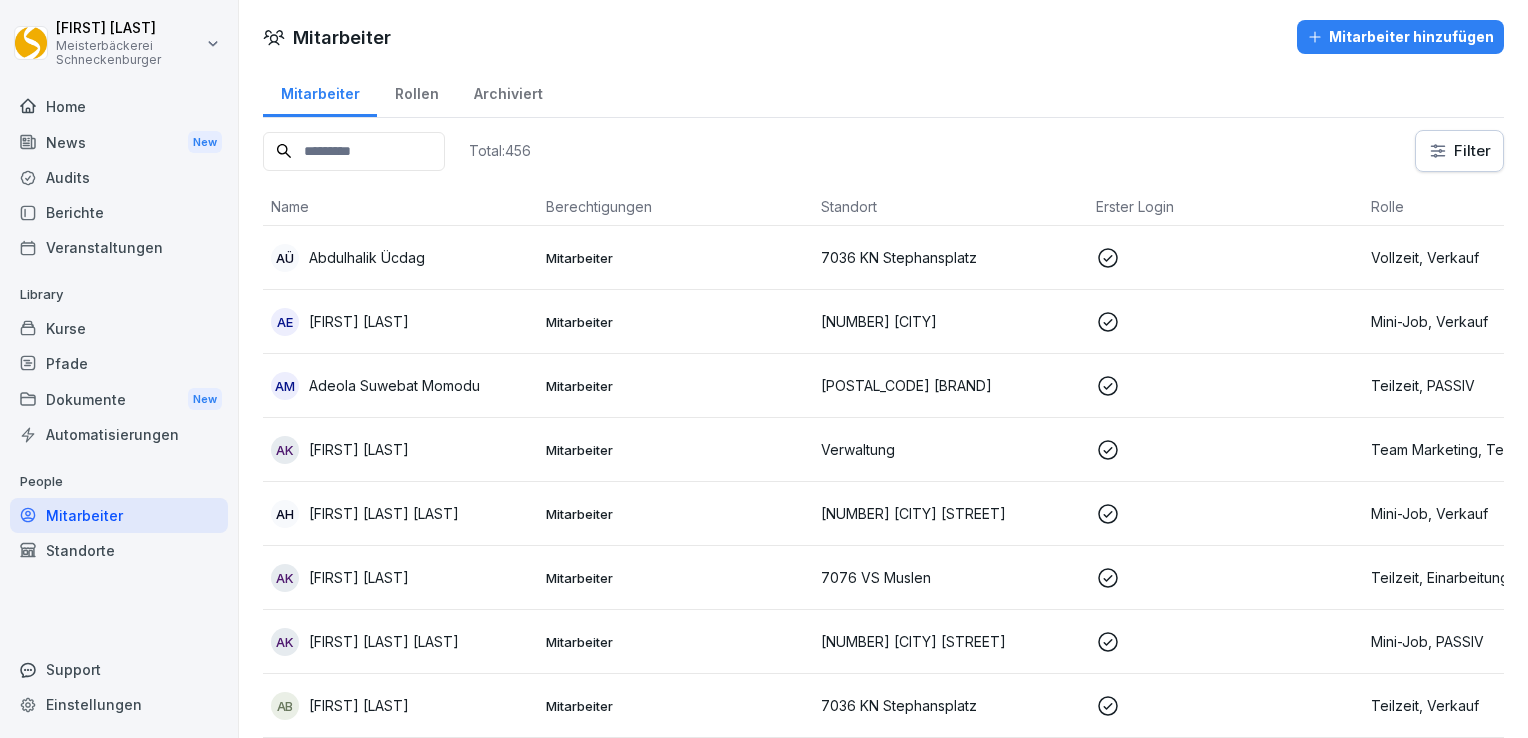 click at bounding box center [354, 151] 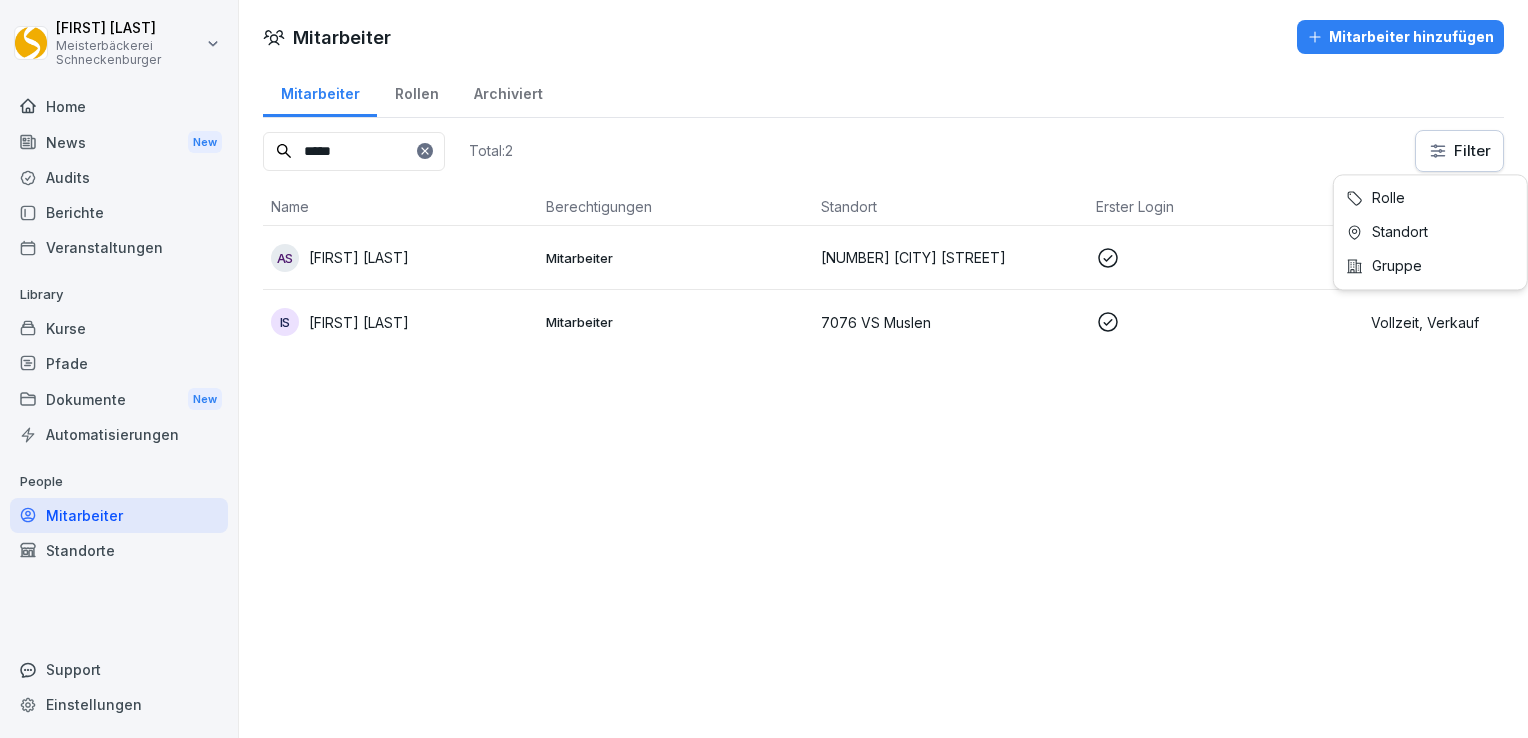 click on "[FIRST] [LAST] Mitarbeiter [NUMBER] [CITY] [STREET] Vollzeit, Verkauf IS [FIRST] [LAST] Mitarbeiter [NUMBER] [CITY] [STREET] Vollzeit, Verkauf Rolle Standort Gruppe" at bounding box center [764, 369] 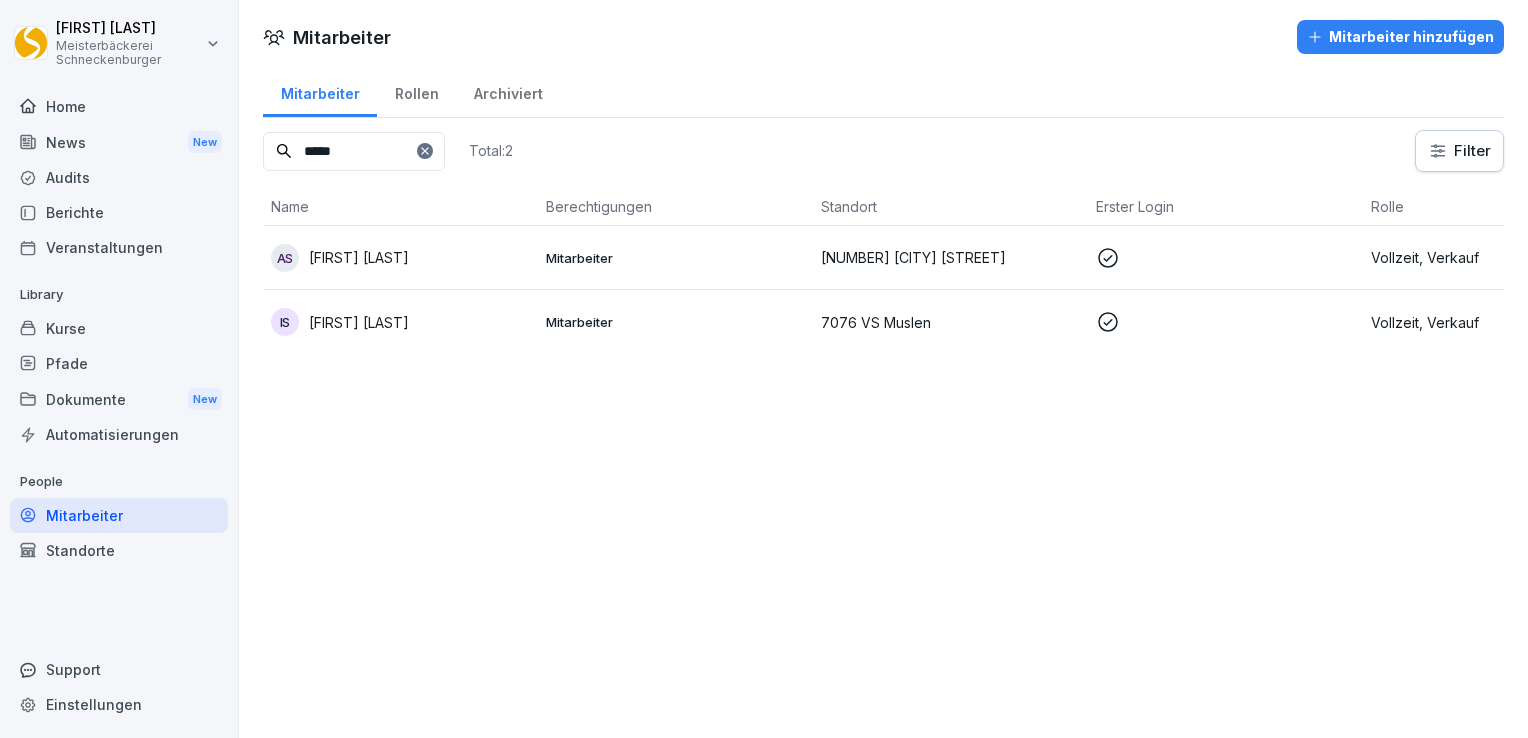 click on "[FIRST] [LAST] Mitarbeiter [NUMBER] [CITY] [STREET] Vollzeit, Verkauf IS [FIRST] [LAST] Mitarbeiter [NUMBER] [CITY] [STREET] Vollzeit, Verkauf" at bounding box center [764, 369] 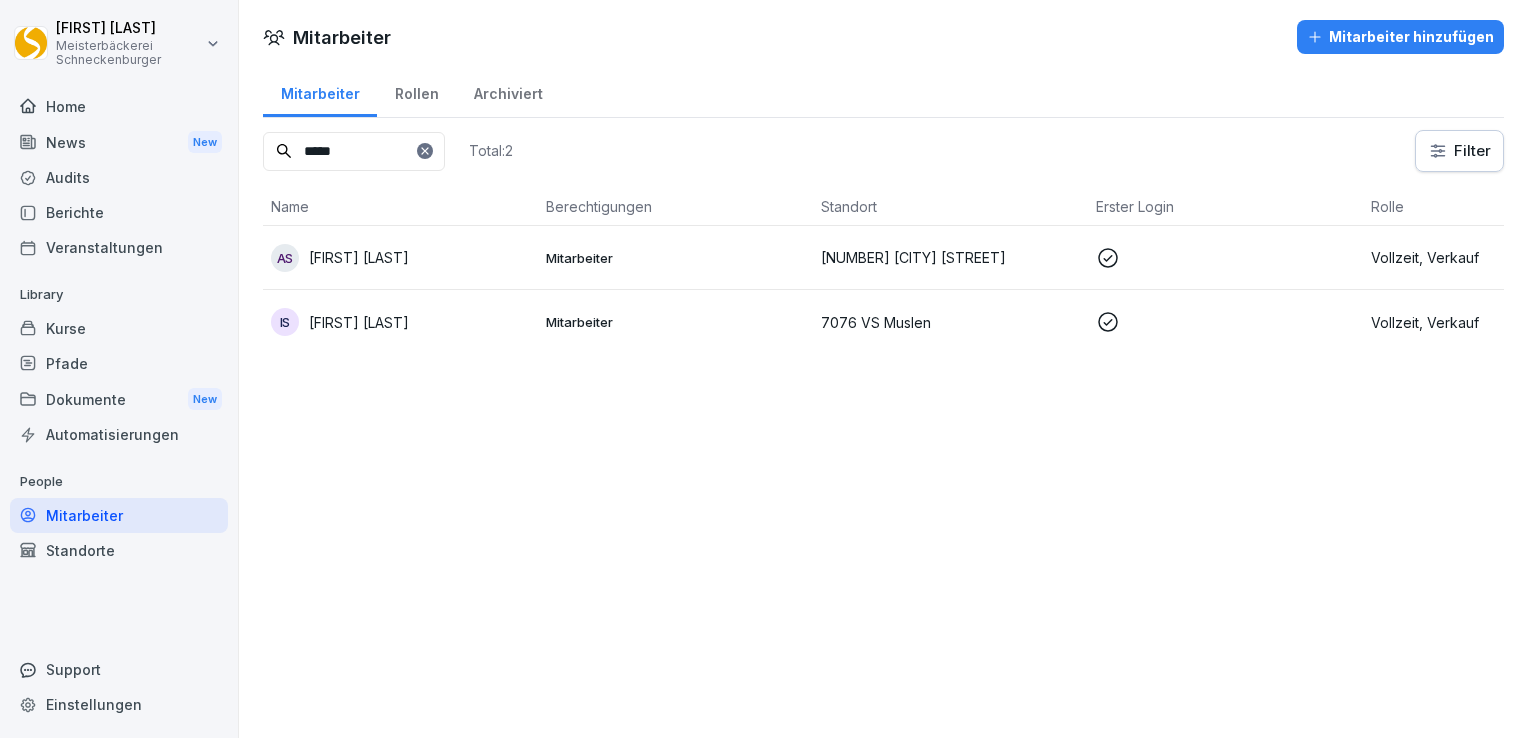 click on "*****" at bounding box center (354, 151) 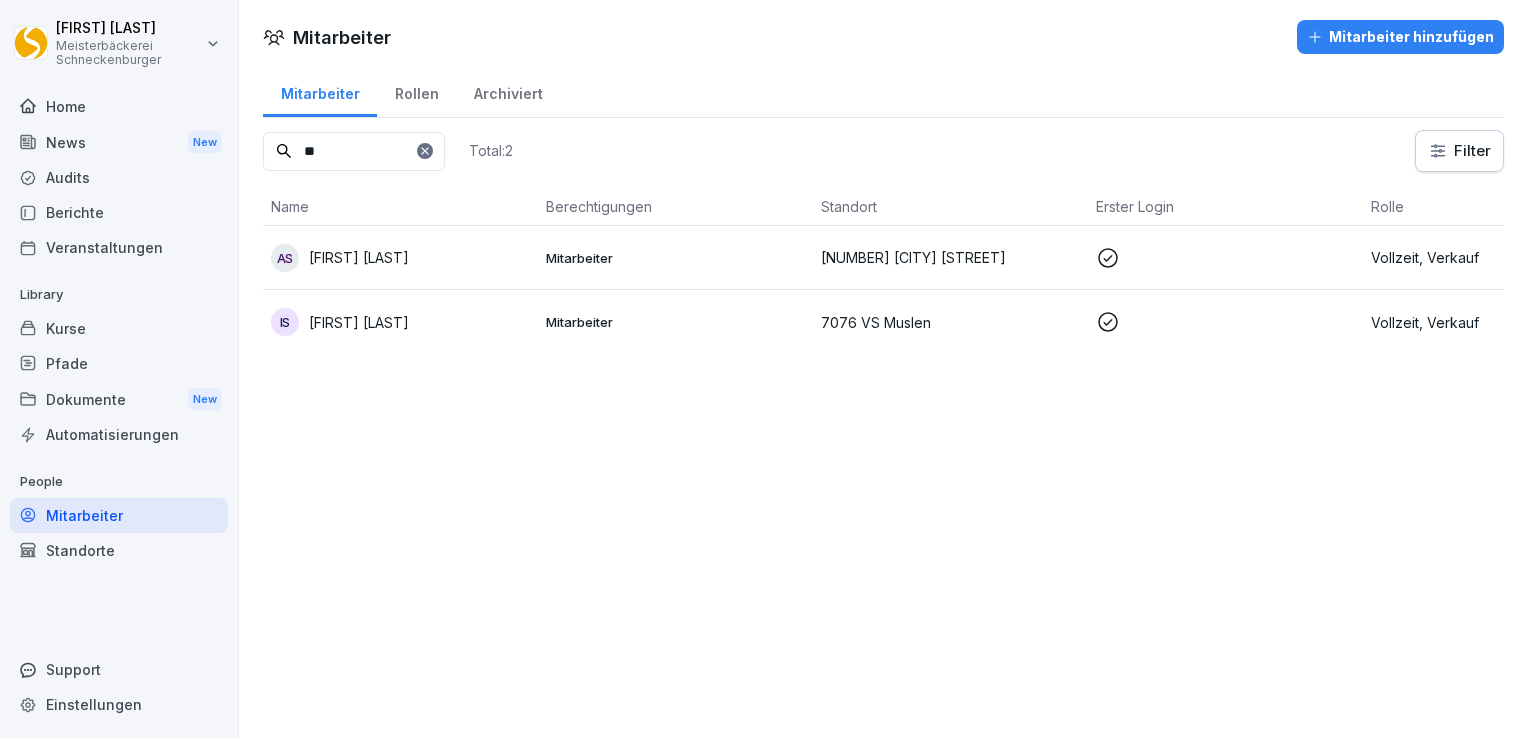 type on "*" 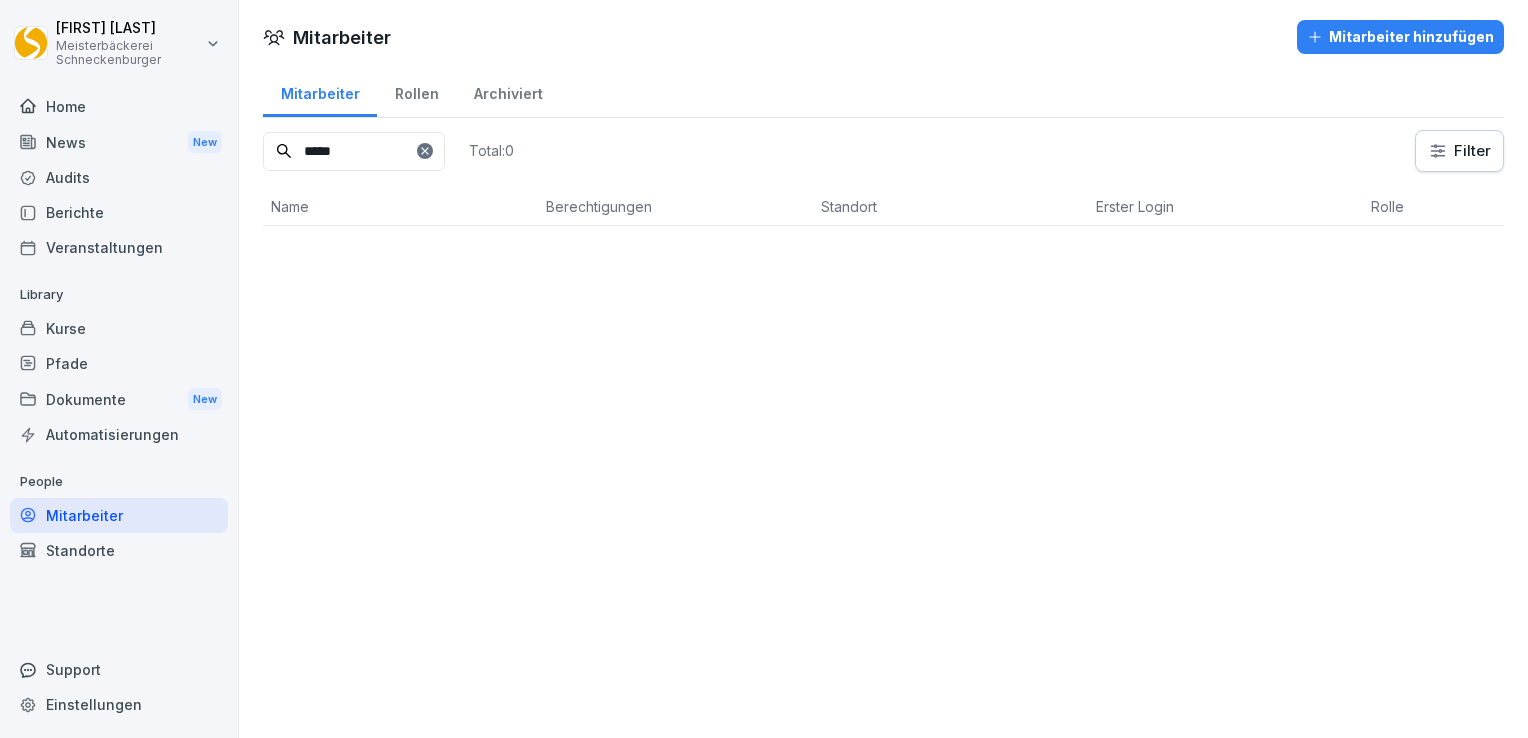 click on "Mitarbeiter Rollen Archiviert" at bounding box center [883, 92] 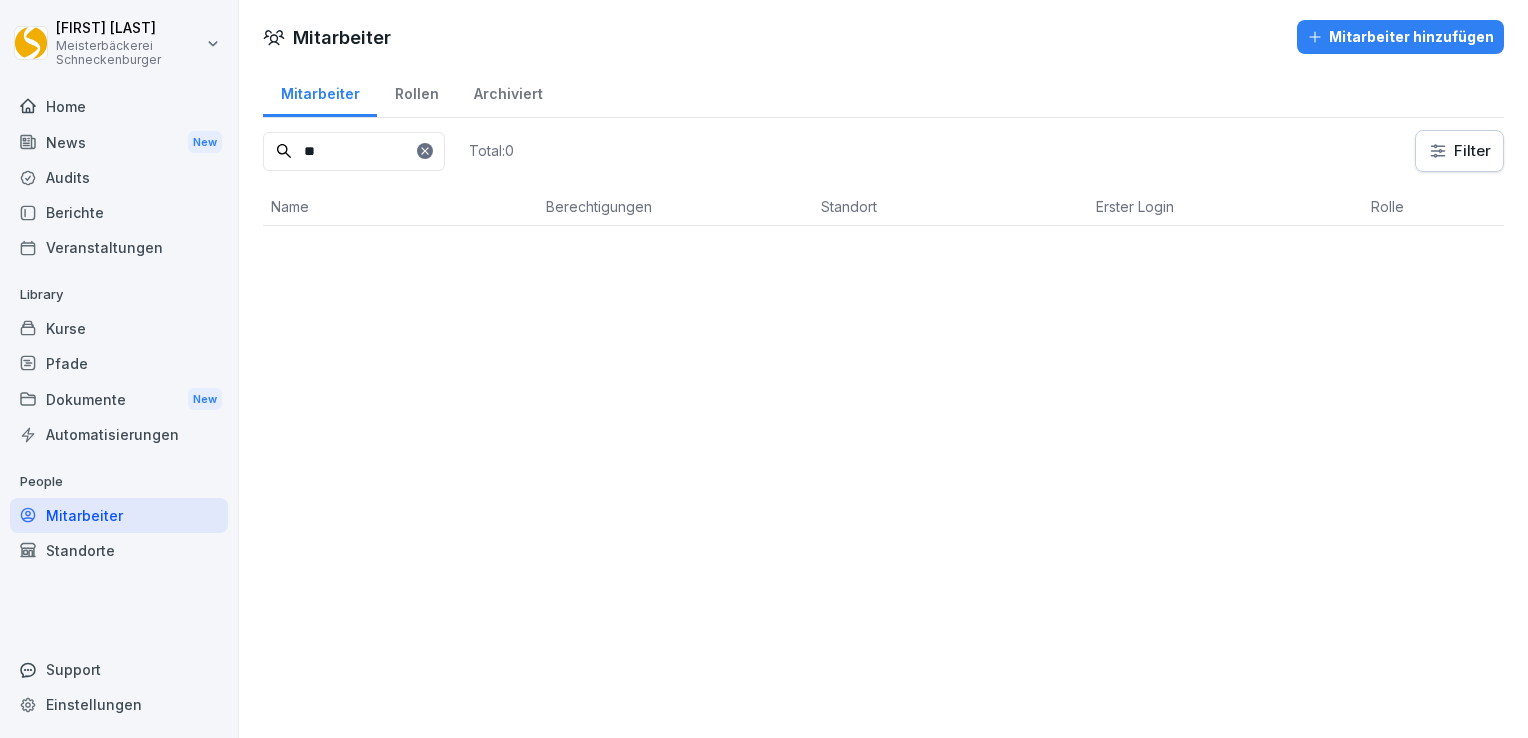 type on "*" 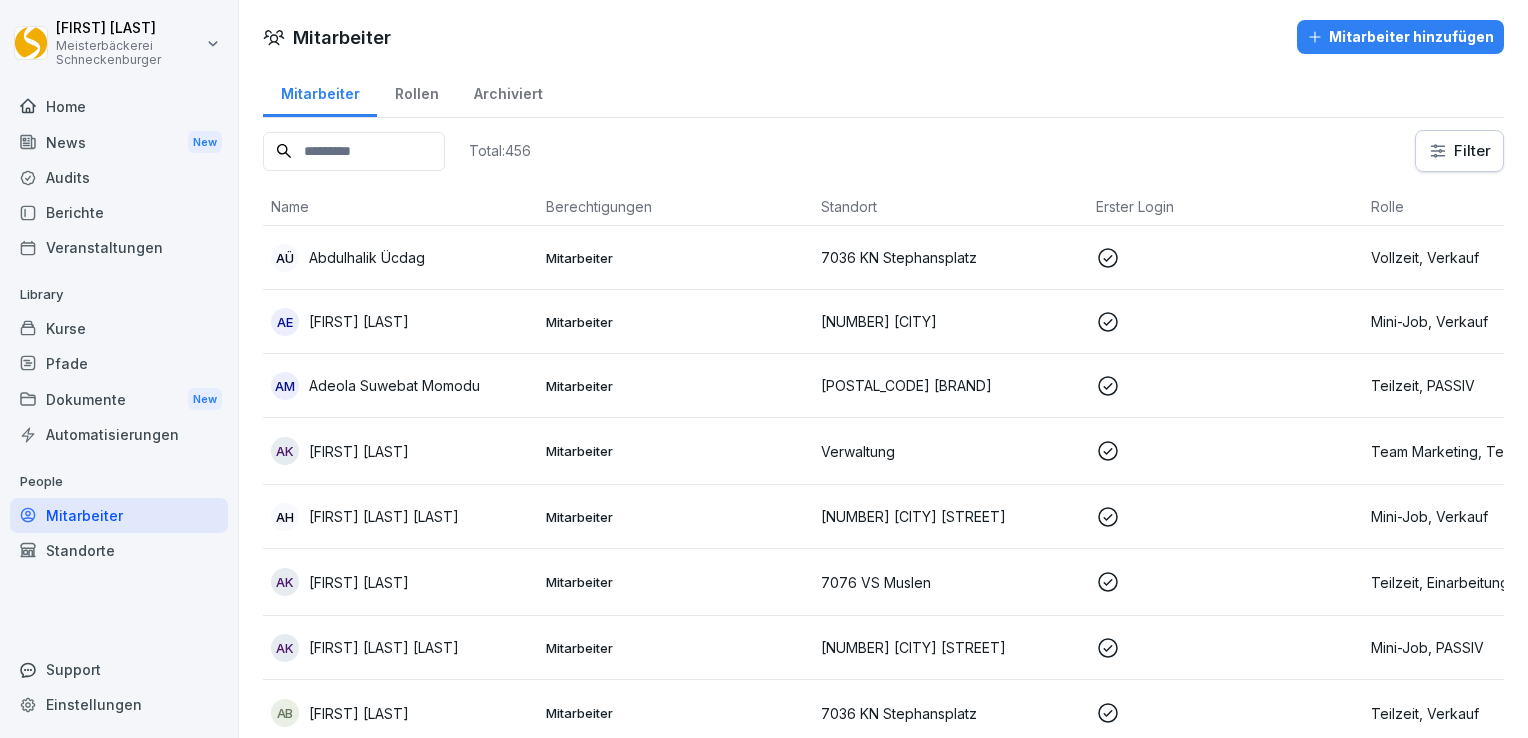 type 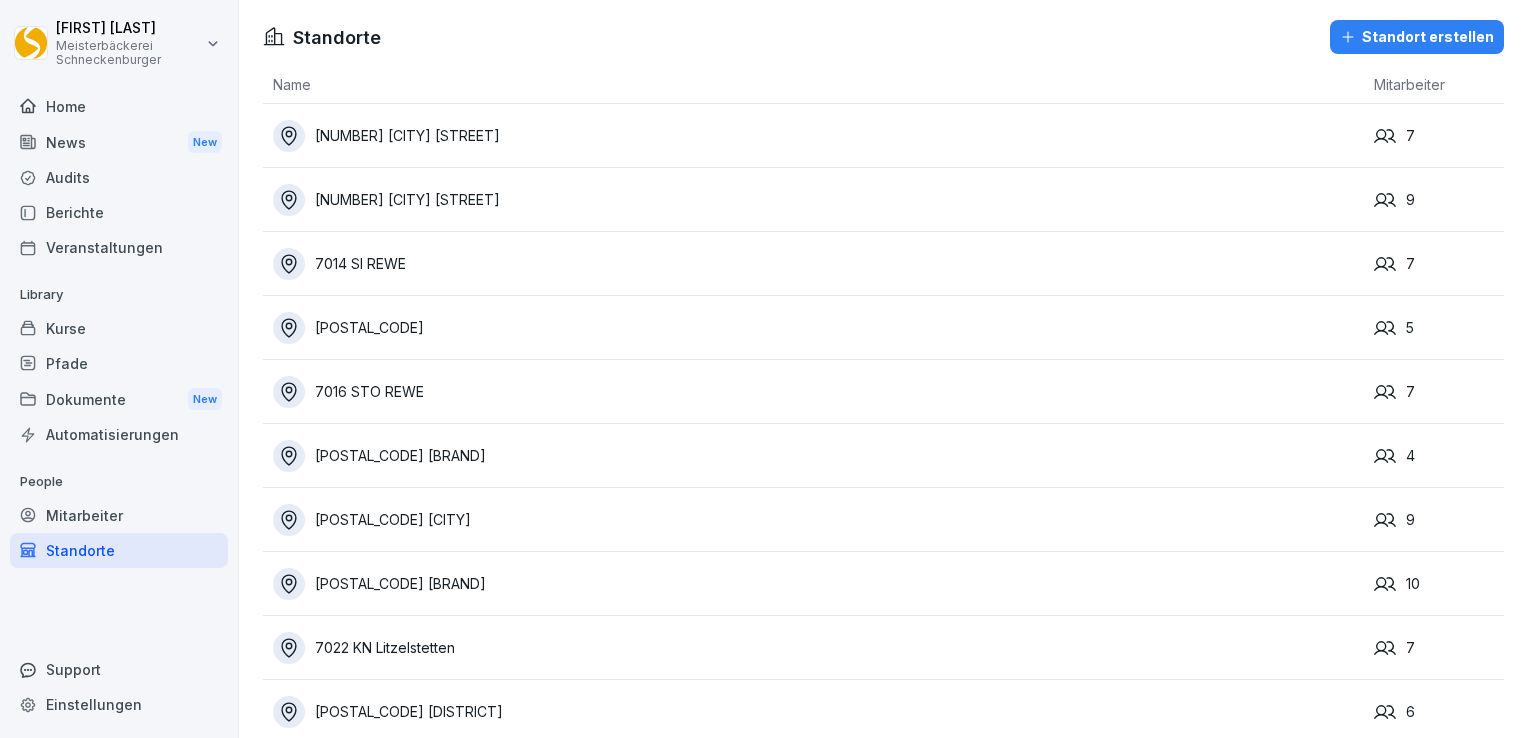 click on "Support" at bounding box center (119, 669) 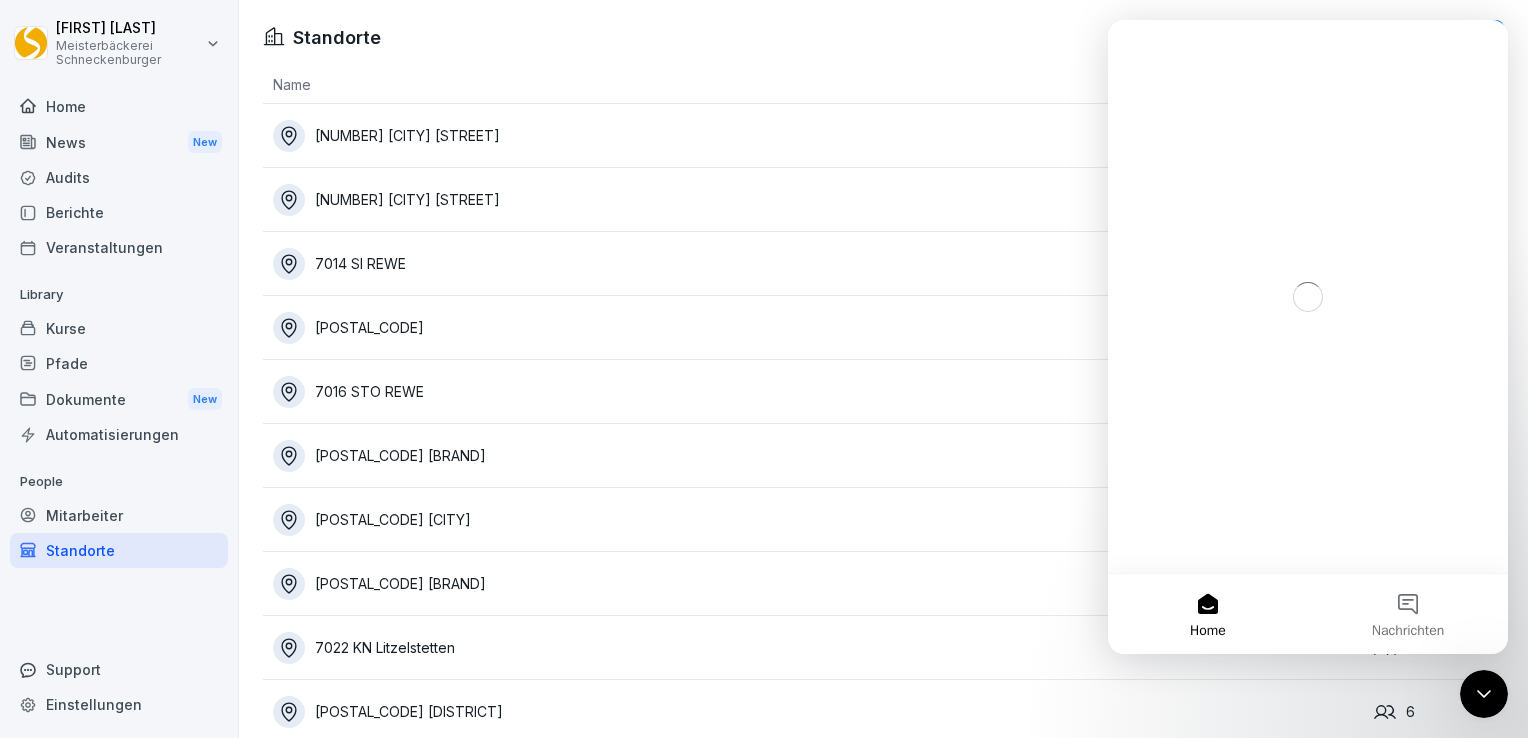 scroll, scrollTop: 0, scrollLeft: 0, axis: both 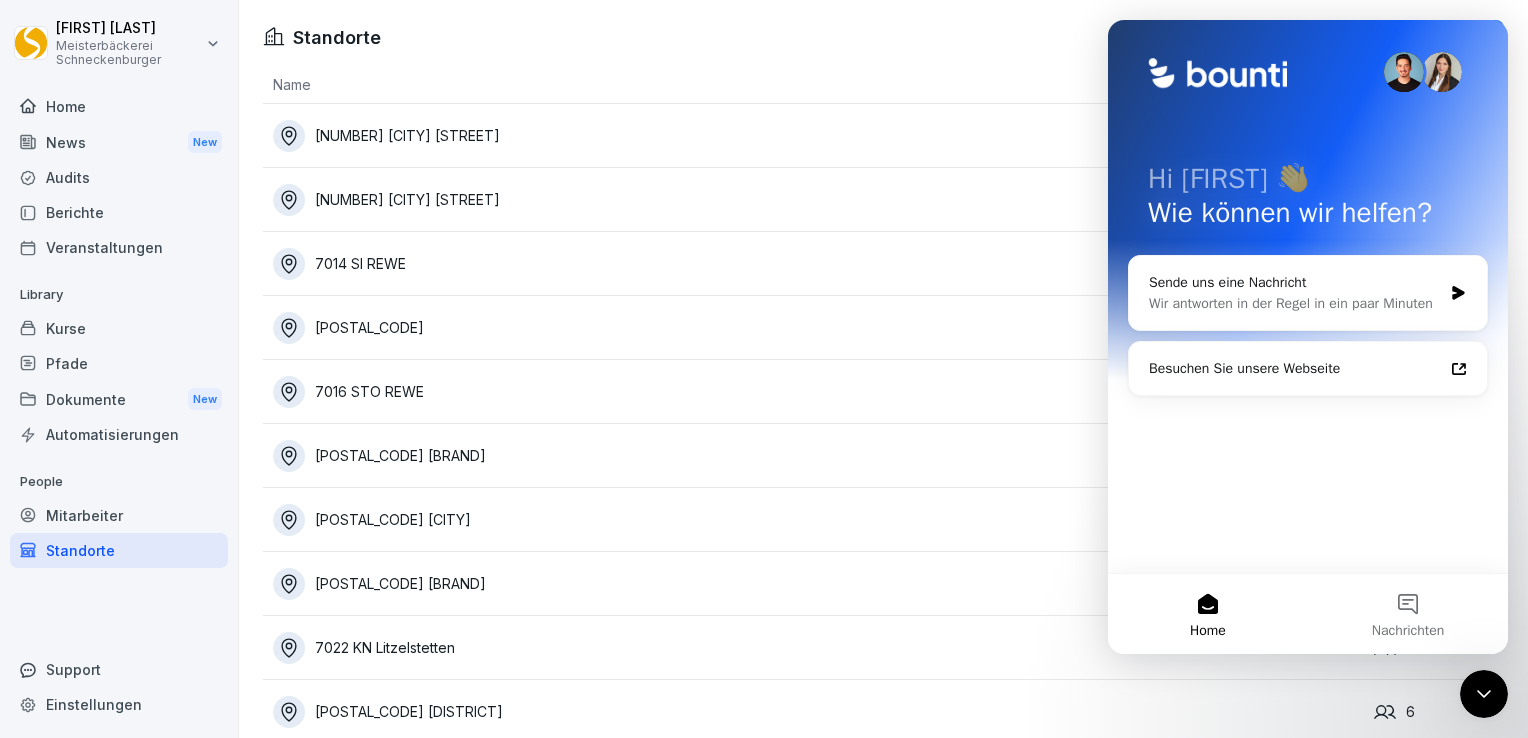 click on "Mitarbeiter" at bounding box center [119, 515] 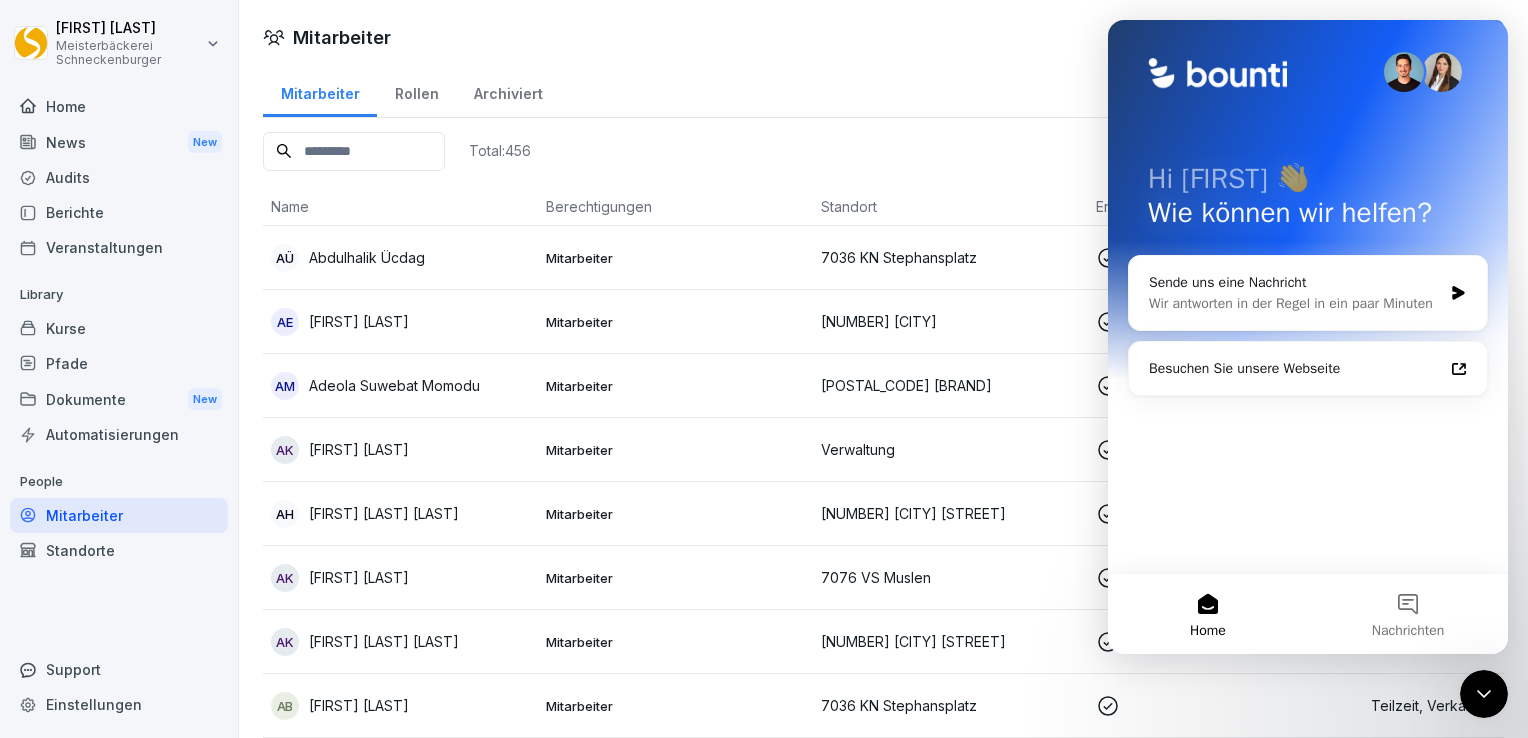 click on "Home" at bounding box center (1208, 614) 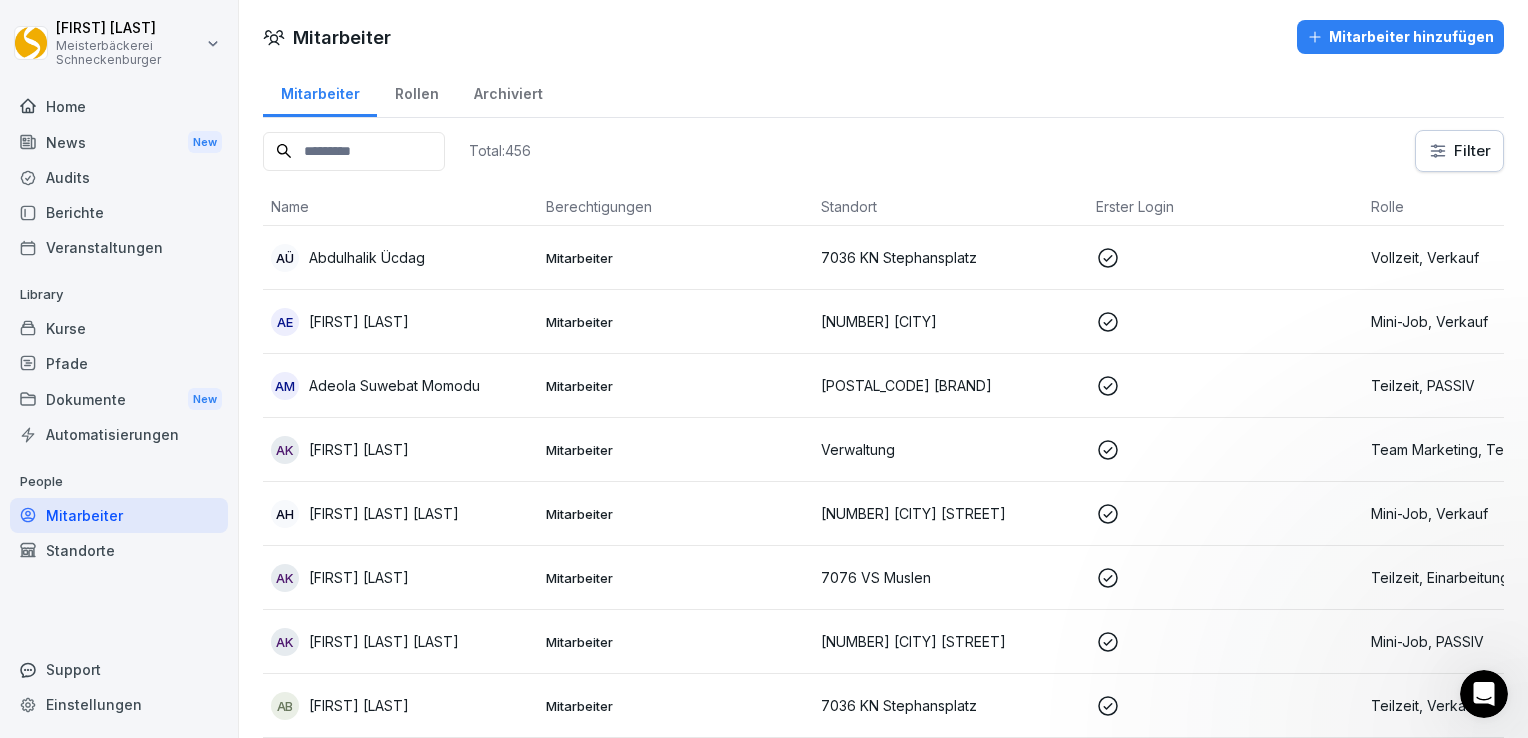 scroll, scrollTop: 0, scrollLeft: 0, axis: both 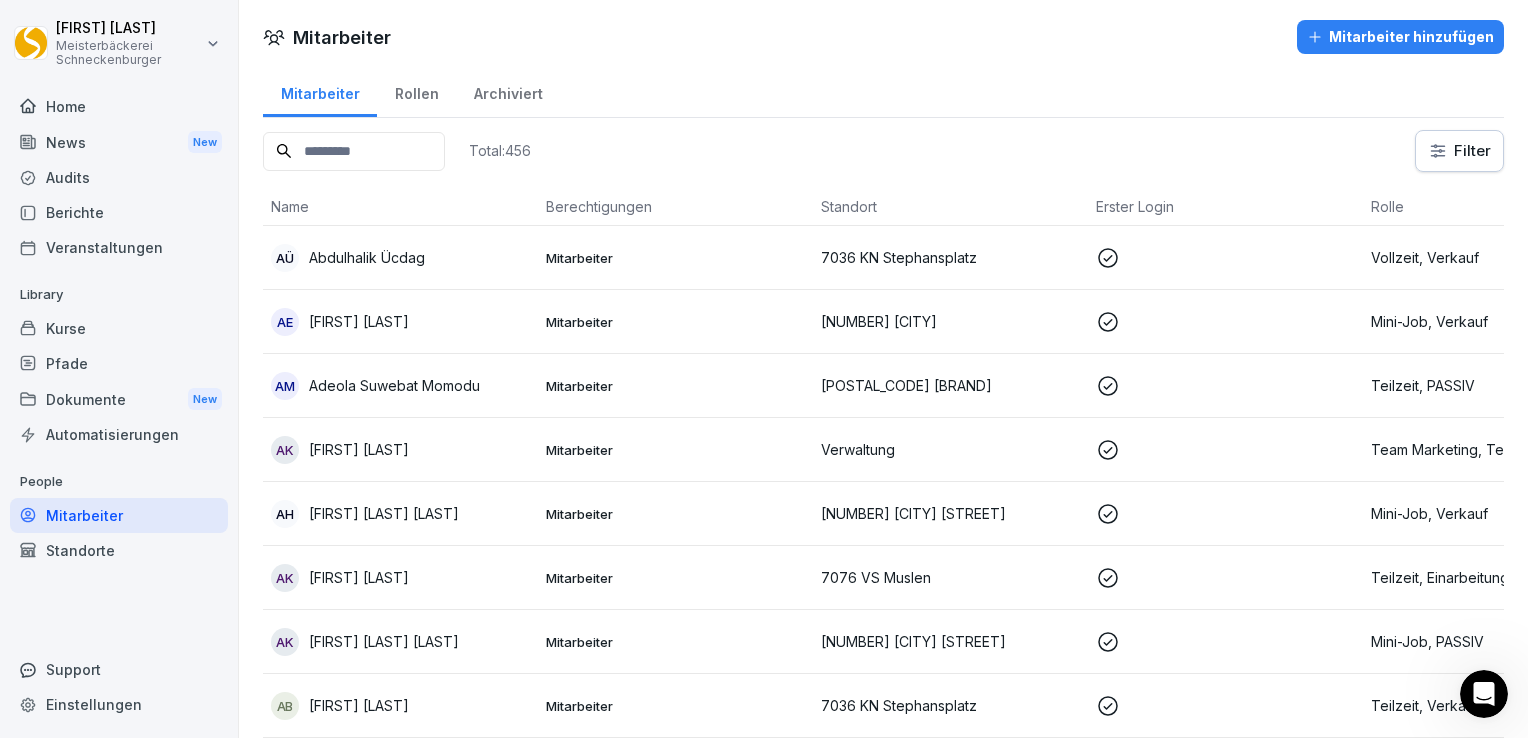 click at bounding box center [354, 151] 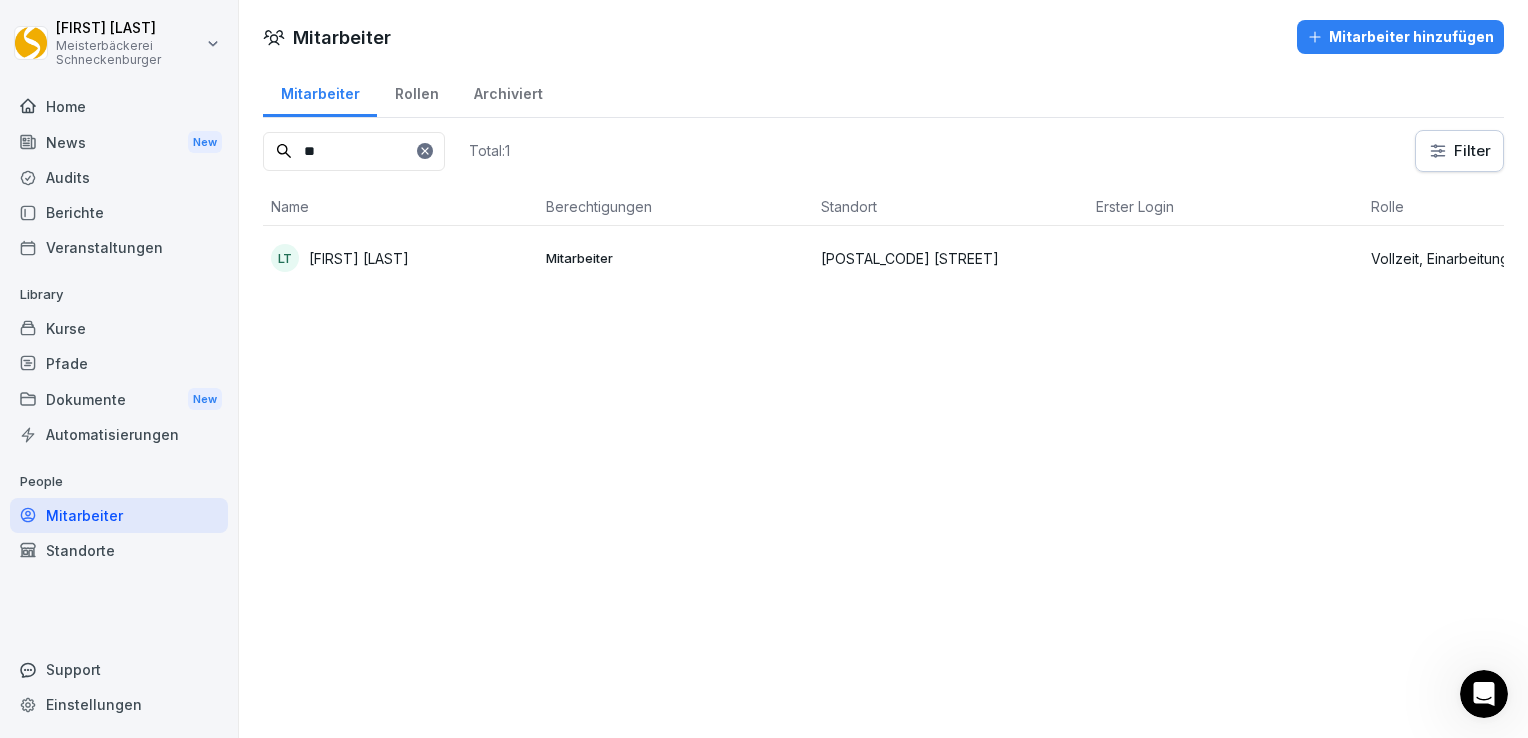type on "*" 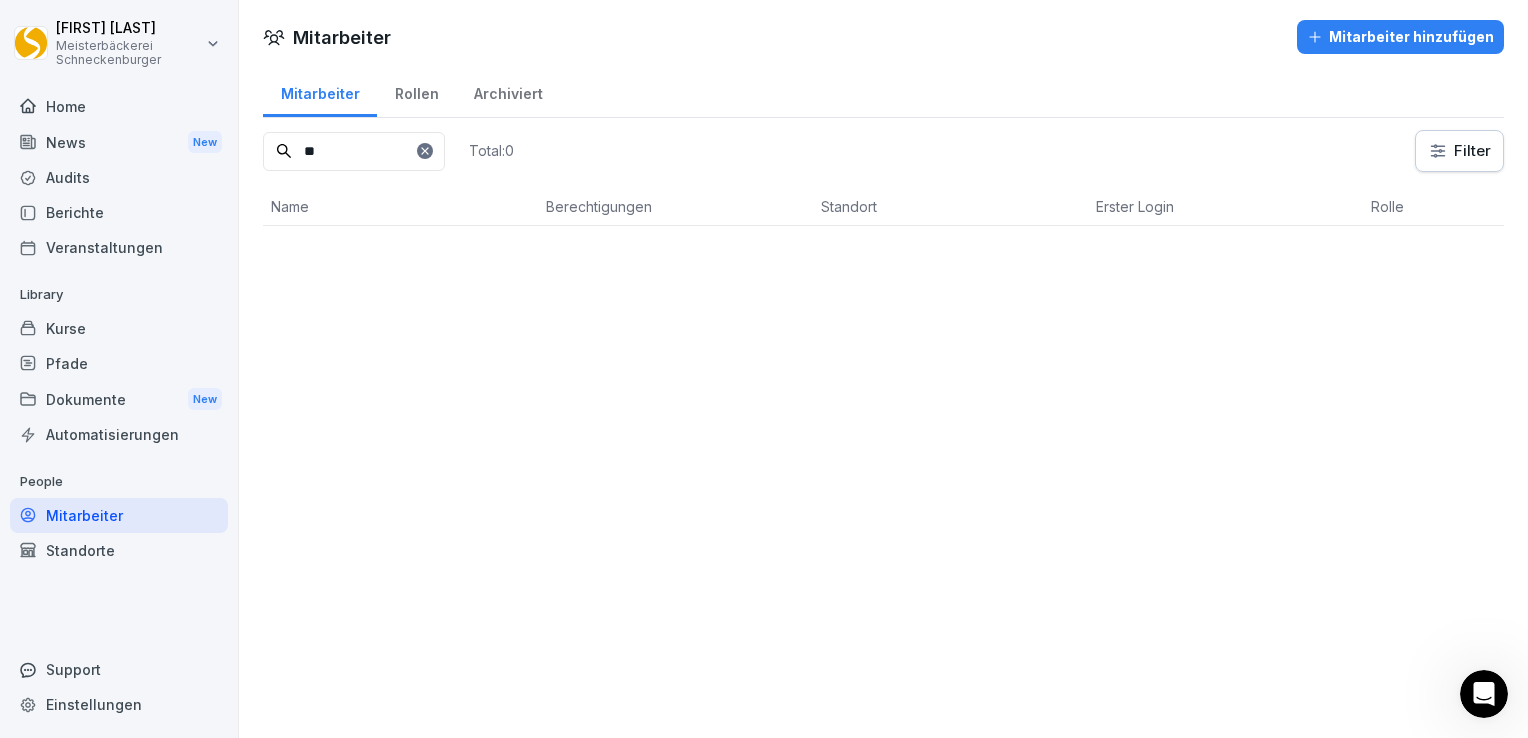 type on "*" 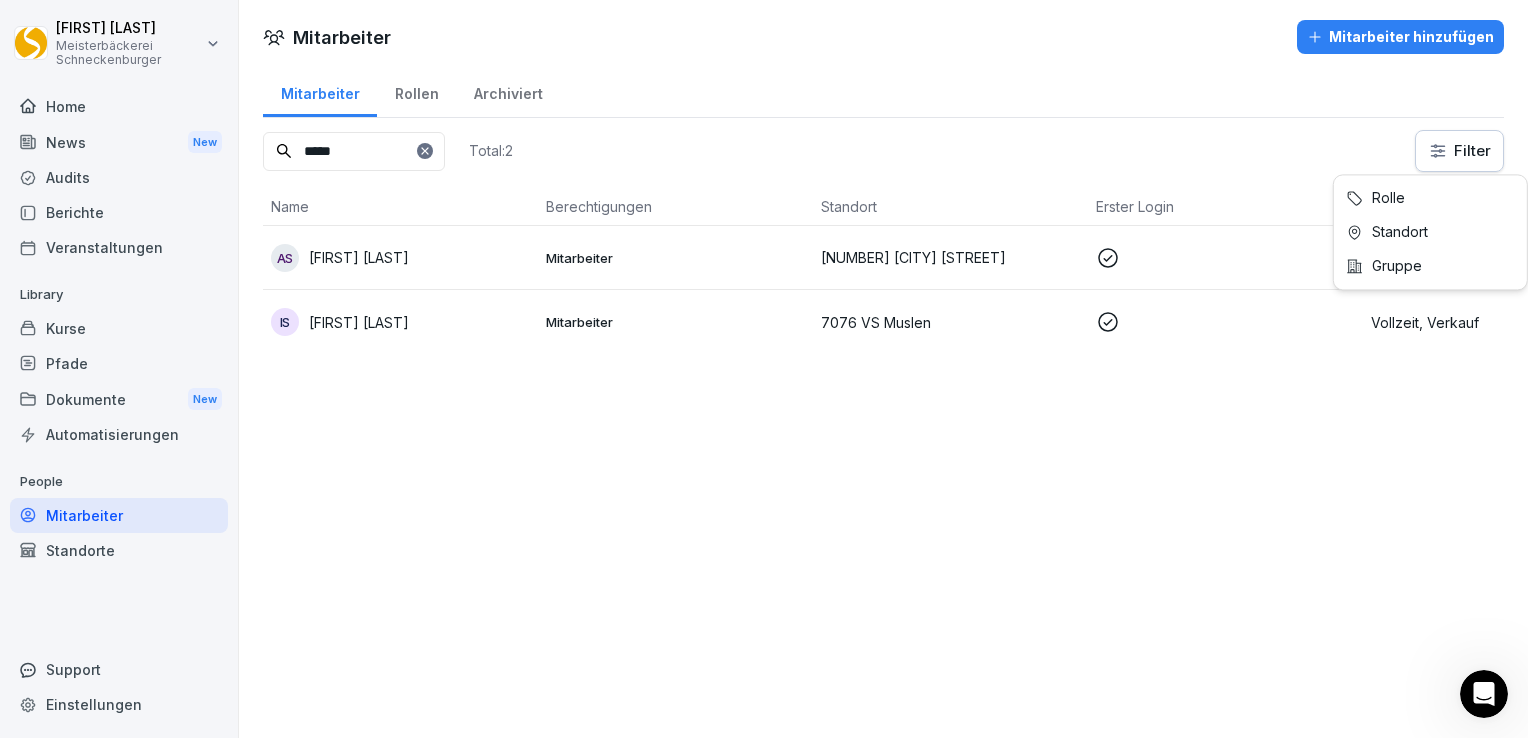 click on "[FIRST] [LAST] Mitarbeiter [NUMBER] [CITY] [STREET] Vollzeit, Verkauf IS [FIRST] [LAST] Mitarbeiter [NUMBER] [CITY] [STREET] Vollzeit, Verkauf Rolle Standort Gruppe" at bounding box center (764, 369) 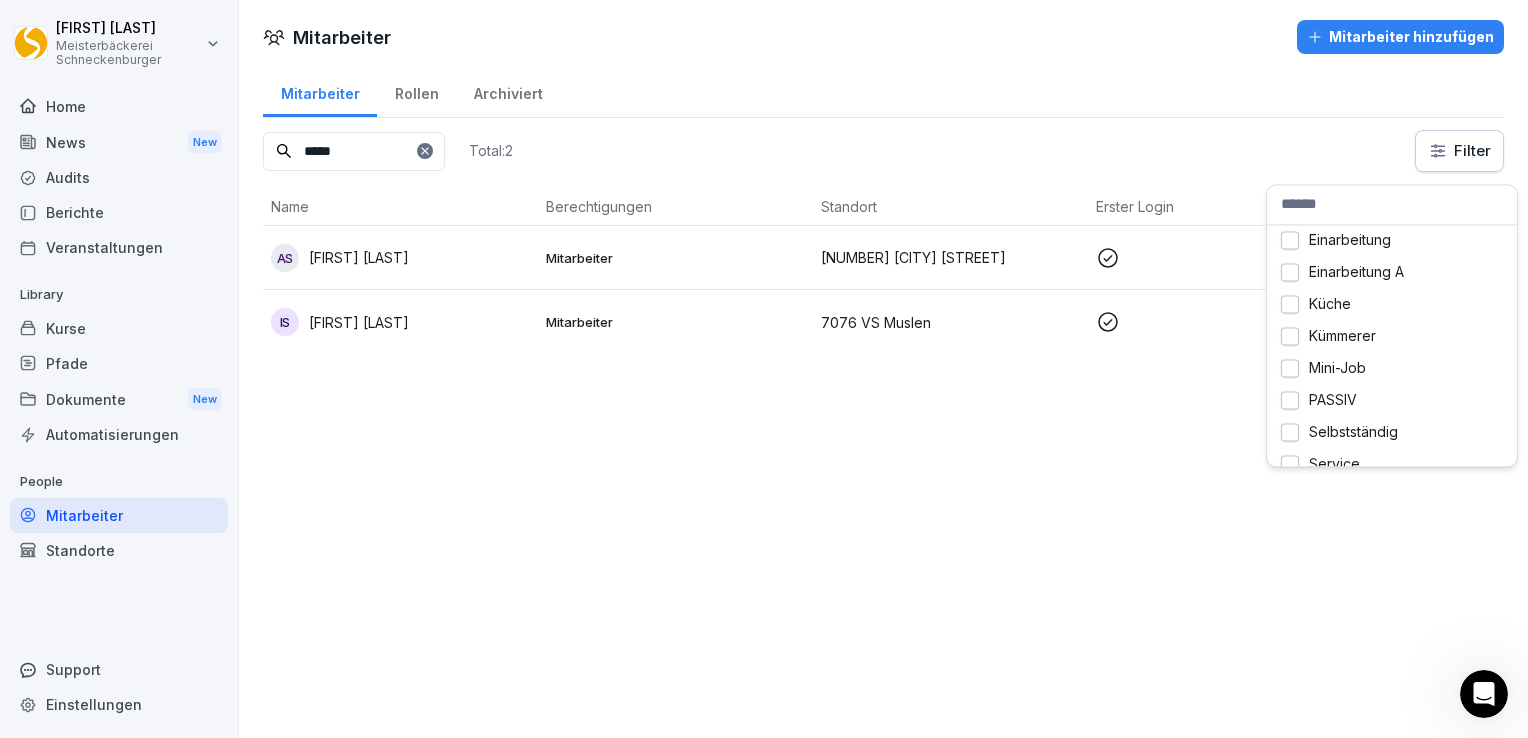 scroll, scrollTop: 0, scrollLeft: 0, axis: both 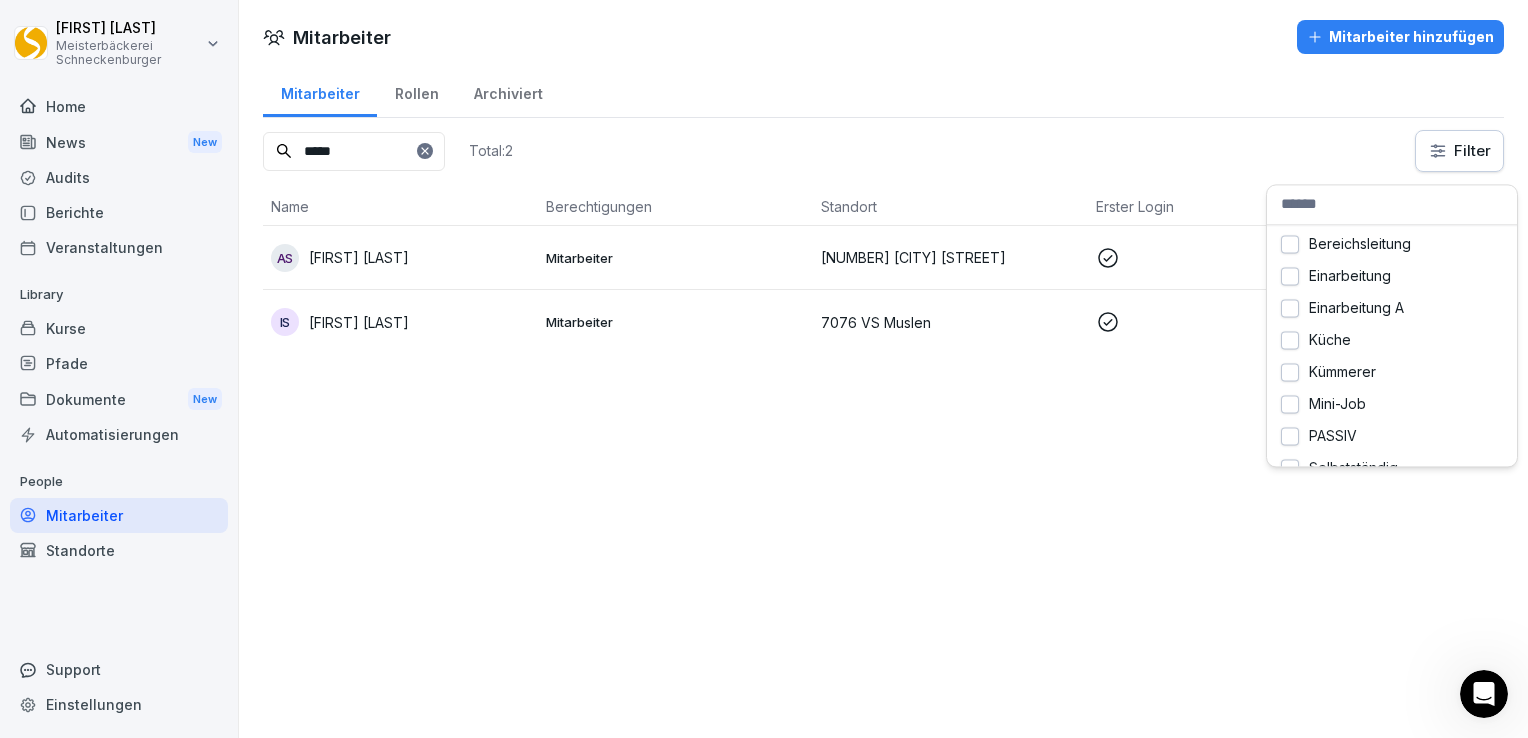 click on "[FIRST] [LAST] Mitarbeiter [NUMBER] [CITY] [STREET] Vollzeit, Verkauf IS [FIRST] [LAST] Mitarbeiter [NUMBER] [CITY] [STREET] Vollzeit, Verkauf Bereichsleitung Einarbeitung Einarbeitung A Küche Kümmerer Mini-Job PASSIV Selbstständig Service Team Büro Team Marketing Team PEP Team Personalentwicklung Team Recruiting Teilzeit Verkauf Vollzeit" at bounding box center [764, 369] 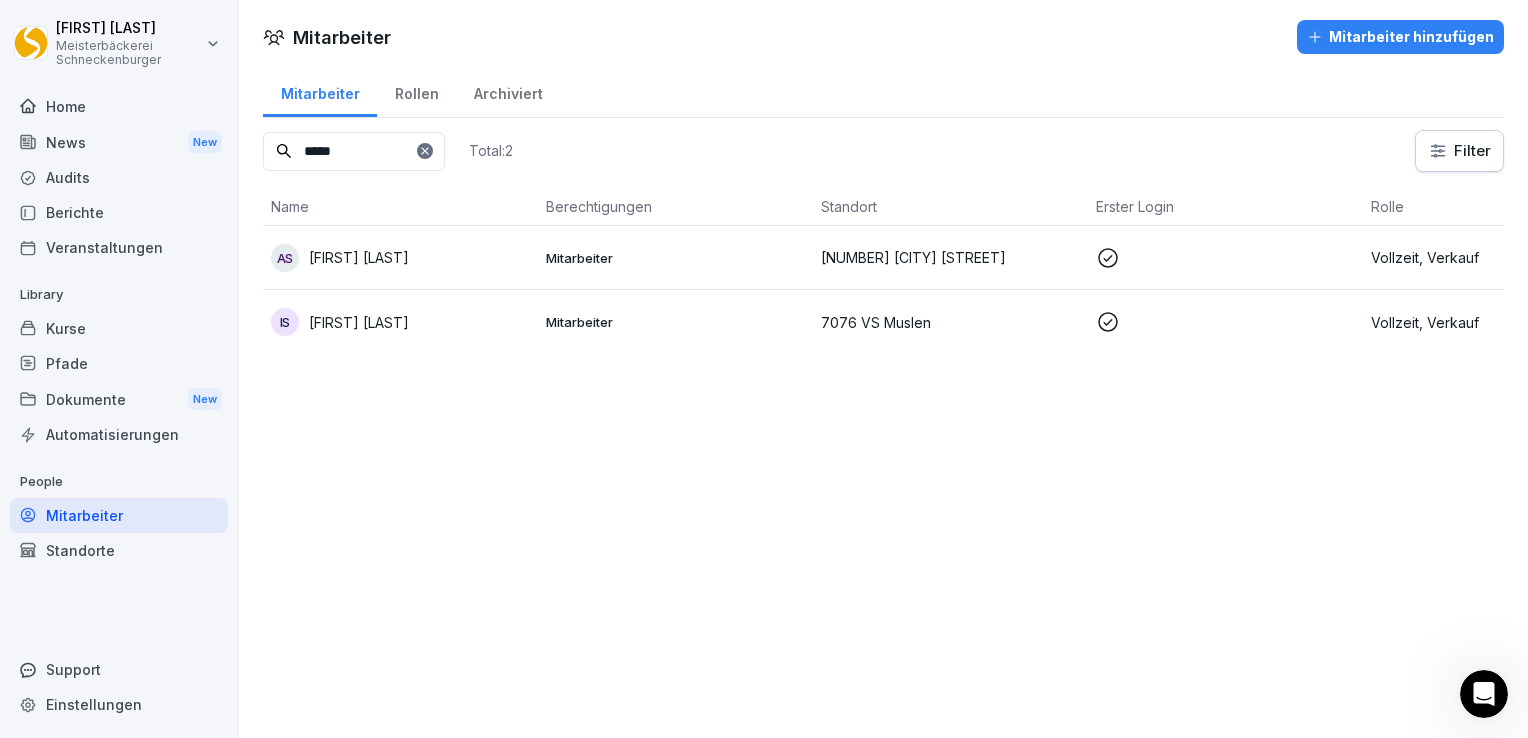 click on "*****" at bounding box center (354, 151) 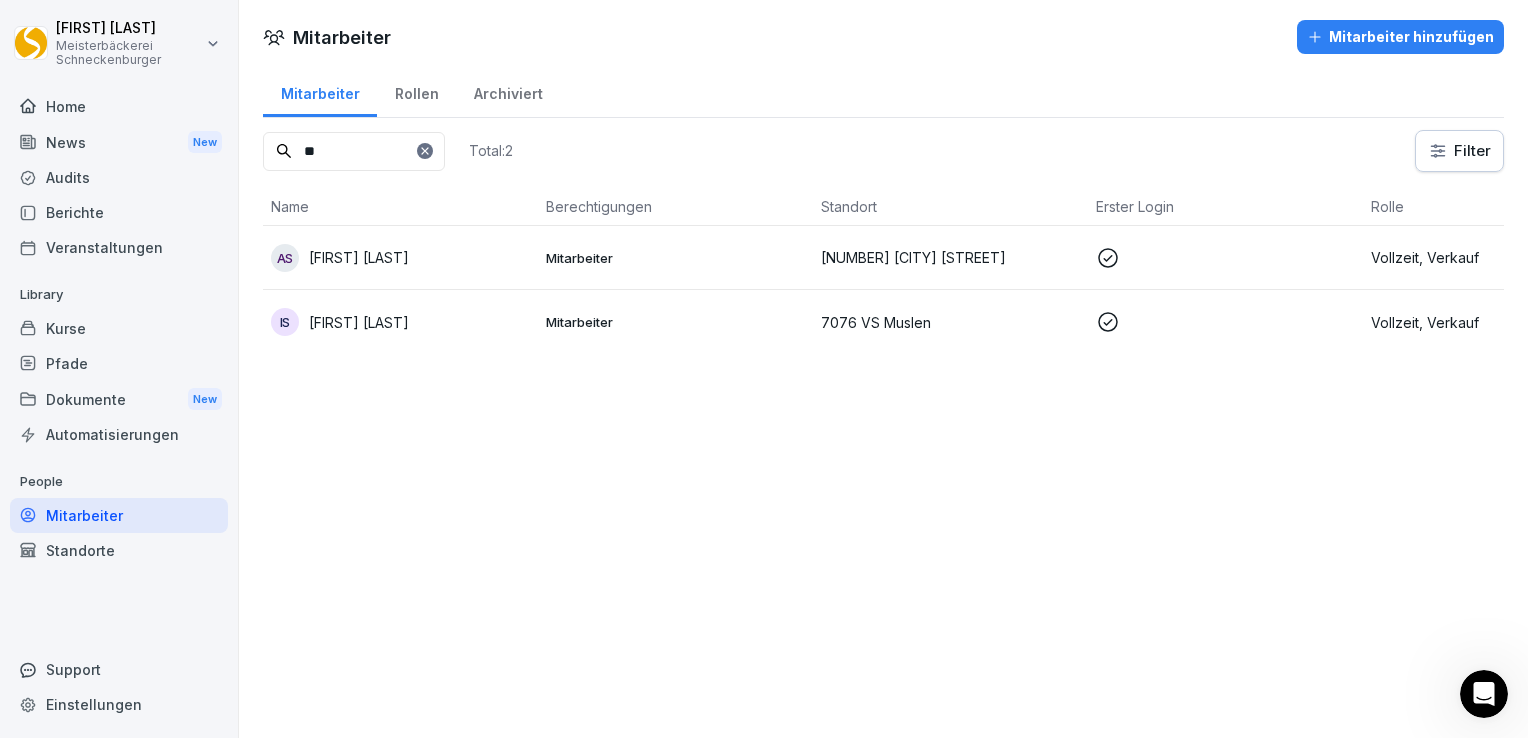 type on "*" 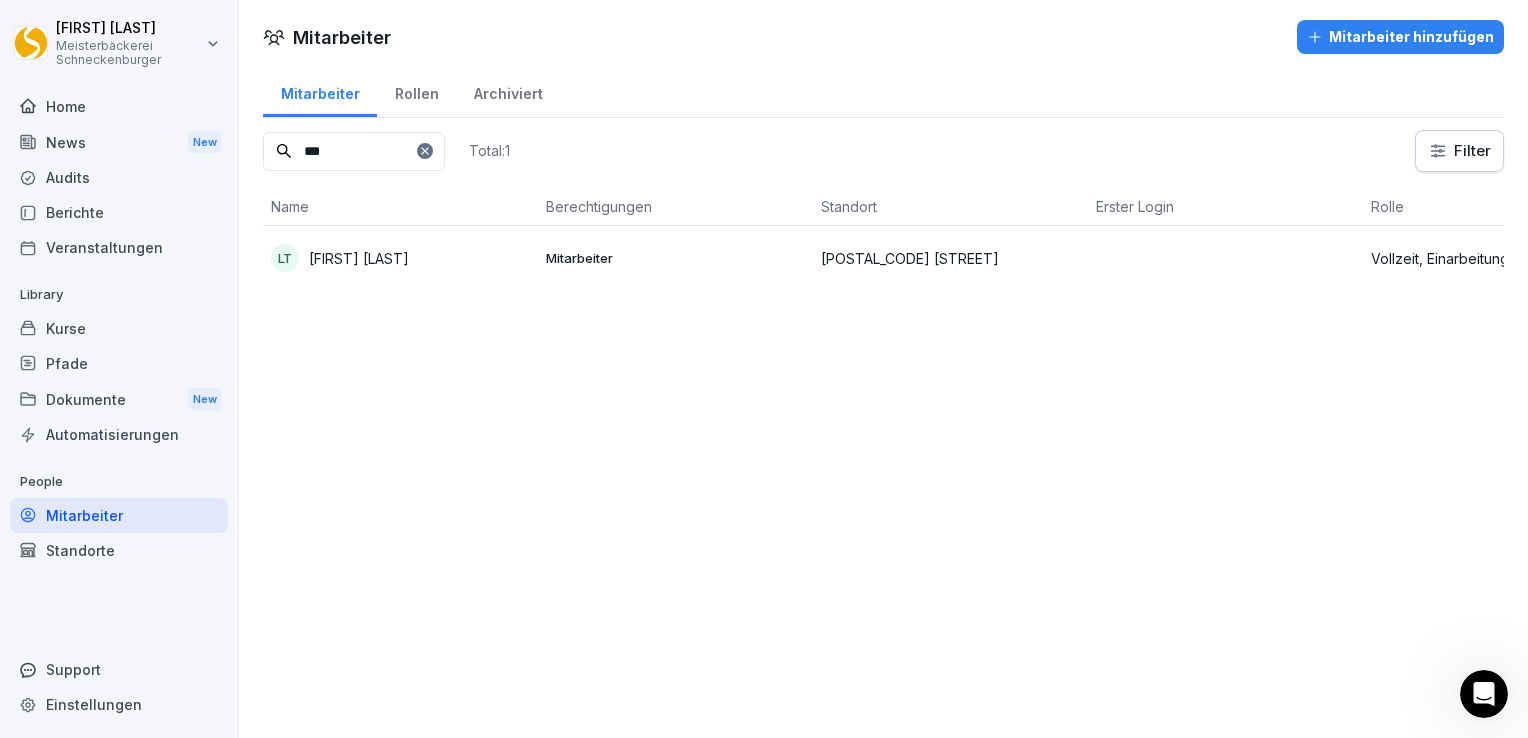 type on "***" 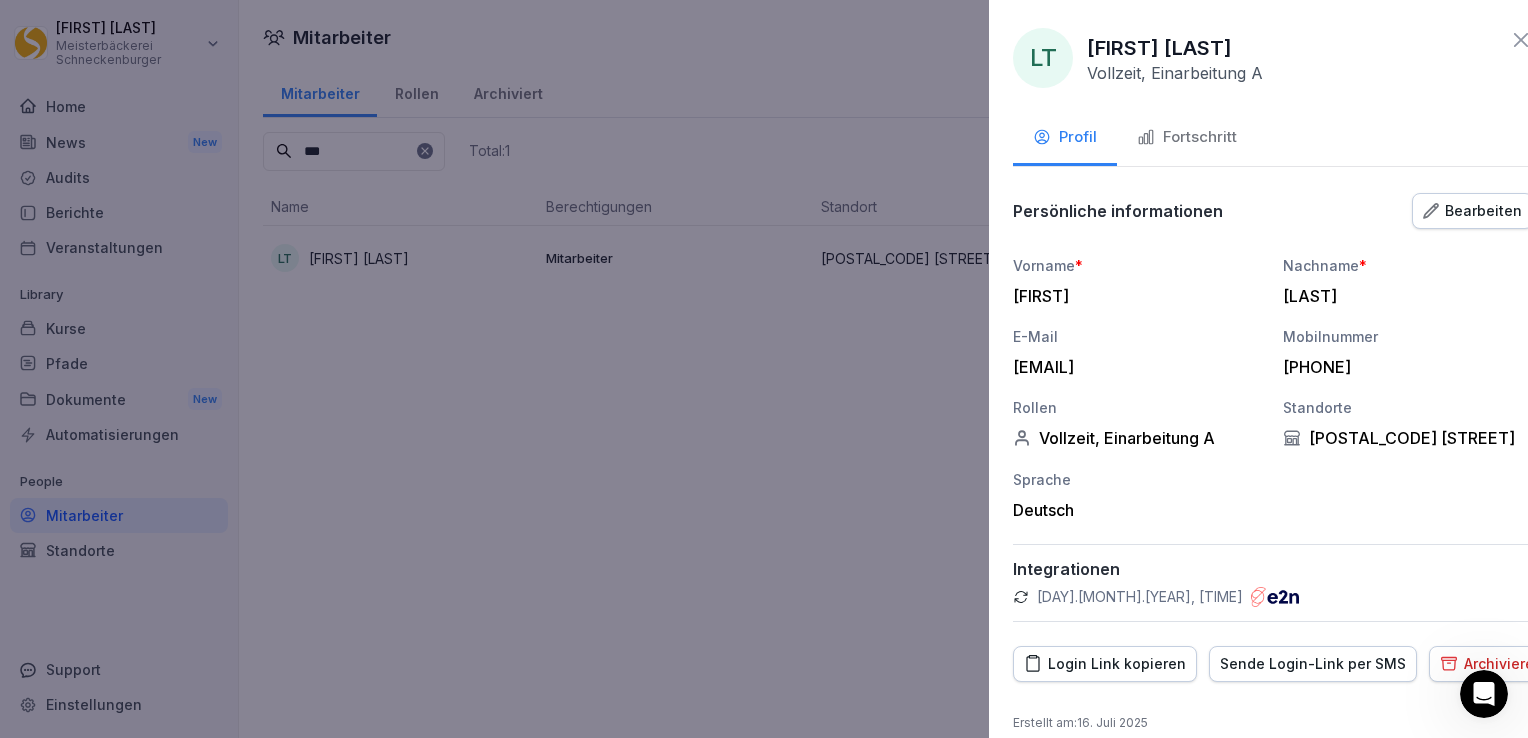 click at bounding box center [764, 369] 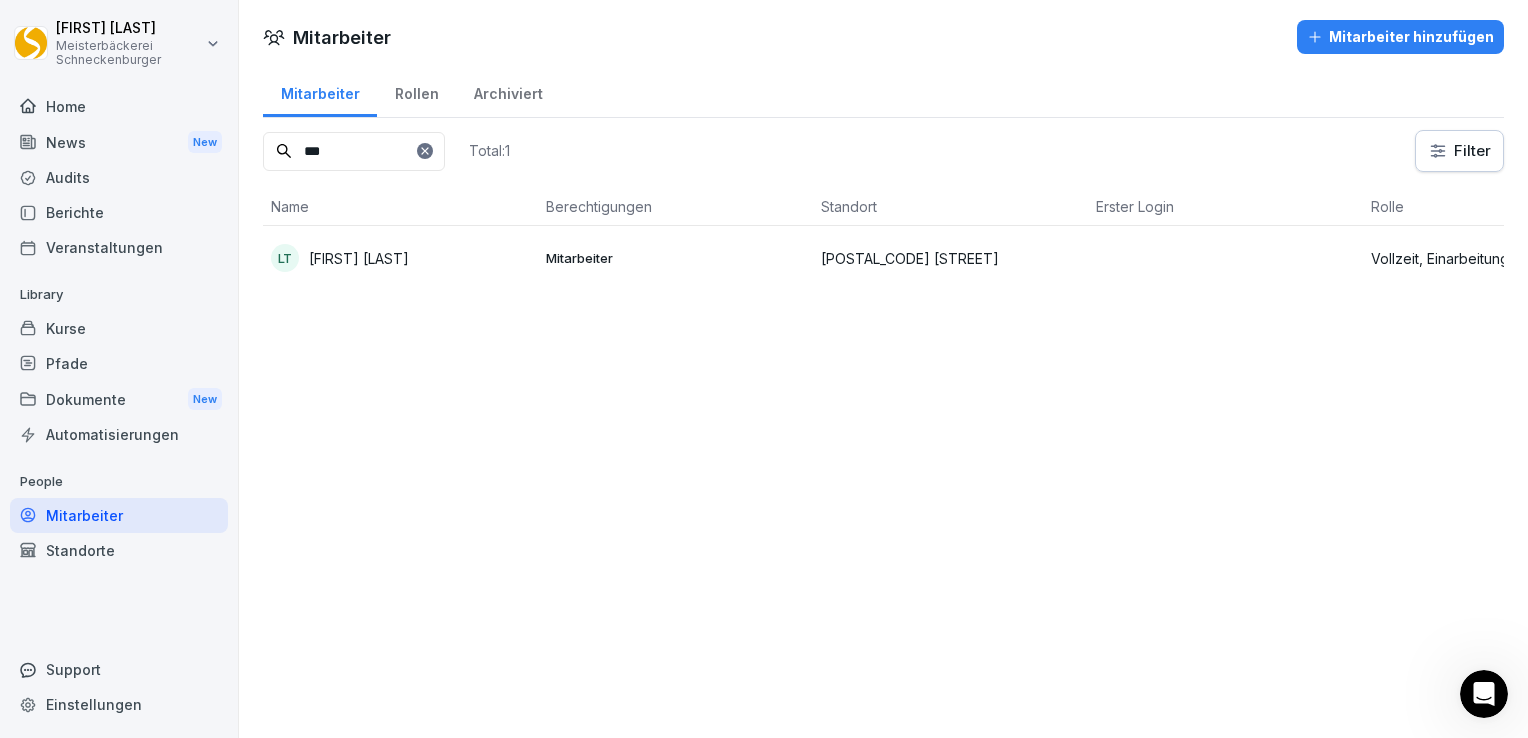 click 